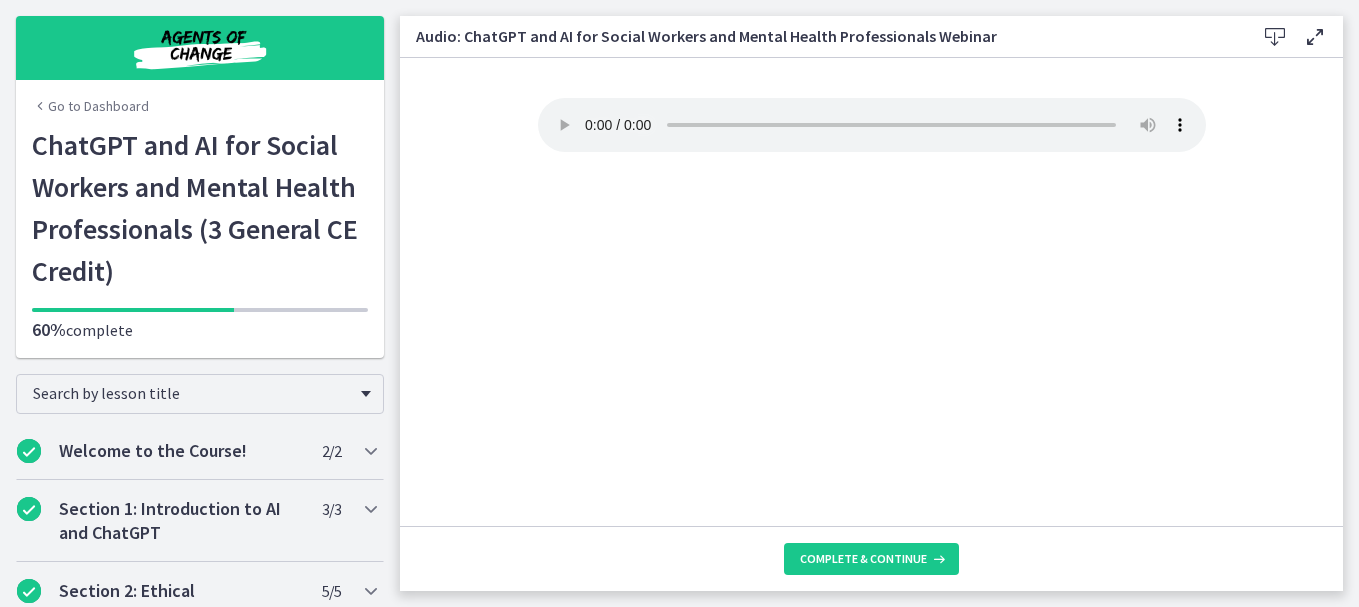scroll, scrollTop: 0, scrollLeft: 0, axis: both 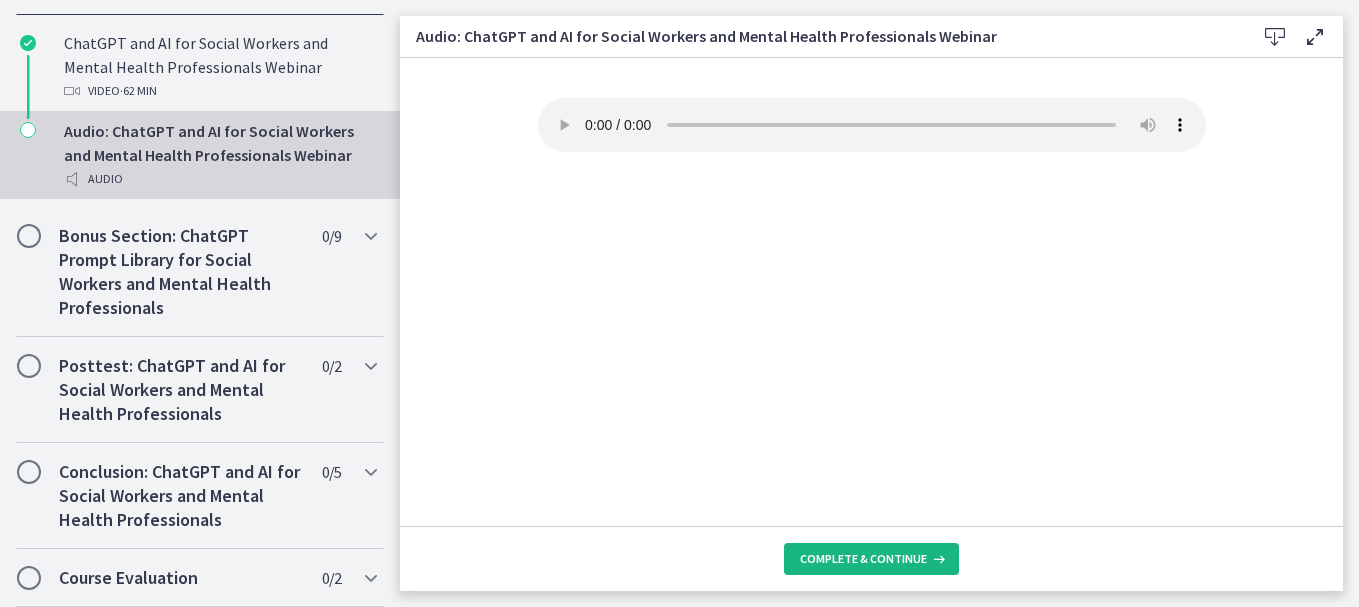 click on "Complete & continue" at bounding box center [863, 559] 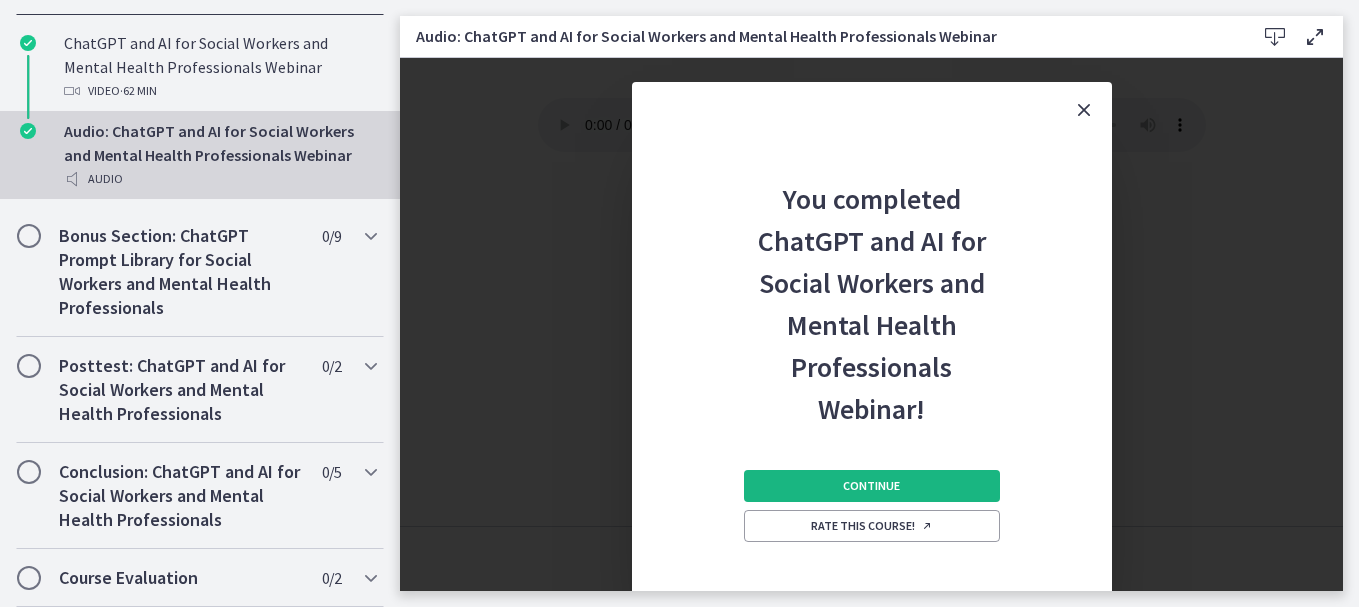 click on "Continue" at bounding box center [872, 486] 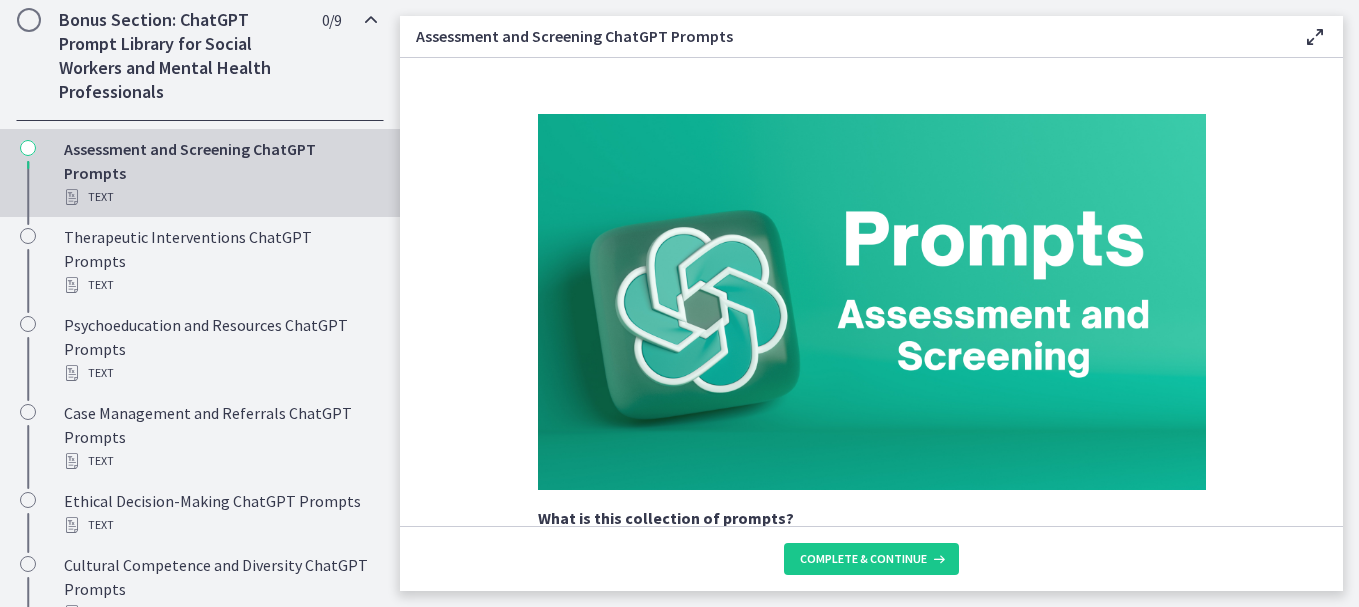 scroll, scrollTop: 1198, scrollLeft: 0, axis: vertical 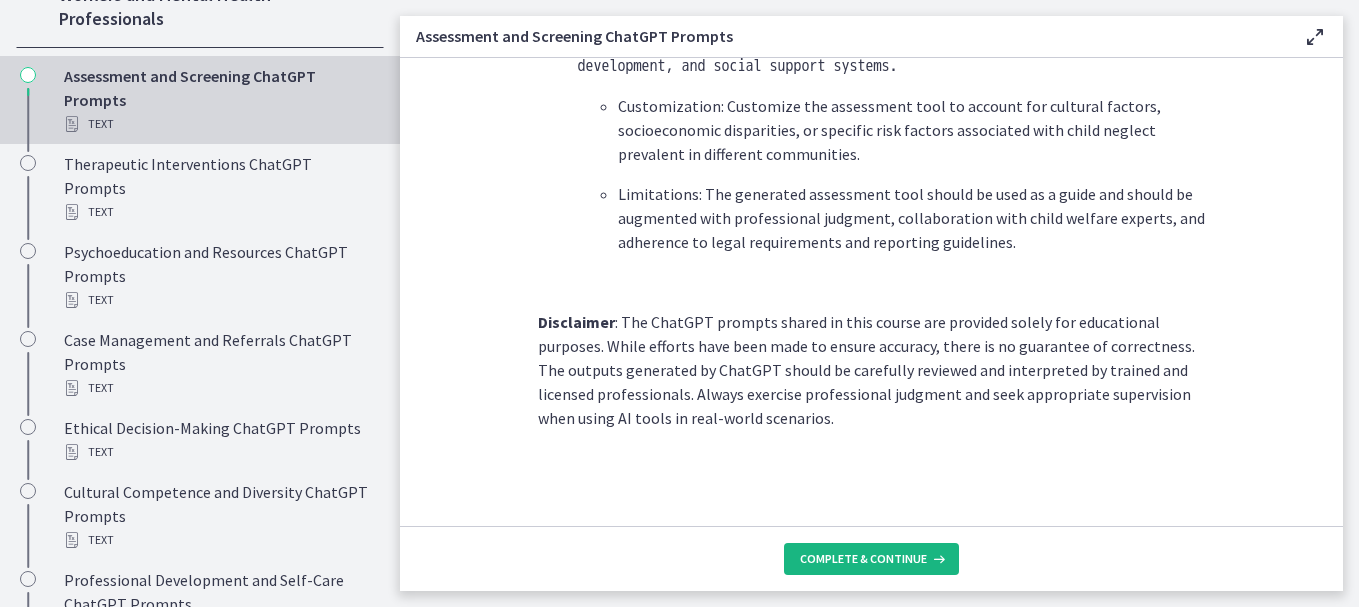 click on "Complete & continue" at bounding box center (863, 559) 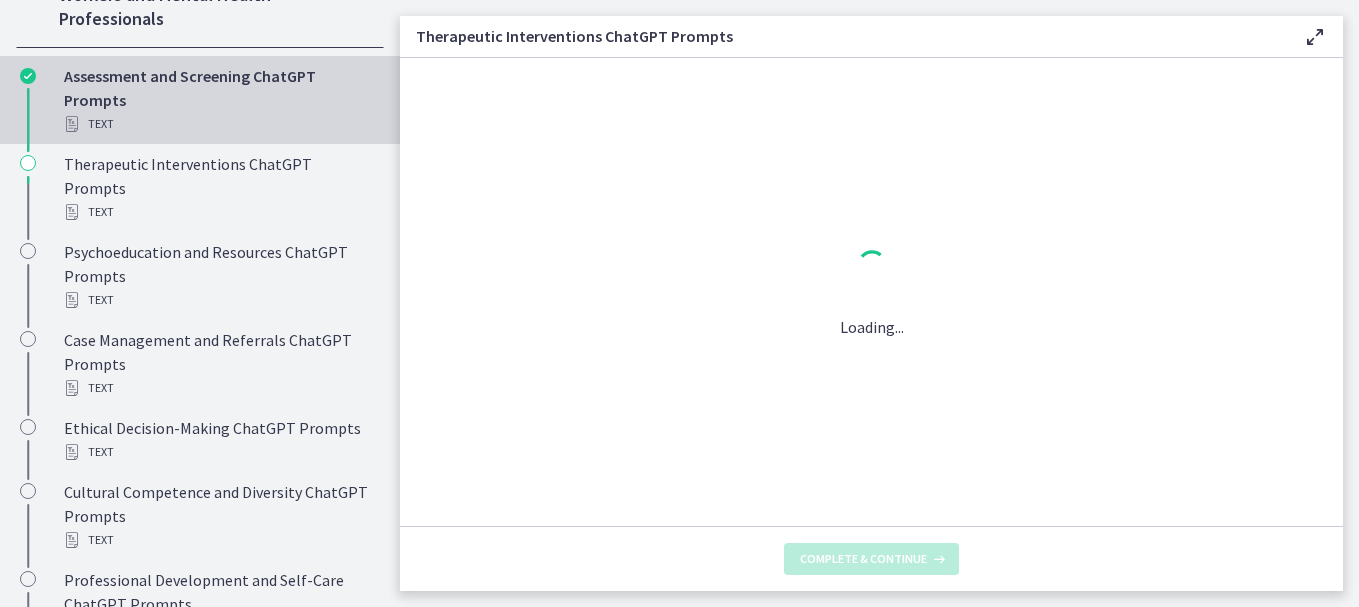 scroll, scrollTop: 0, scrollLeft: 0, axis: both 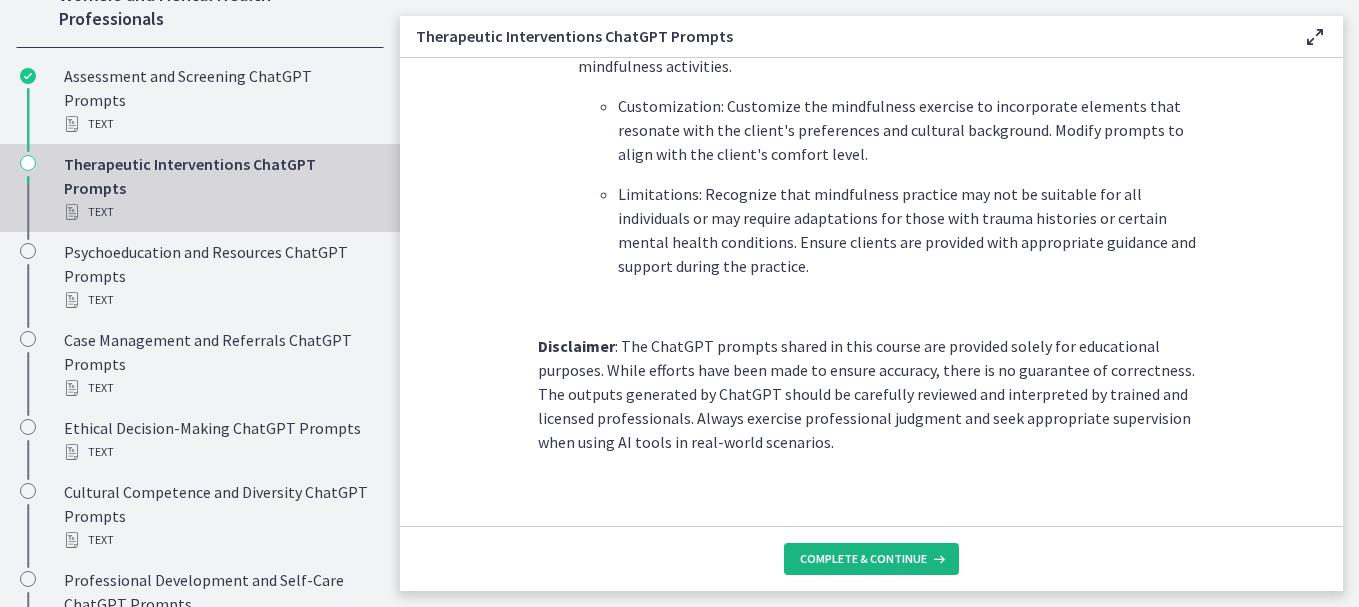 click on "Complete & continue" at bounding box center (863, 559) 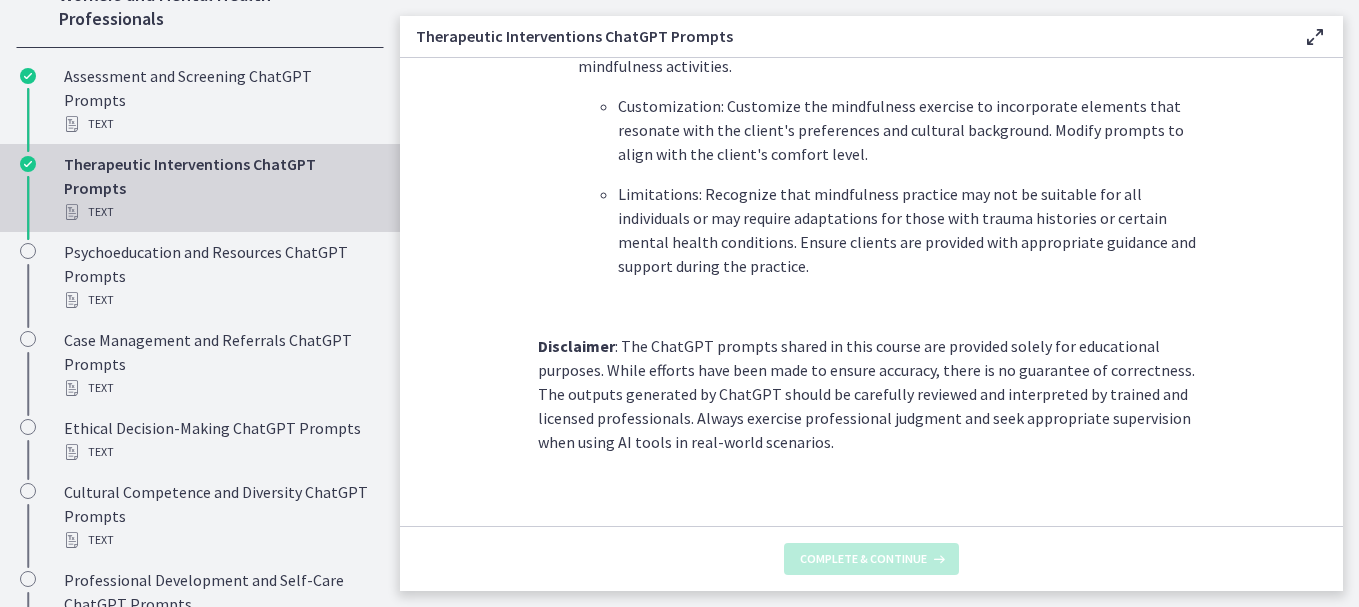 scroll, scrollTop: 0, scrollLeft: 0, axis: both 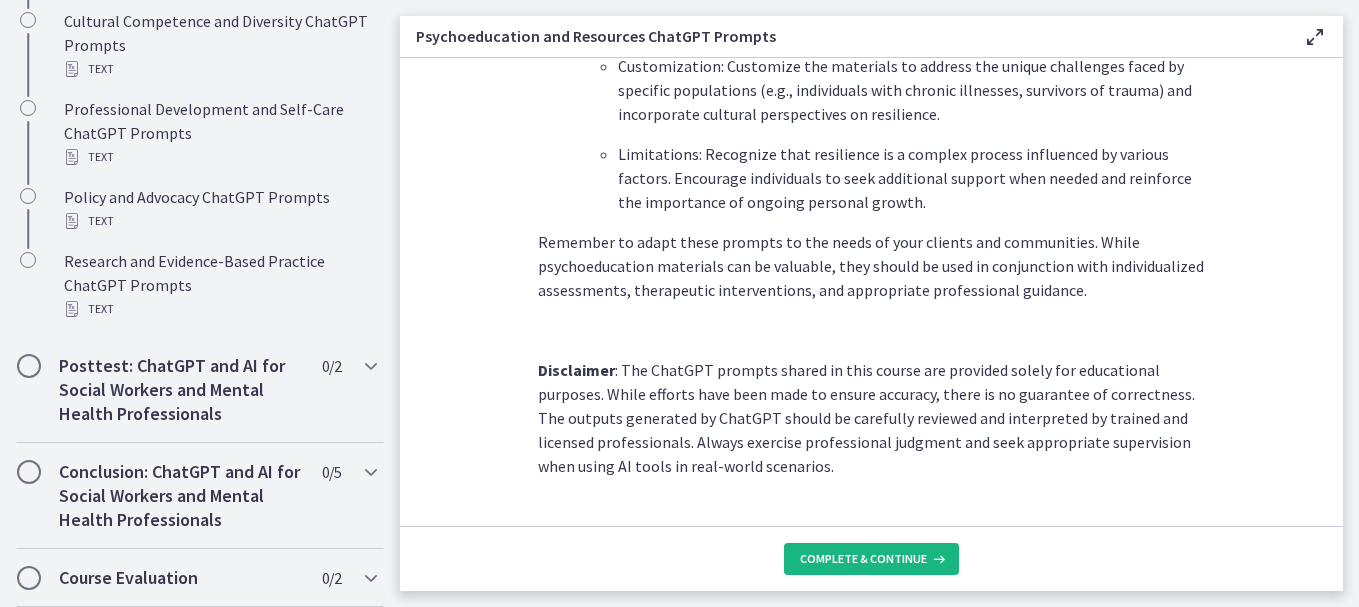 click on "Complete & continue" at bounding box center [863, 559] 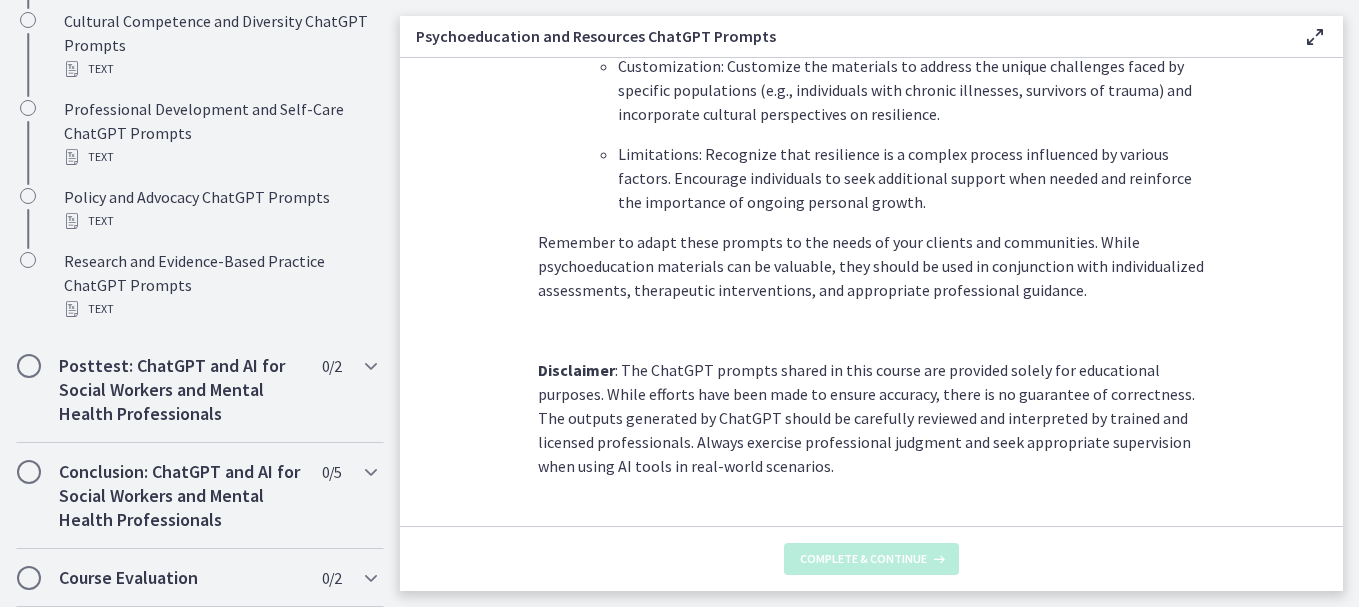 scroll, scrollTop: 0, scrollLeft: 0, axis: both 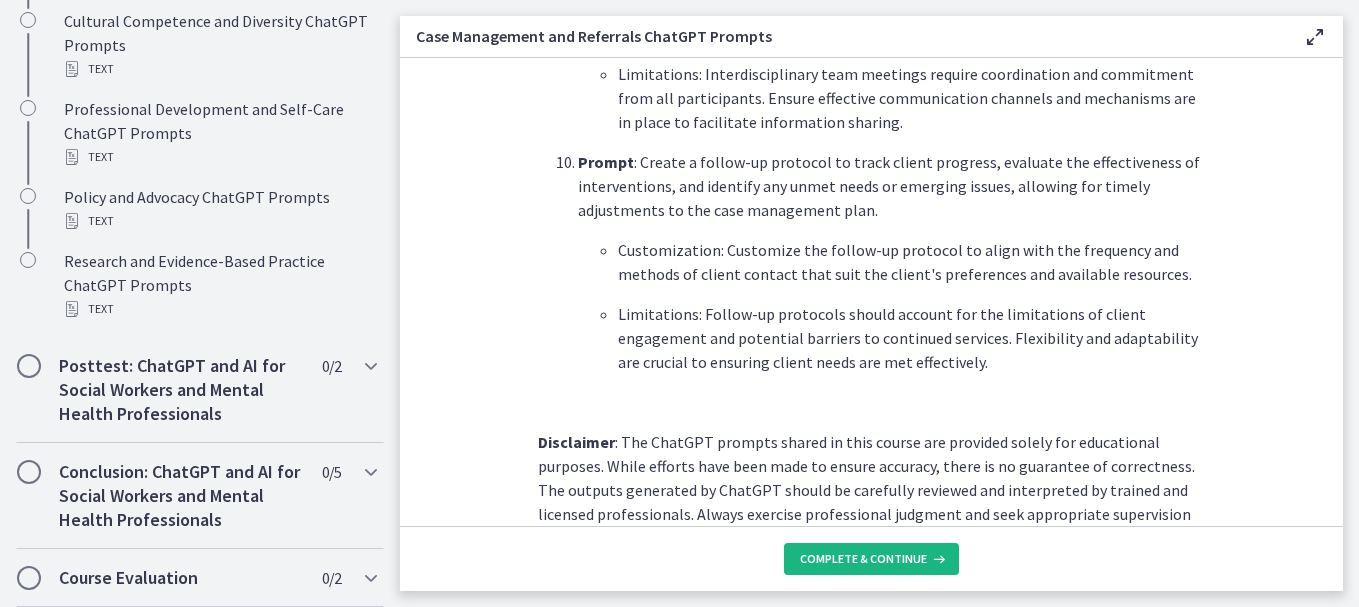 click on "Complete & continue" at bounding box center (863, 559) 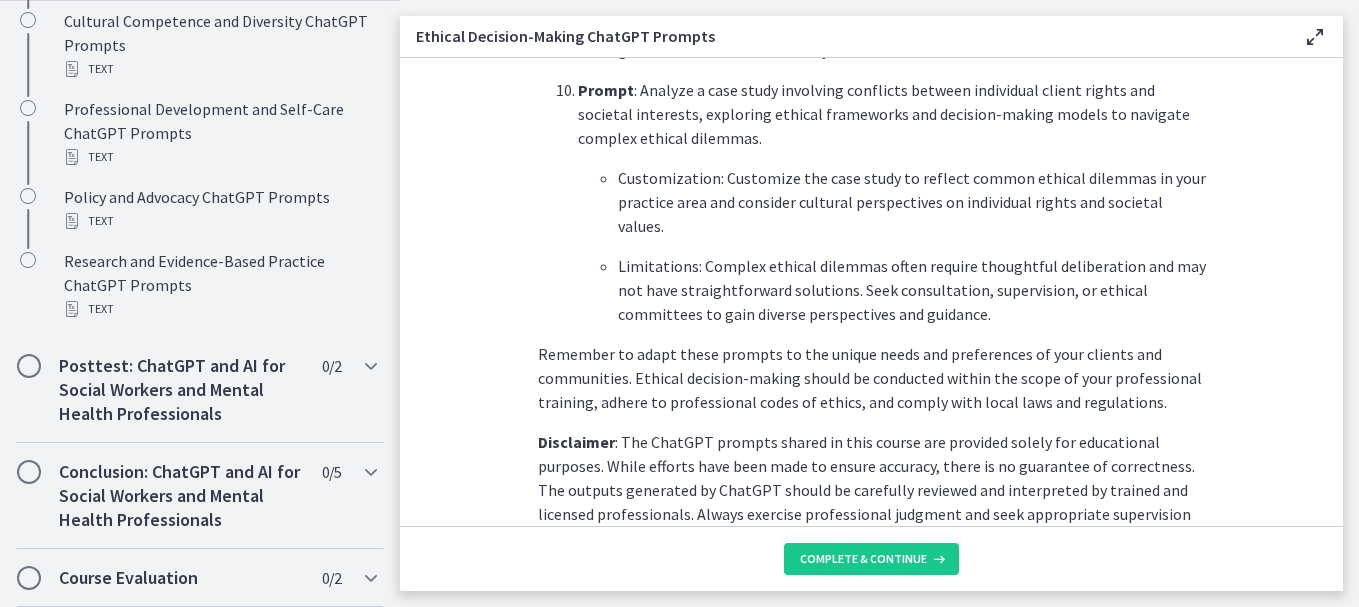 scroll, scrollTop: 0, scrollLeft: 0, axis: both 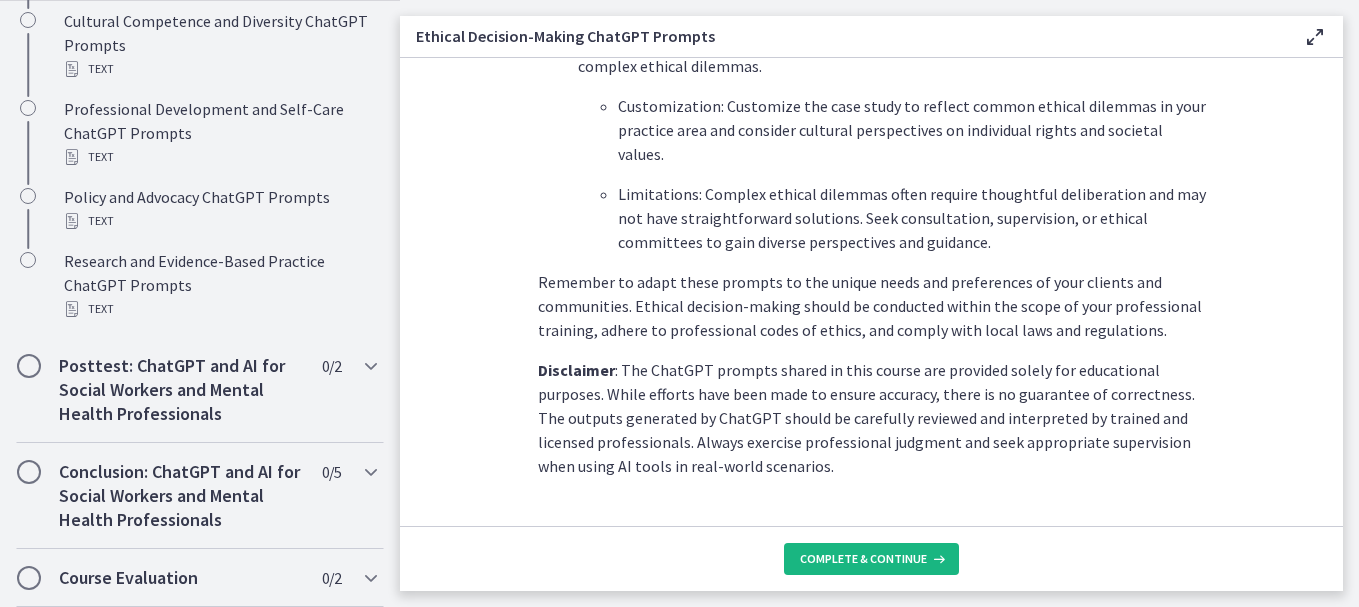 click on "Complete & continue" at bounding box center (863, 559) 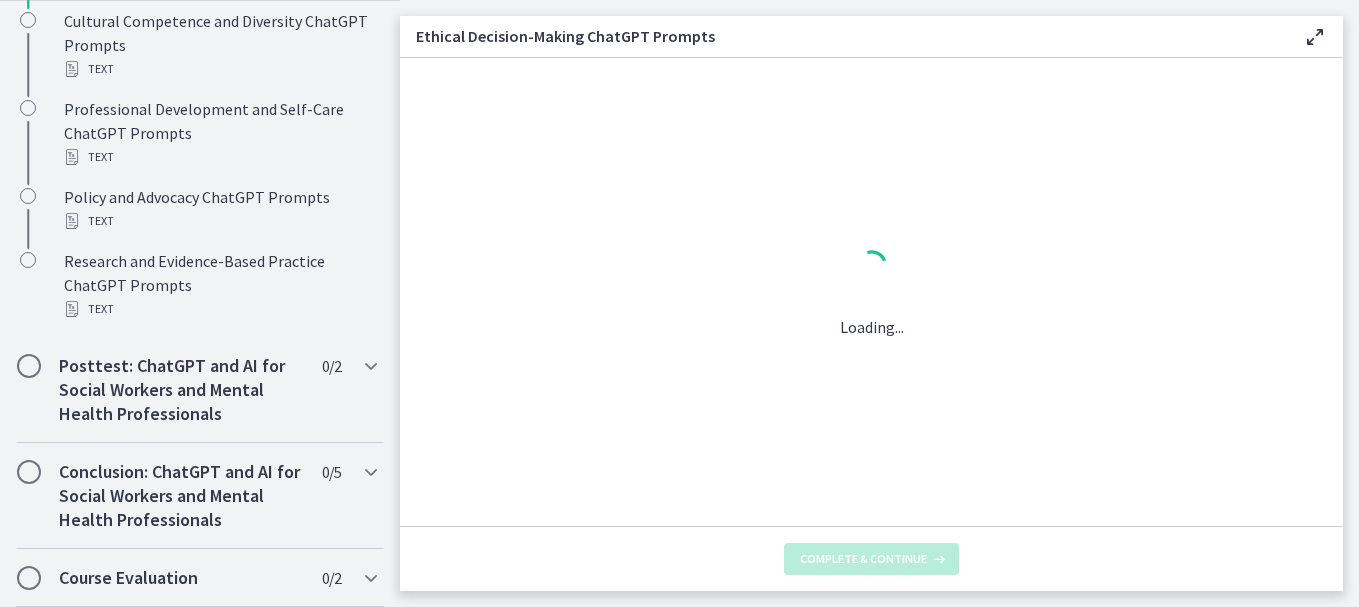 scroll, scrollTop: 0, scrollLeft: 0, axis: both 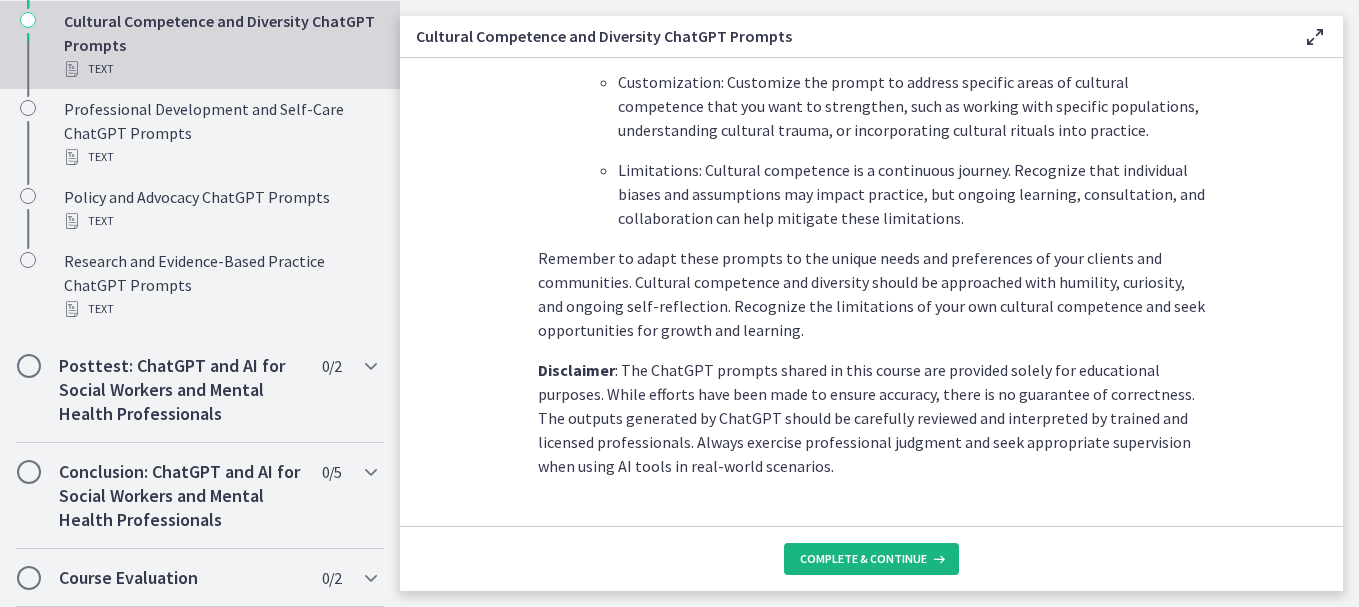 click on "Complete & continue" at bounding box center (863, 559) 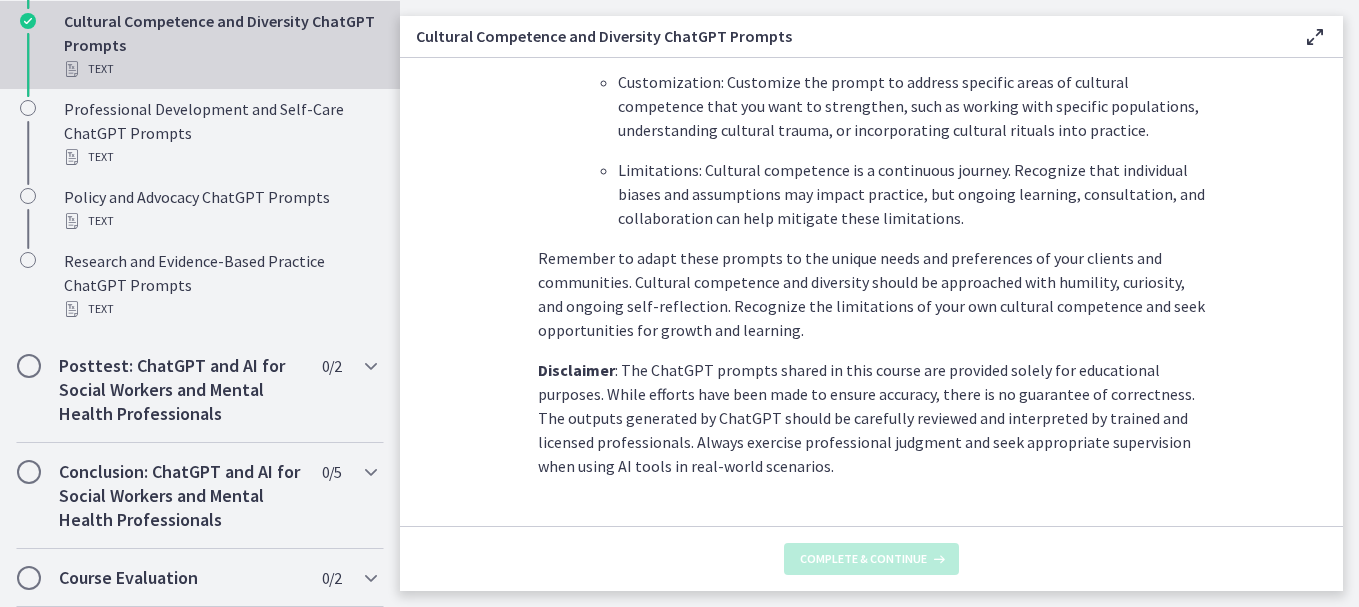 scroll, scrollTop: 0, scrollLeft: 0, axis: both 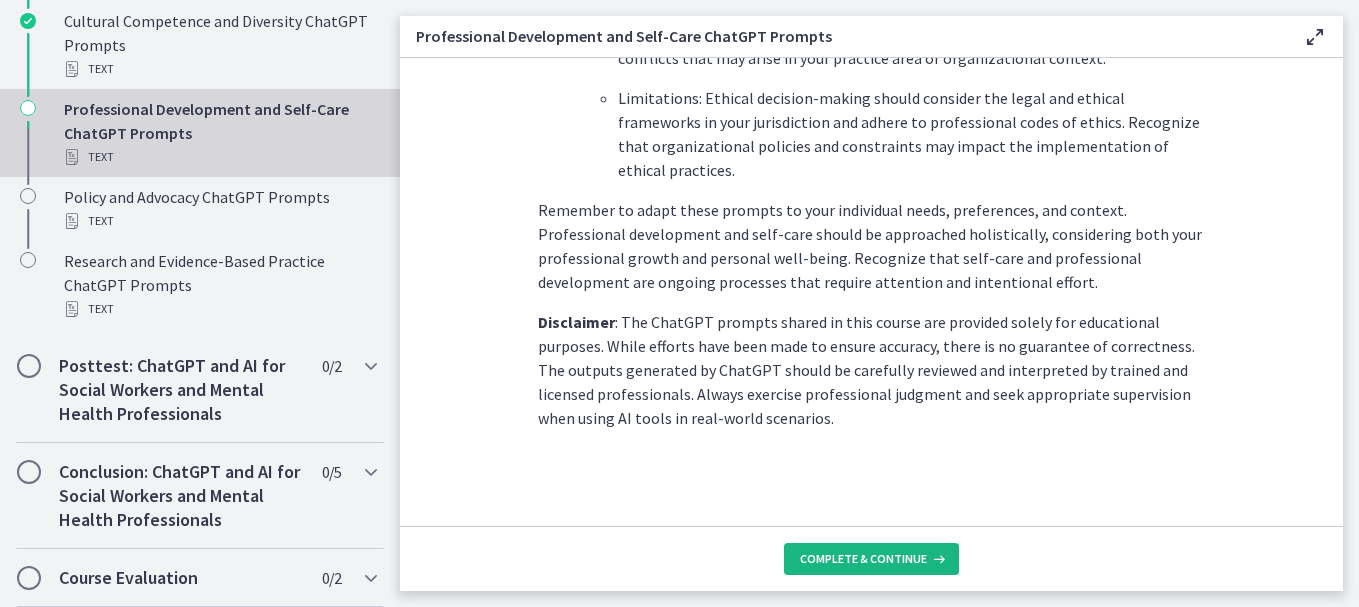 click on "Complete & continue" at bounding box center [863, 559] 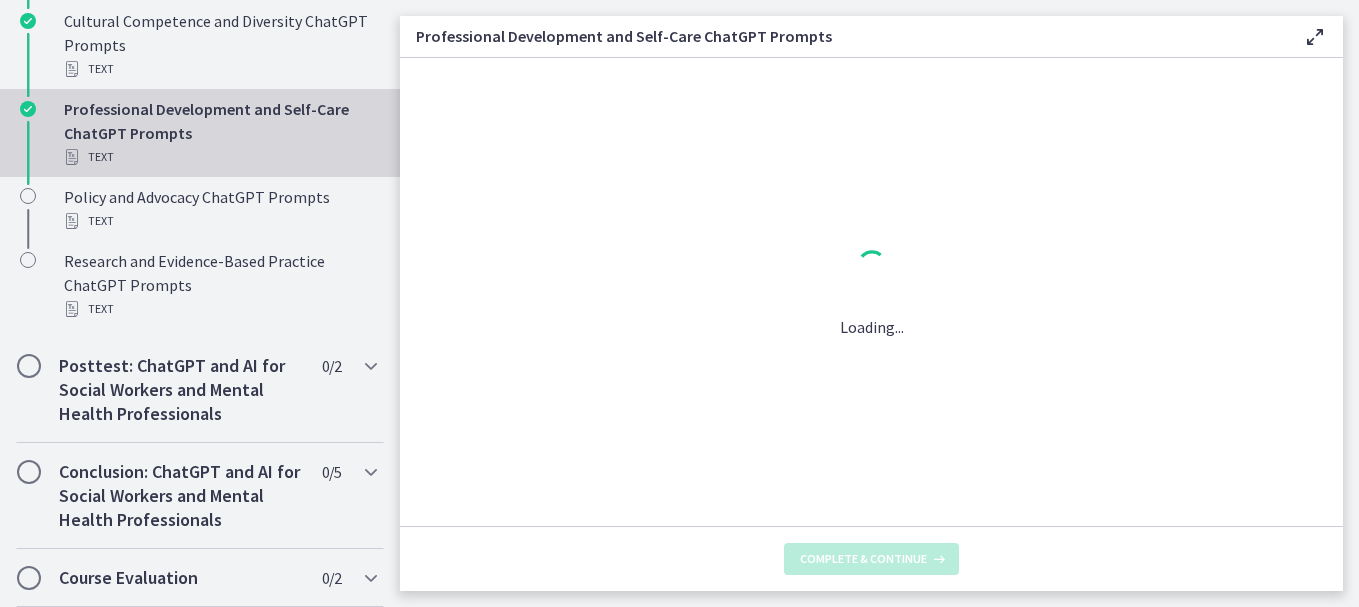 scroll, scrollTop: 0, scrollLeft: 0, axis: both 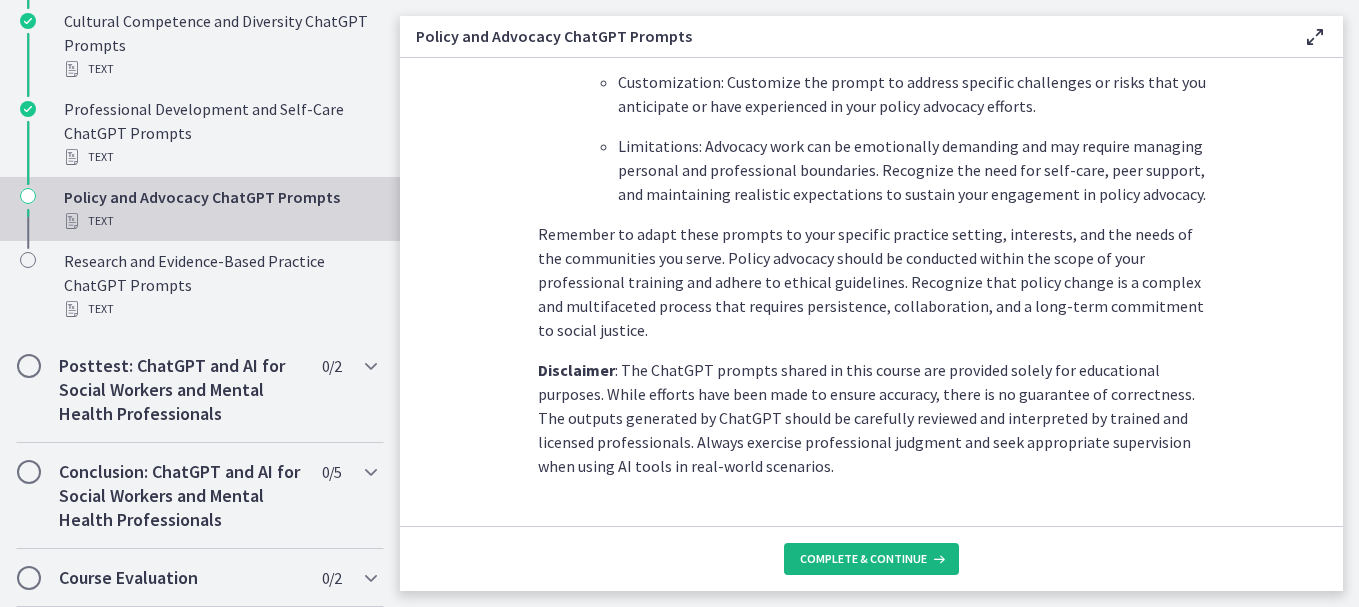 click on "Complete & continue" at bounding box center [863, 559] 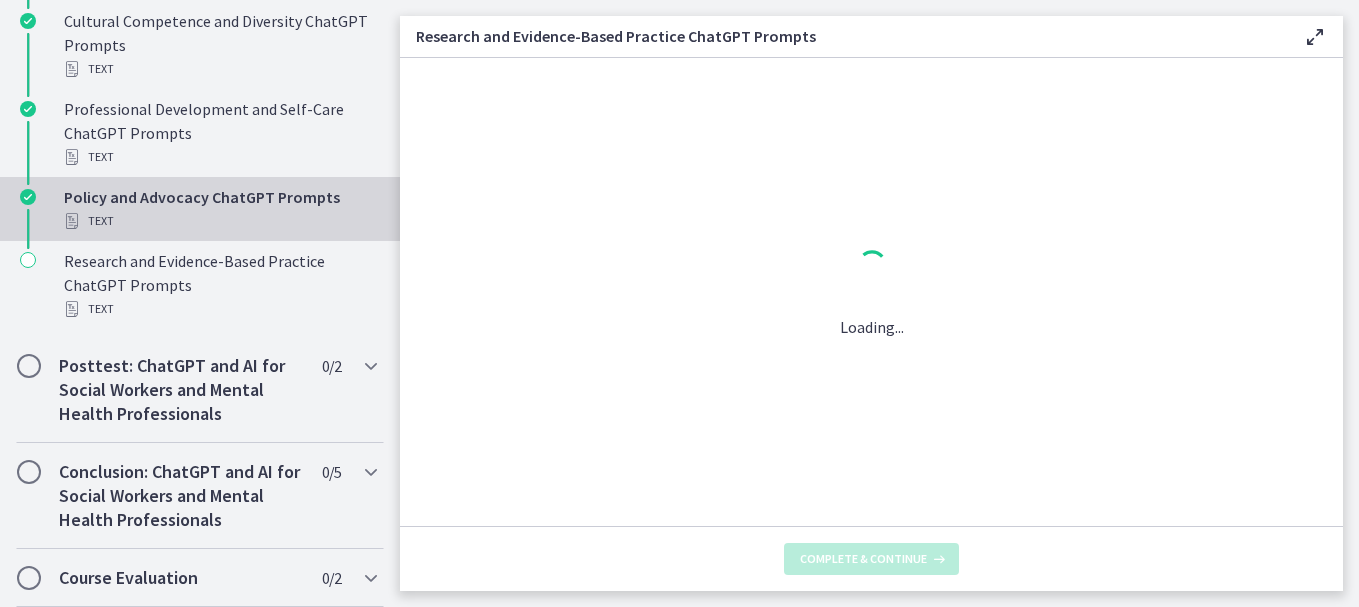 scroll, scrollTop: 0, scrollLeft: 0, axis: both 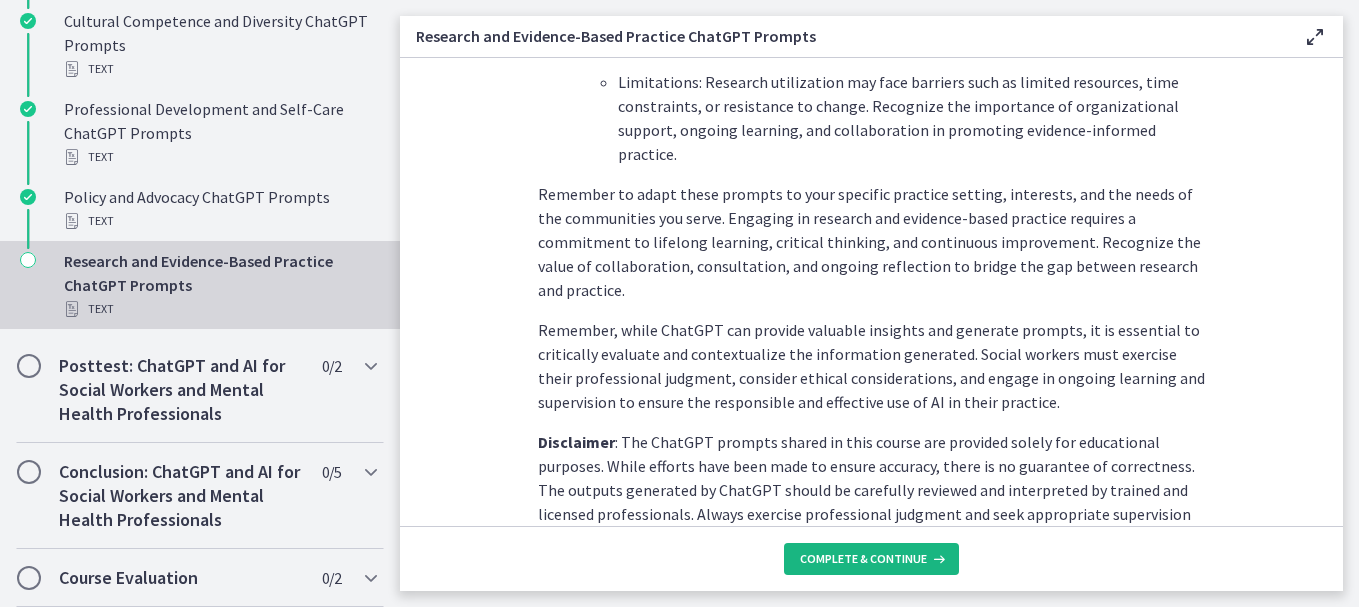 click on "Complete & continue" at bounding box center [863, 559] 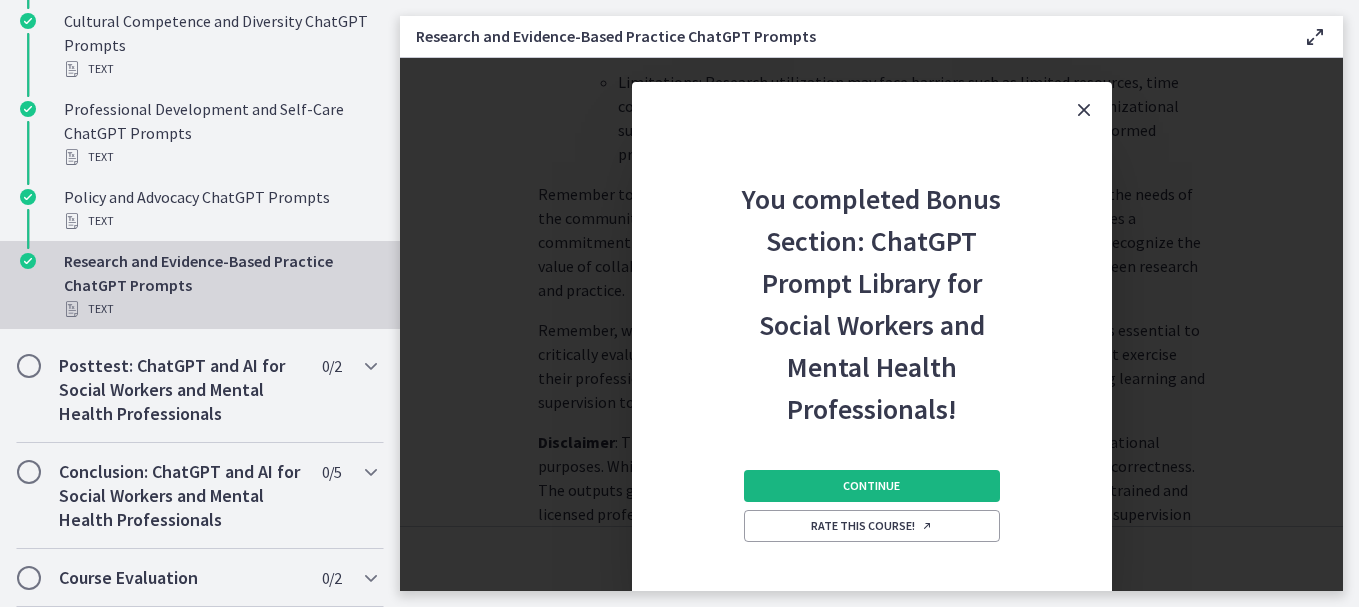 click on "Continue" at bounding box center [872, 486] 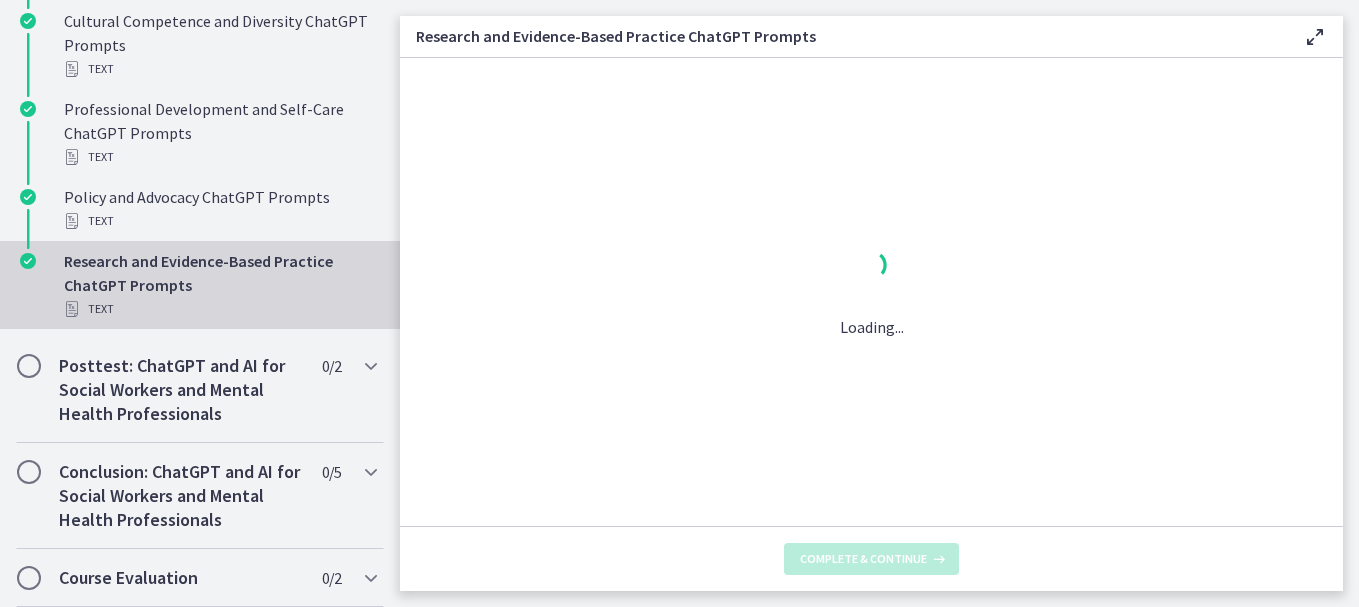 scroll, scrollTop: 0, scrollLeft: 0, axis: both 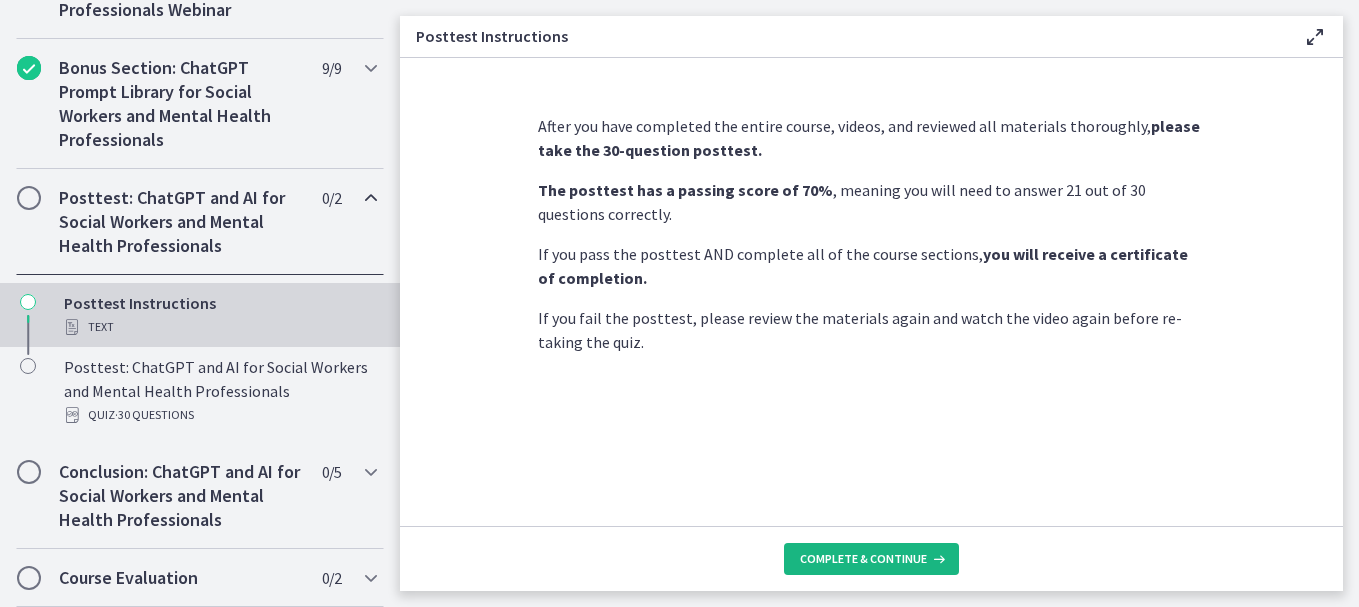 click on "Complete & continue" at bounding box center (863, 559) 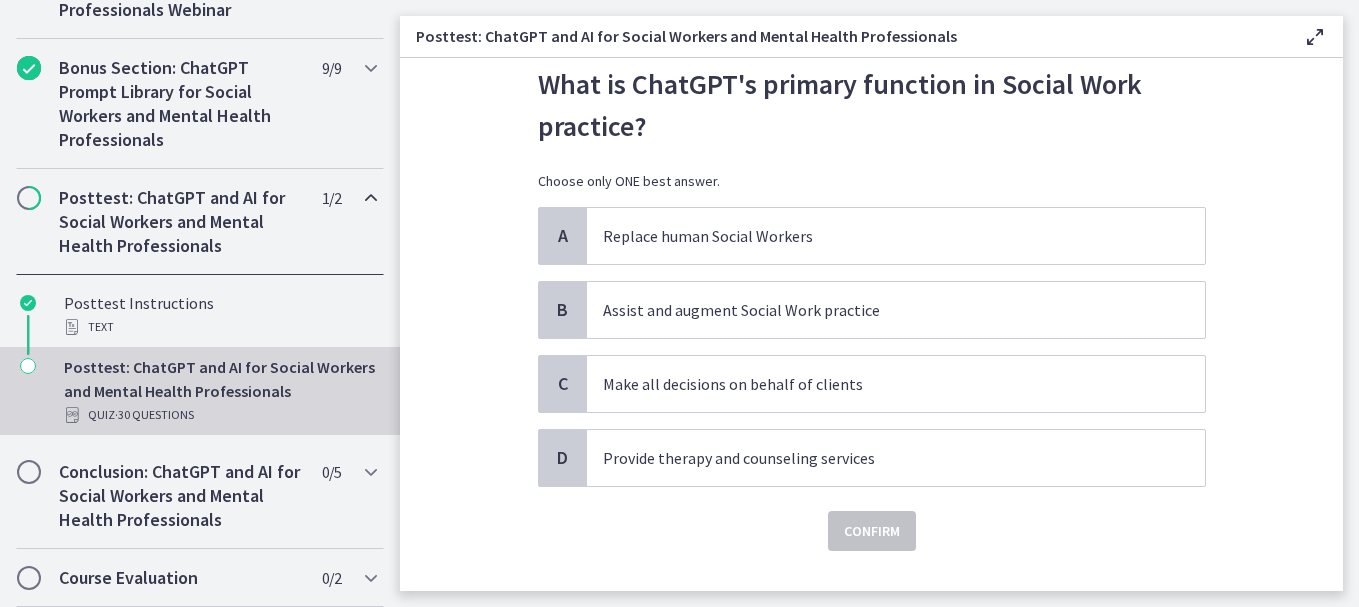 scroll, scrollTop: 64, scrollLeft: 0, axis: vertical 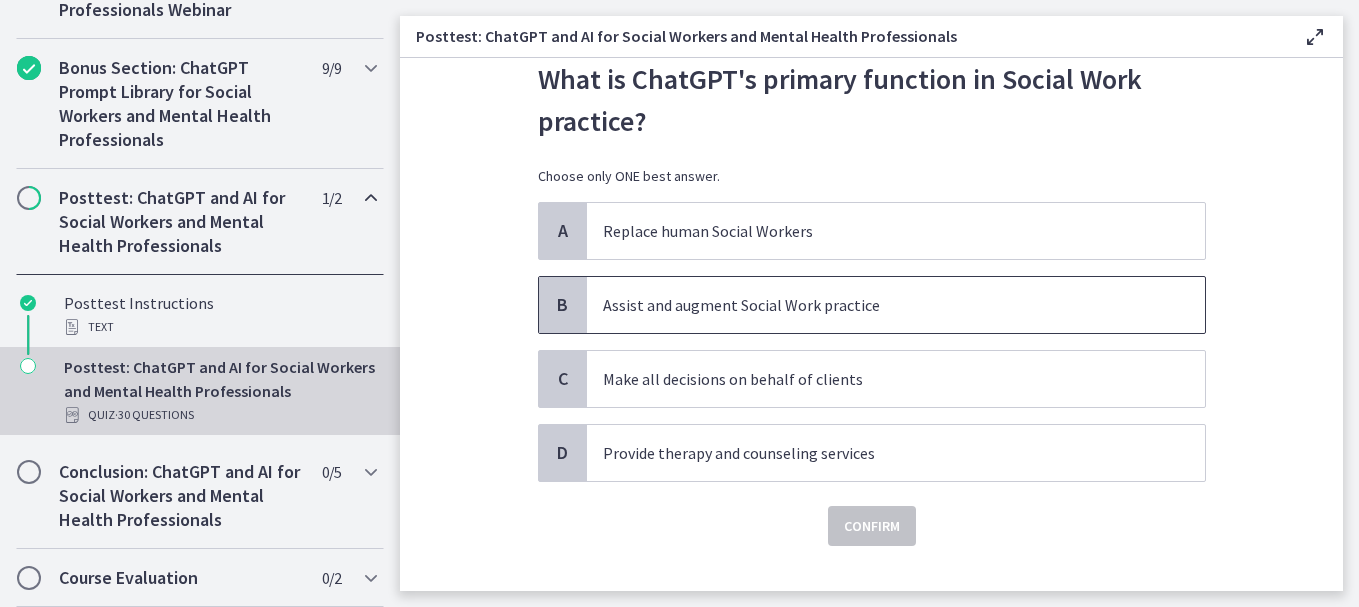 click on "Assist and augment Social Work practice" at bounding box center (876, 305) 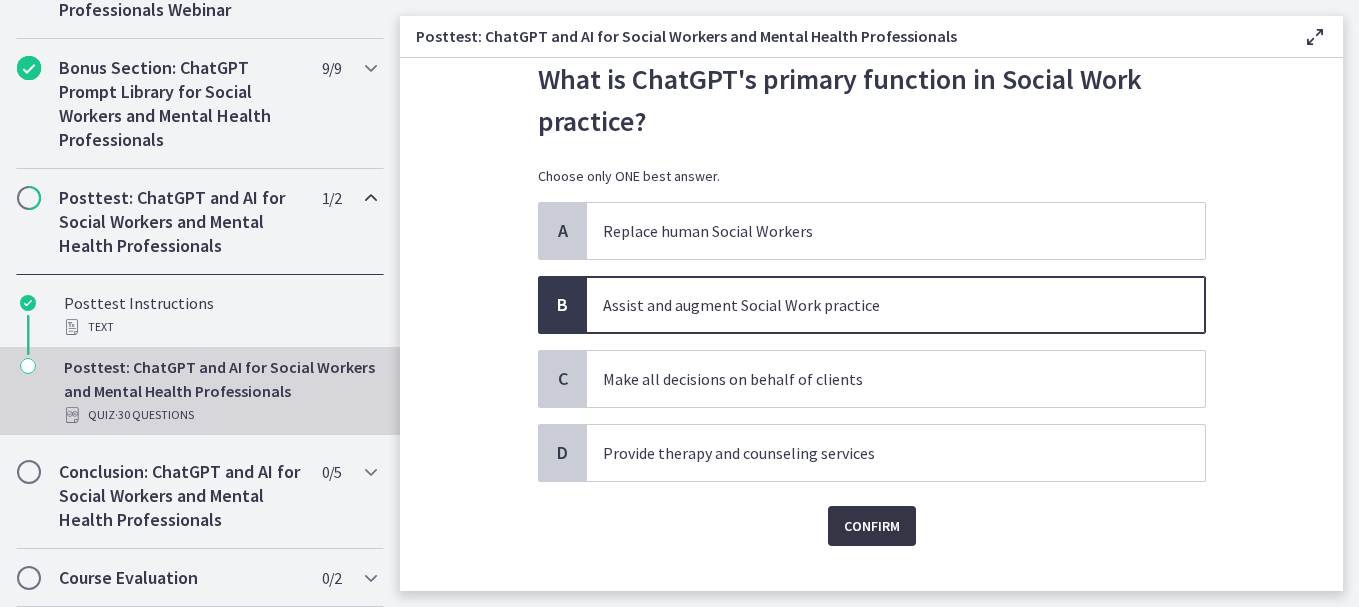 click on "Confirm" at bounding box center (872, 526) 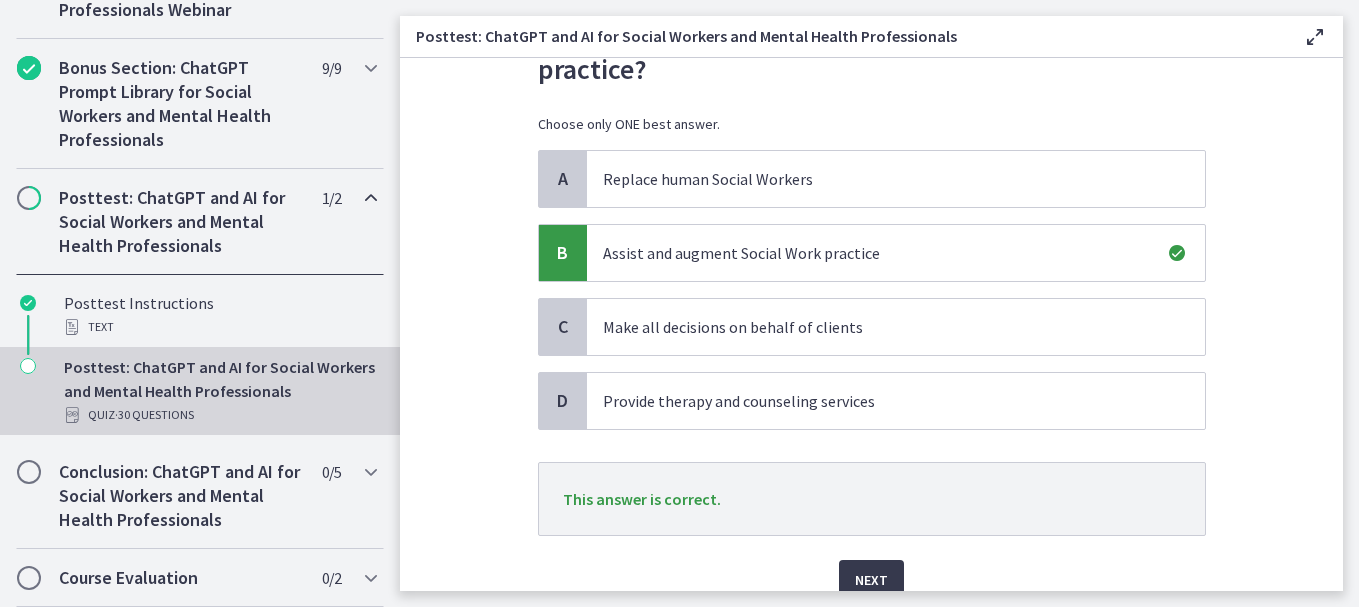 scroll, scrollTop: 174, scrollLeft: 0, axis: vertical 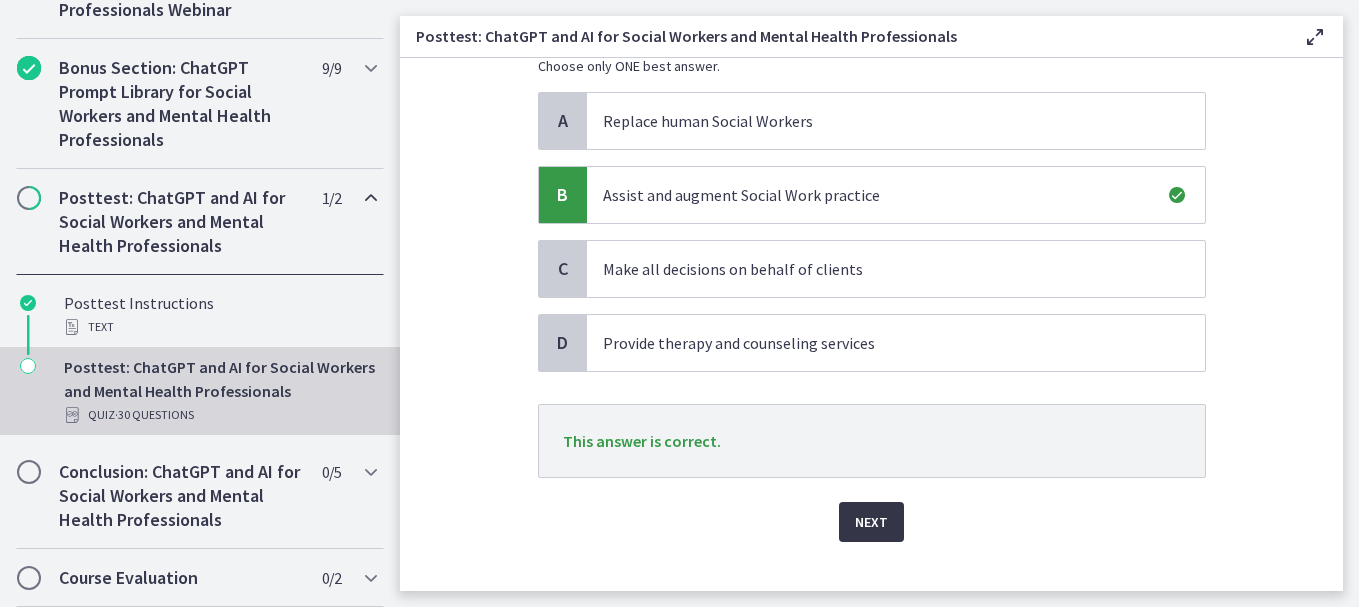 click on "Next" at bounding box center (871, 522) 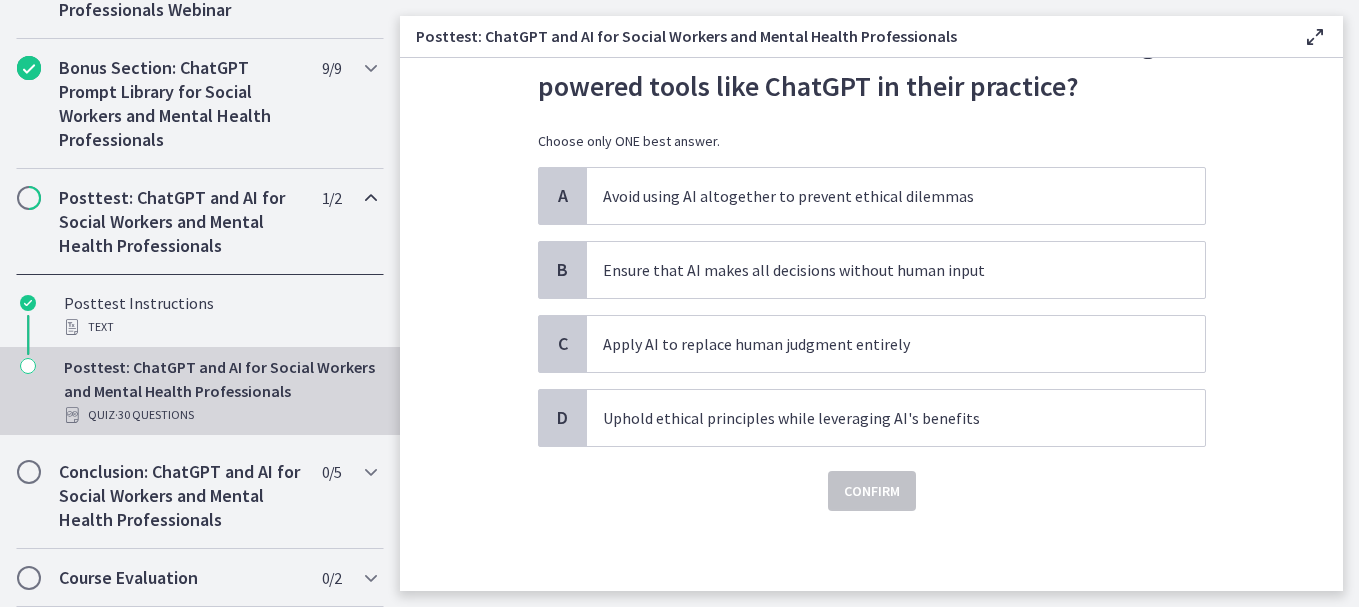 scroll, scrollTop: 0, scrollLeft: 0, axis: both 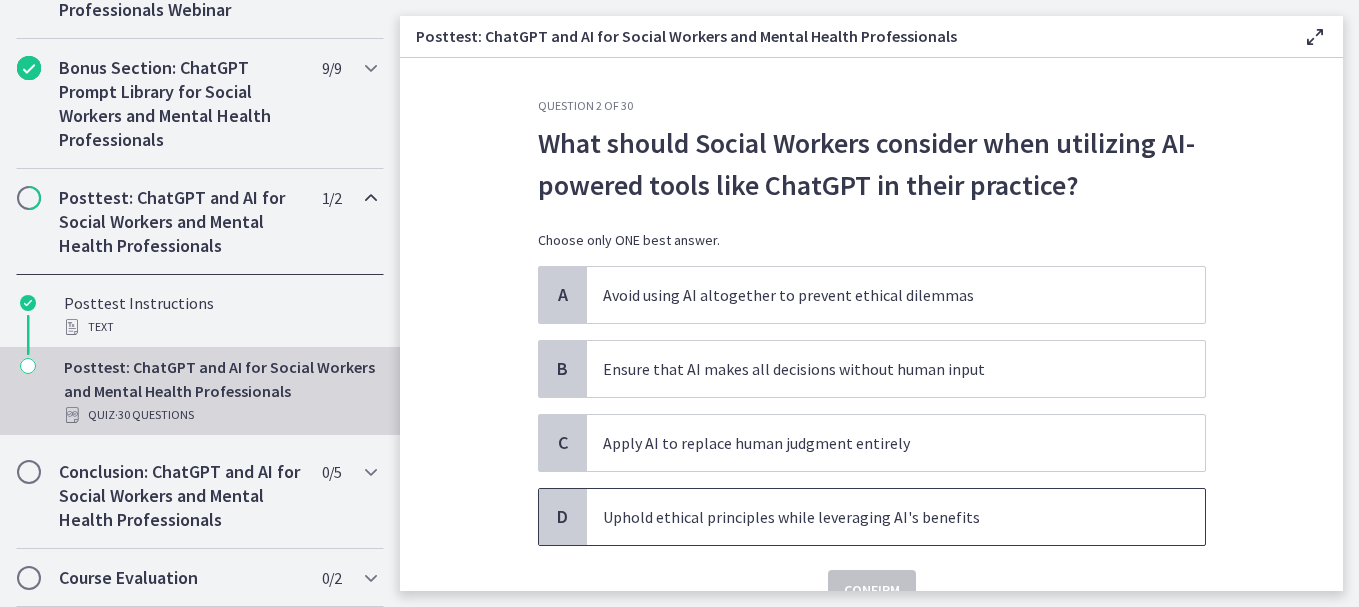 click on "Uphold ethical principles while leveraging AI's benefits" at bounding box center (876, 517) 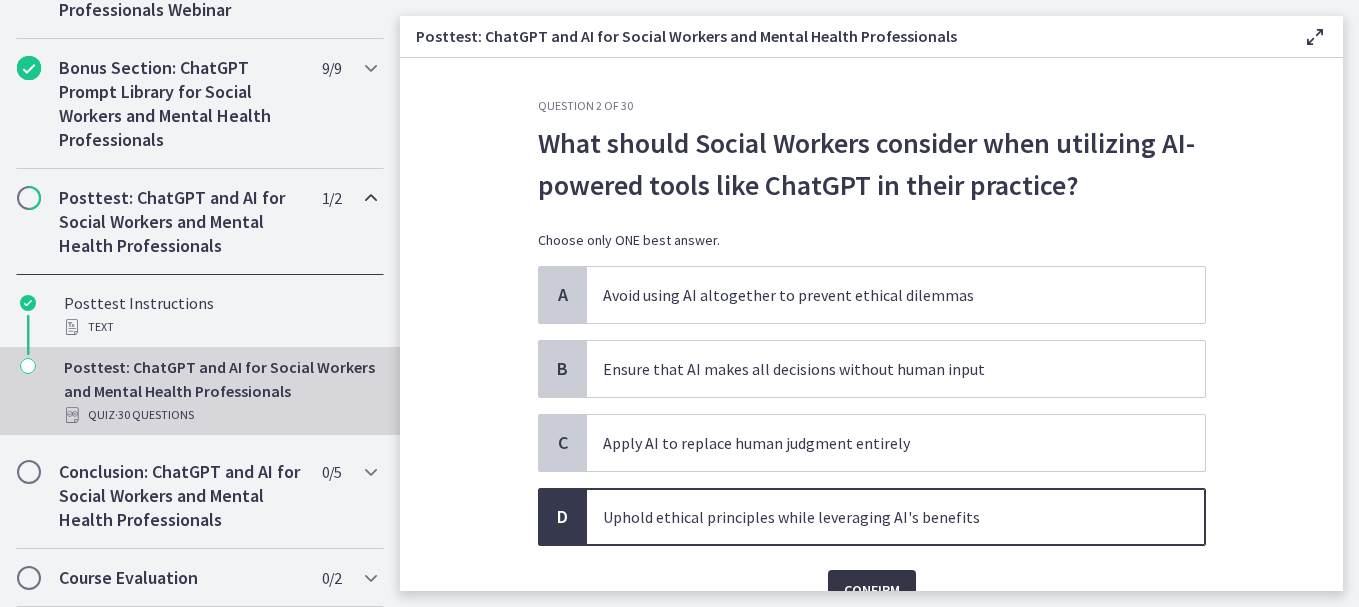 click on "Confirm" at bounding box center (872, 590) 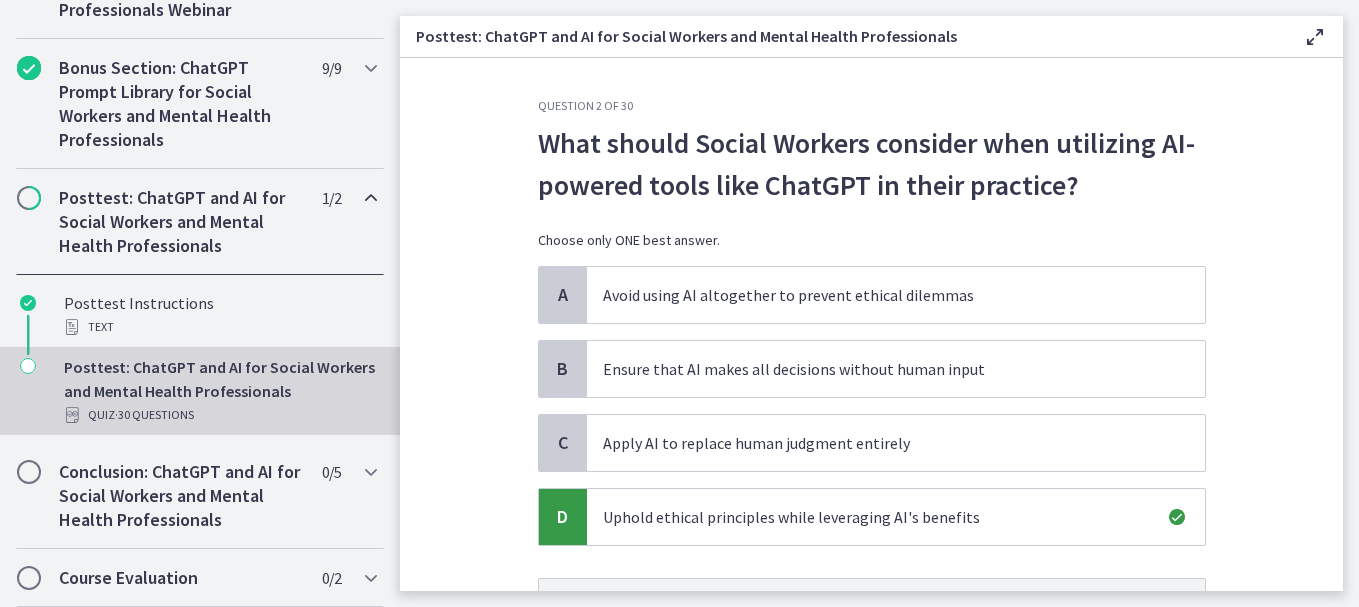scroll, scrollTop: 50, scrollLeft: 0, axis: vertical 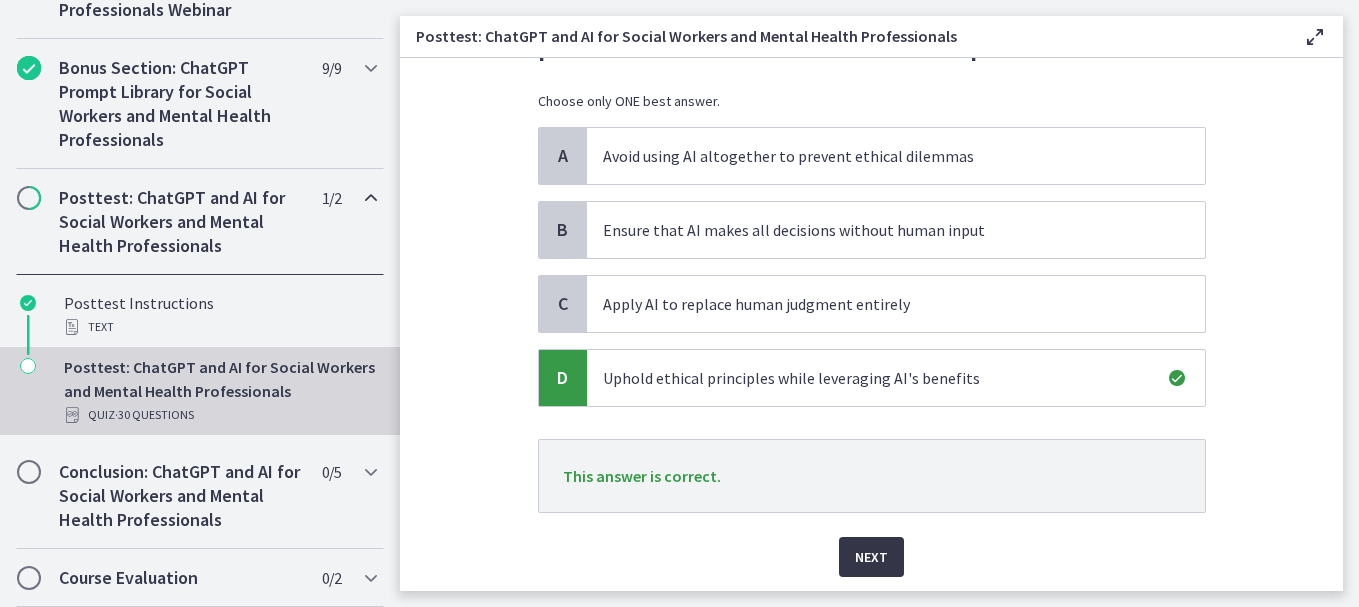 click on "Next" at bounding box center [871, 557] 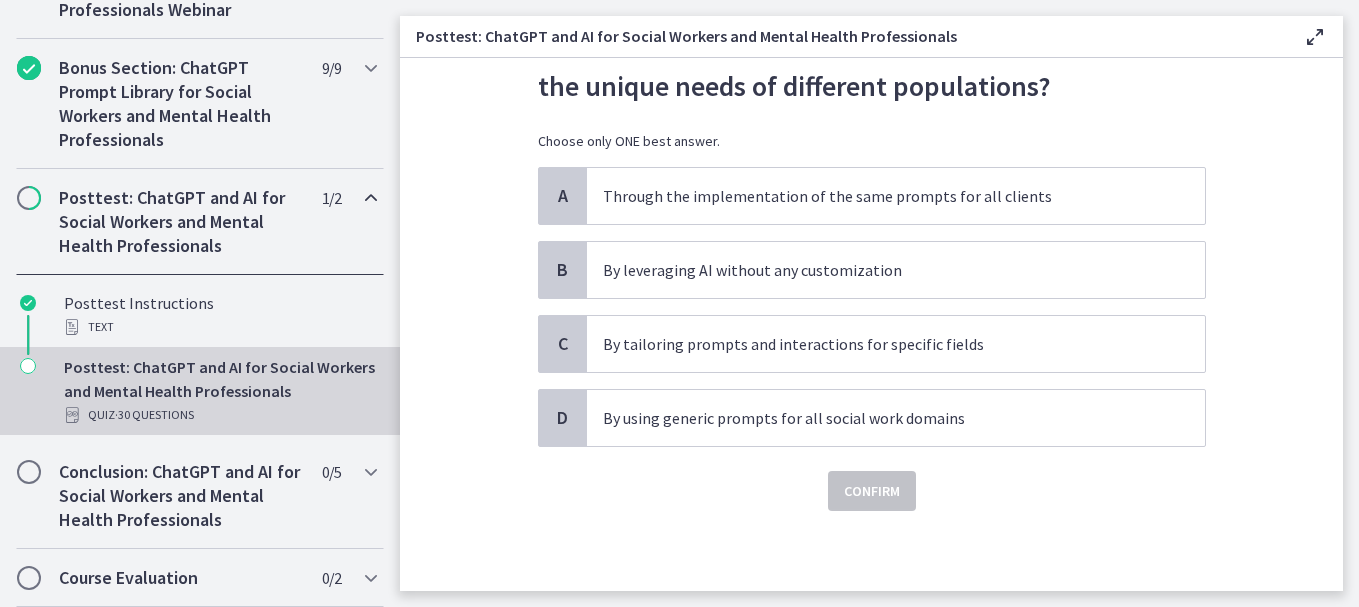 scroll, scrollTop: 0, scrollLeft: 0, axis: both 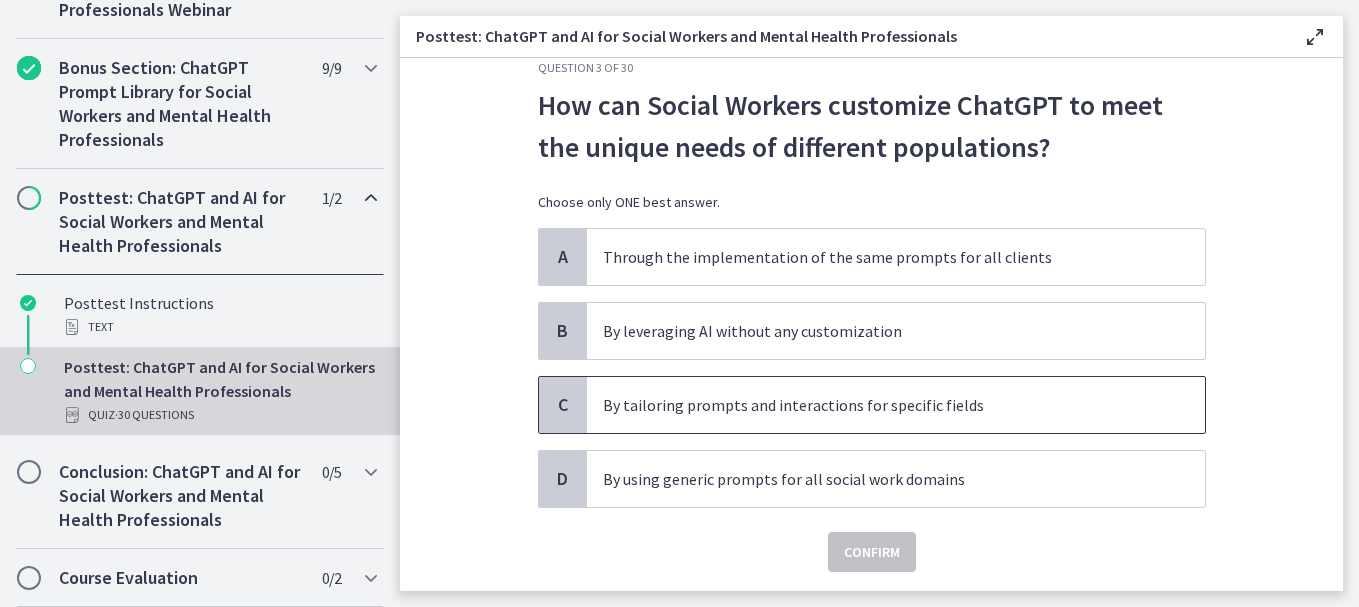 click on "By tailoring prompts and interactions for specific fields" at bounding box center [876, 405] 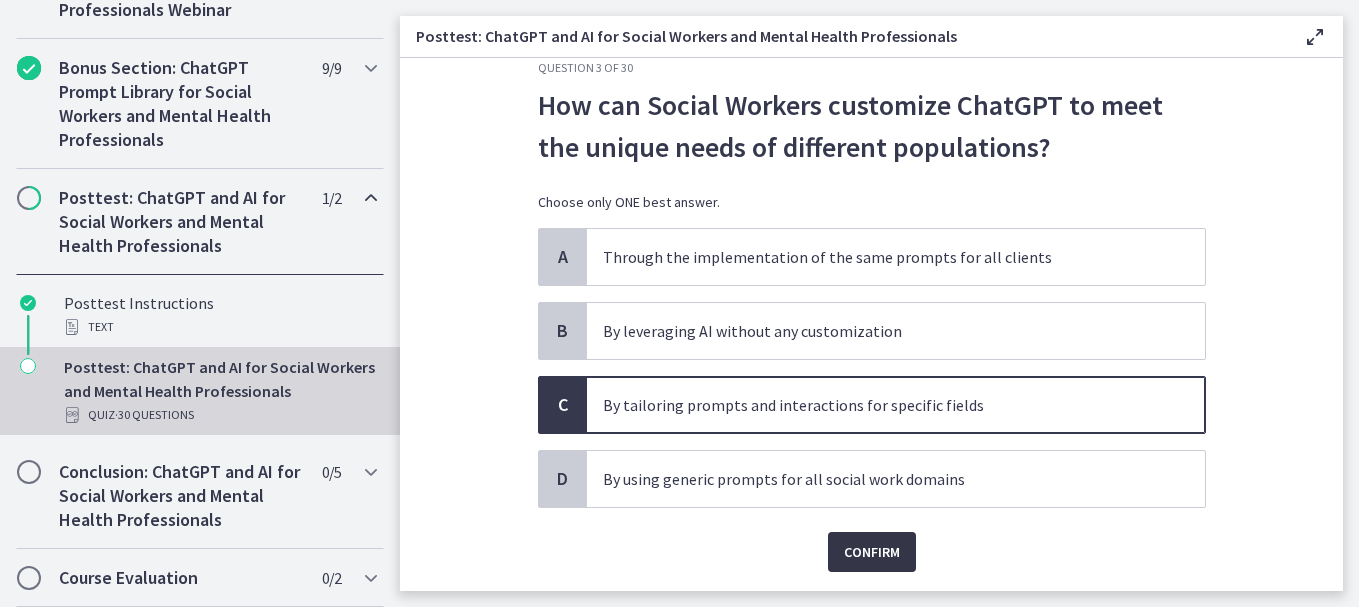 click on "Confirm" at bounding box center [872, 552] 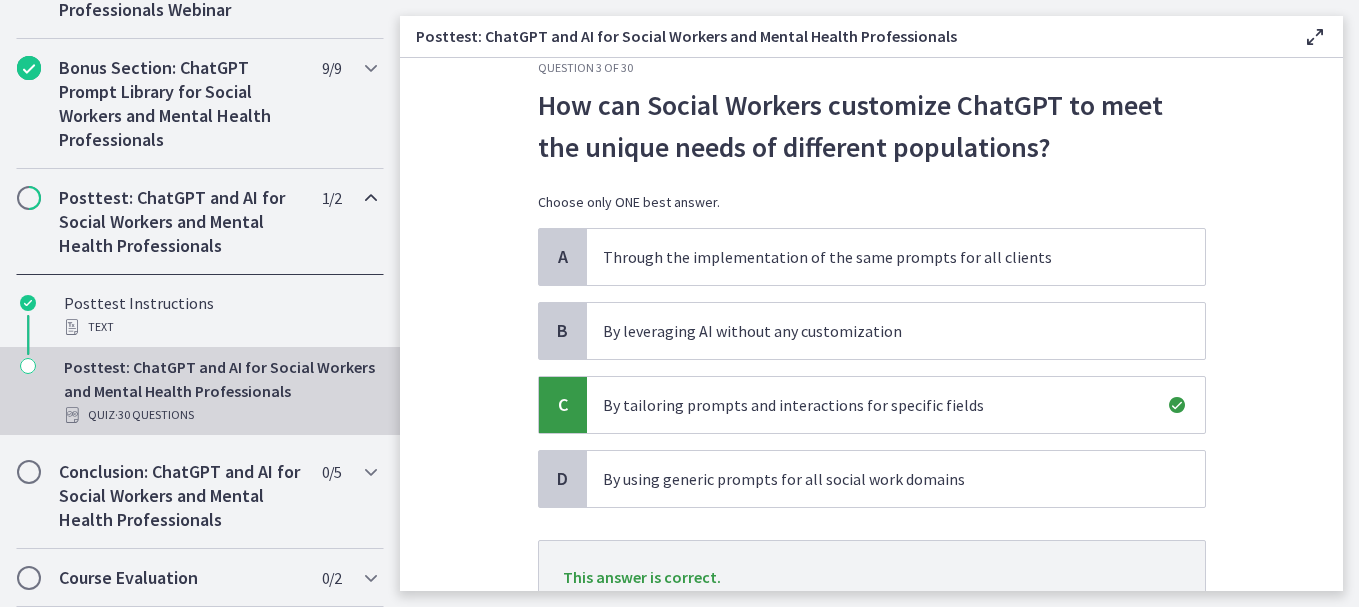 scroll, scrollTop: 205, scrollLeft: 0, axis: vertical 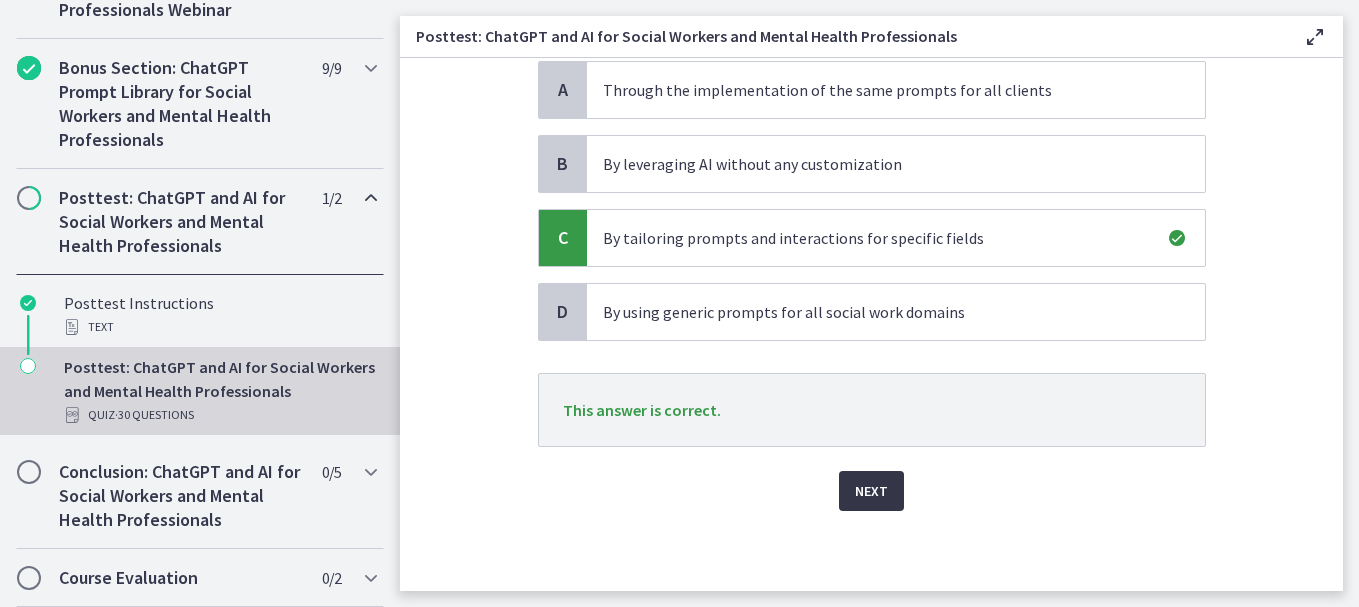 click on "Next" at bounding box center (871, 491) 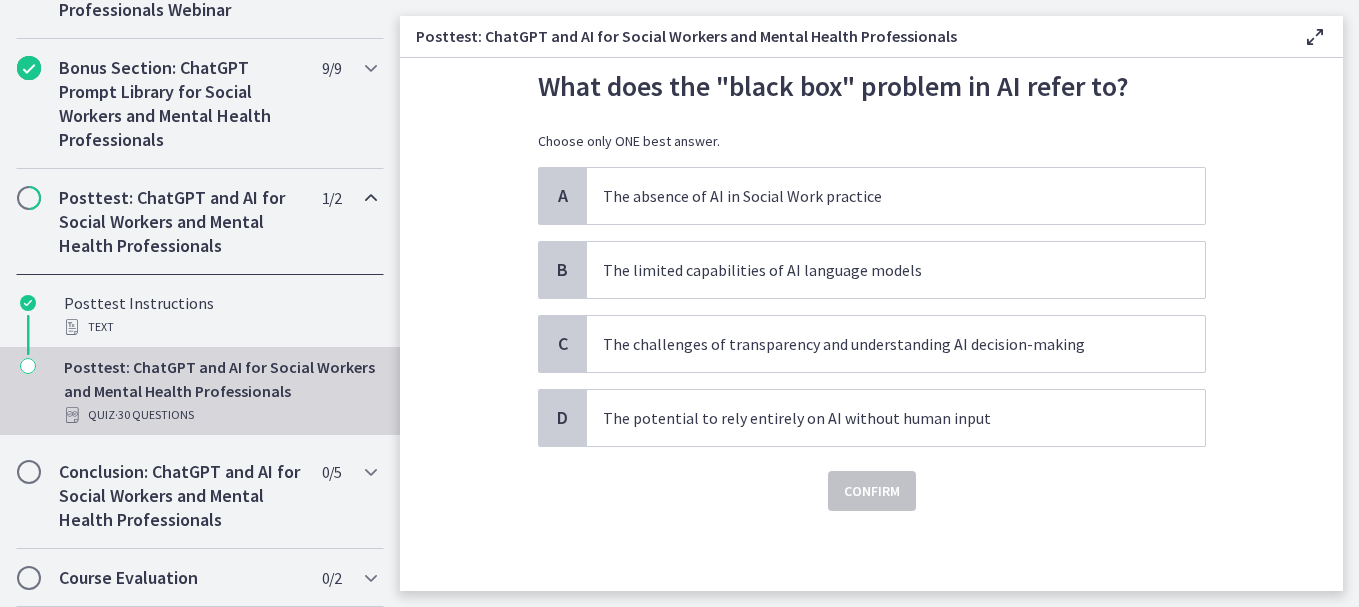 scroll, scrollTop: 0, scrollLeft: 0, axis: both 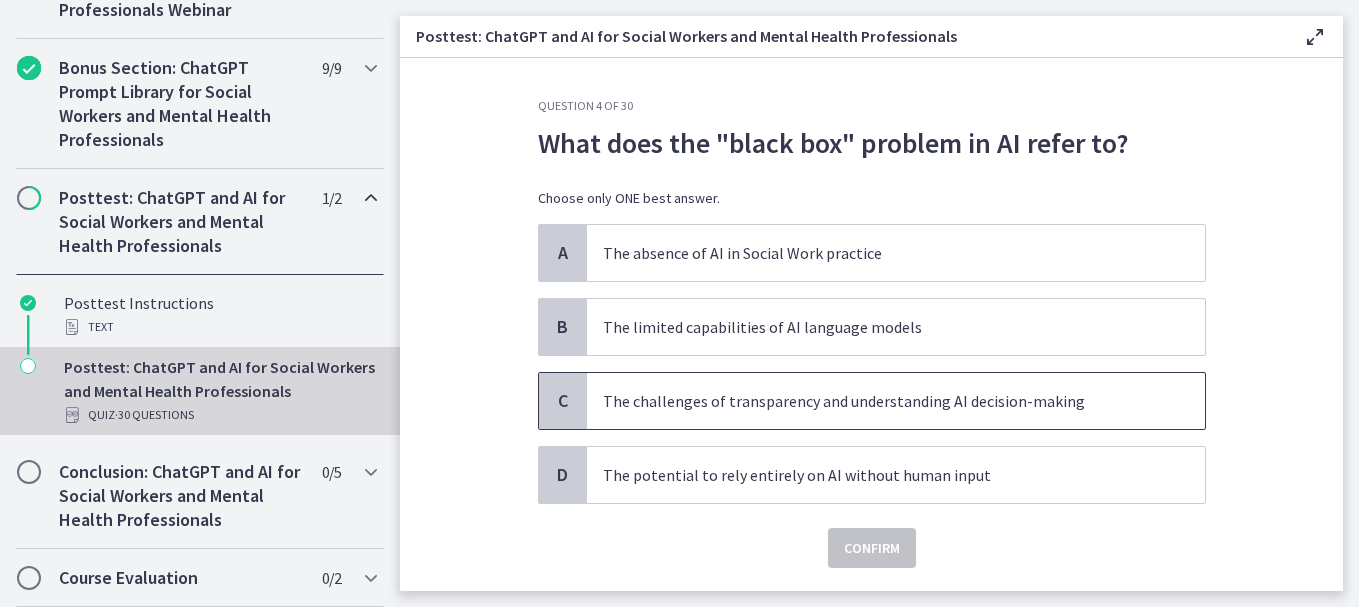 click on "The challenges of transparency and understanding AI decision-making" at bounding box center [876, 401] 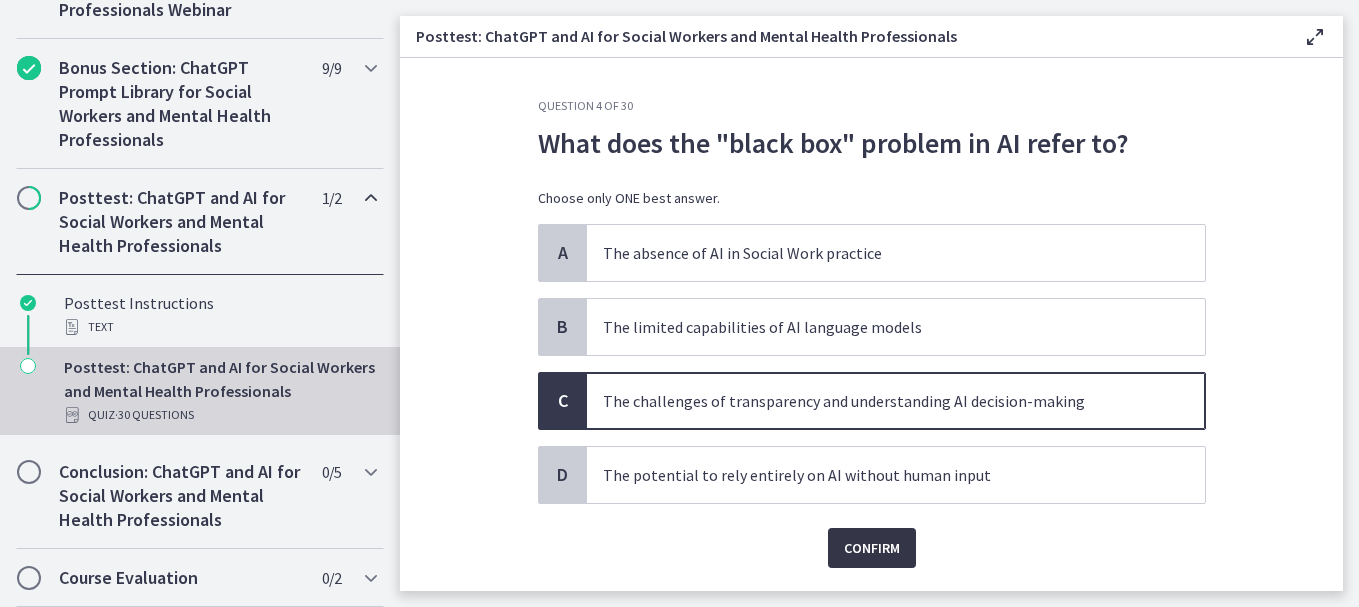 click on "Confirm" at bounding box center [872, 548] 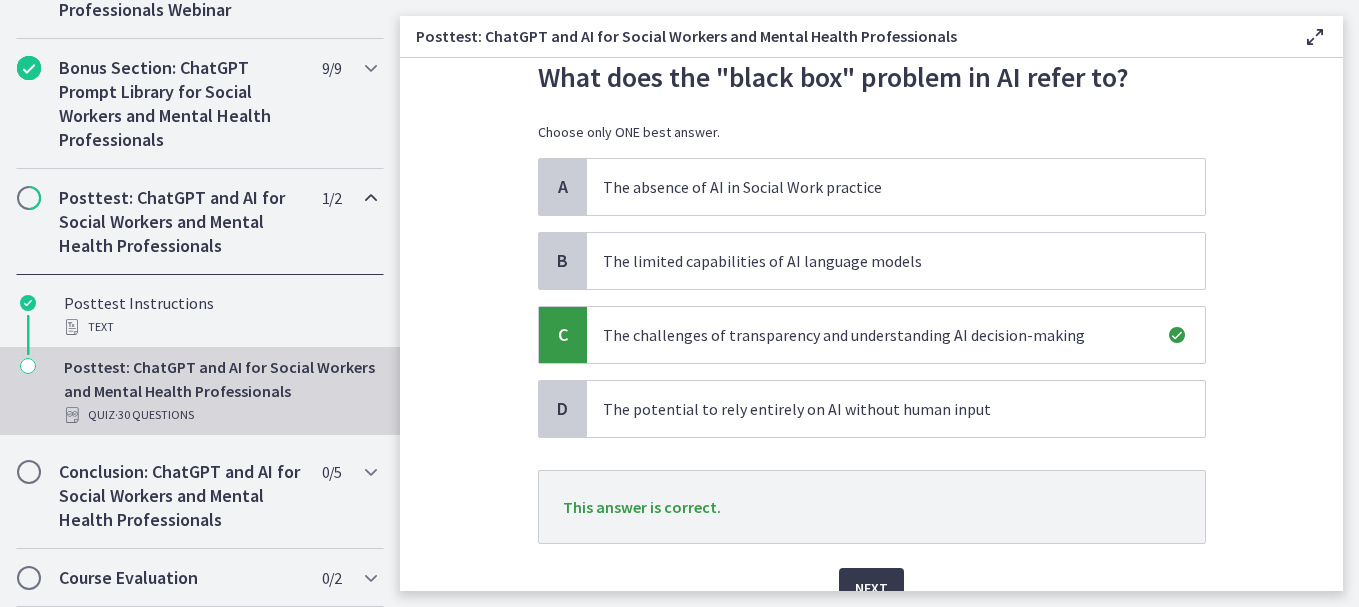 scroll, scrollTop: 146, scrollLeft: 0, axis: vertical 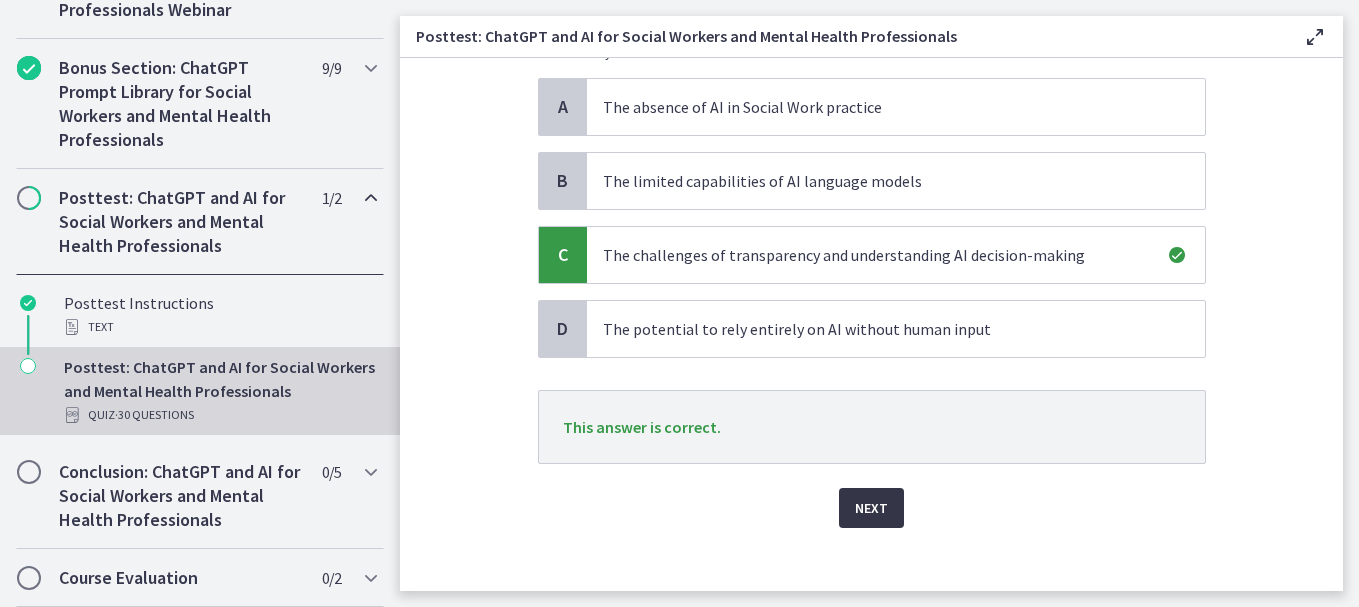 click on "Next" at bounding box center [871, 508] 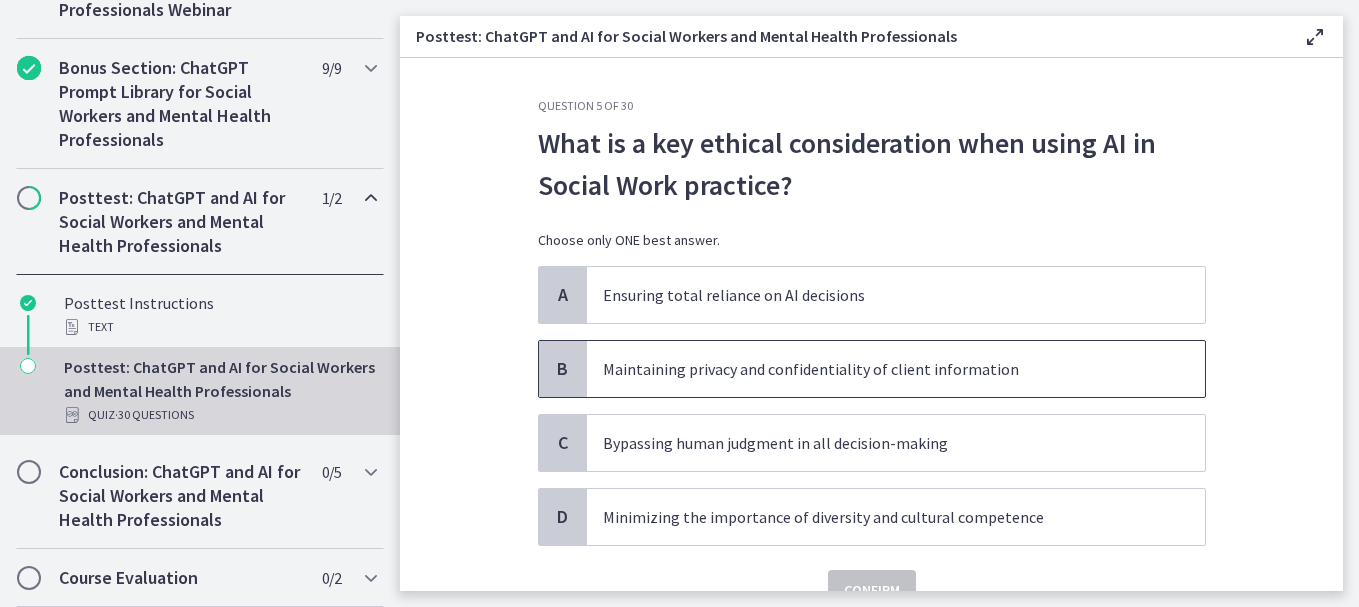 click on "Maintaining privacy and confidentiality of client information" at bounding box center [876, 369] 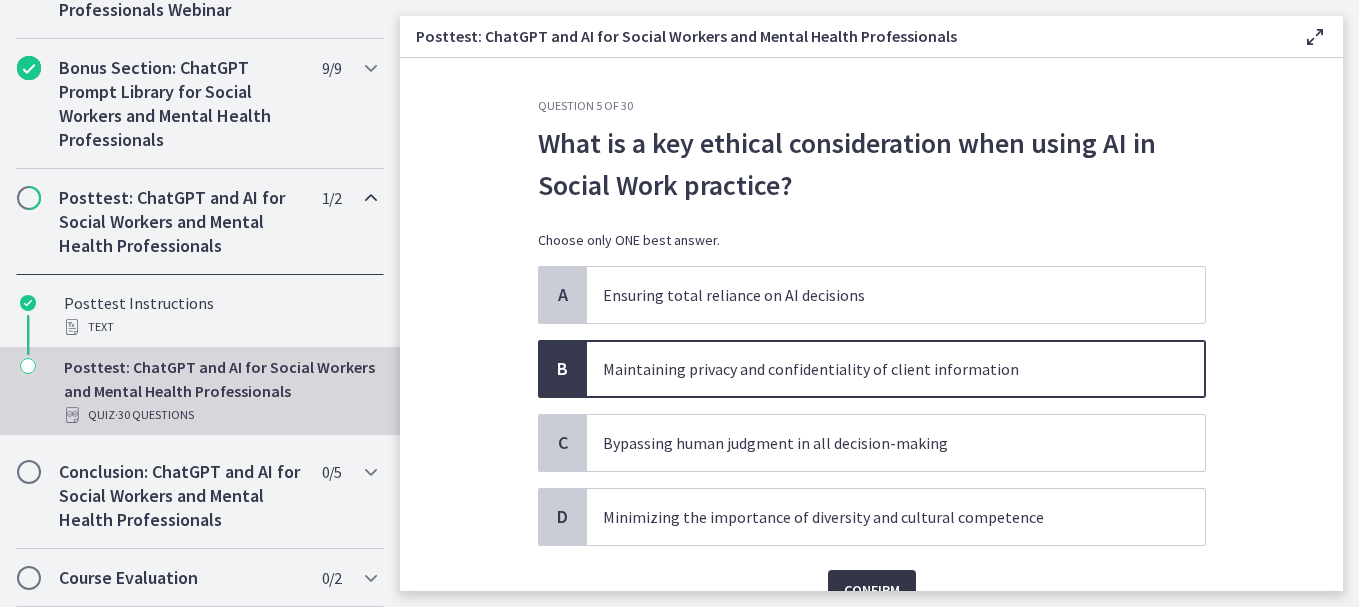 click on "Confirm" at bounding box center (872, 590) 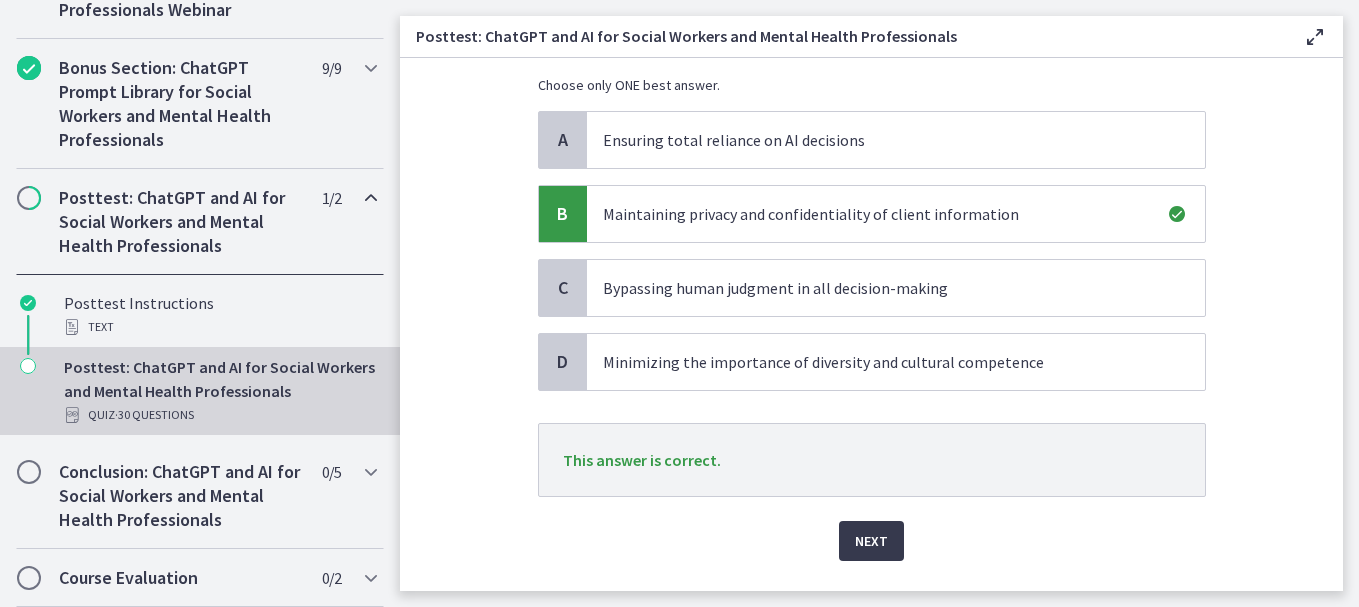 scroll, scrollTop: 160, scrollLeft: 0, axis: vertical 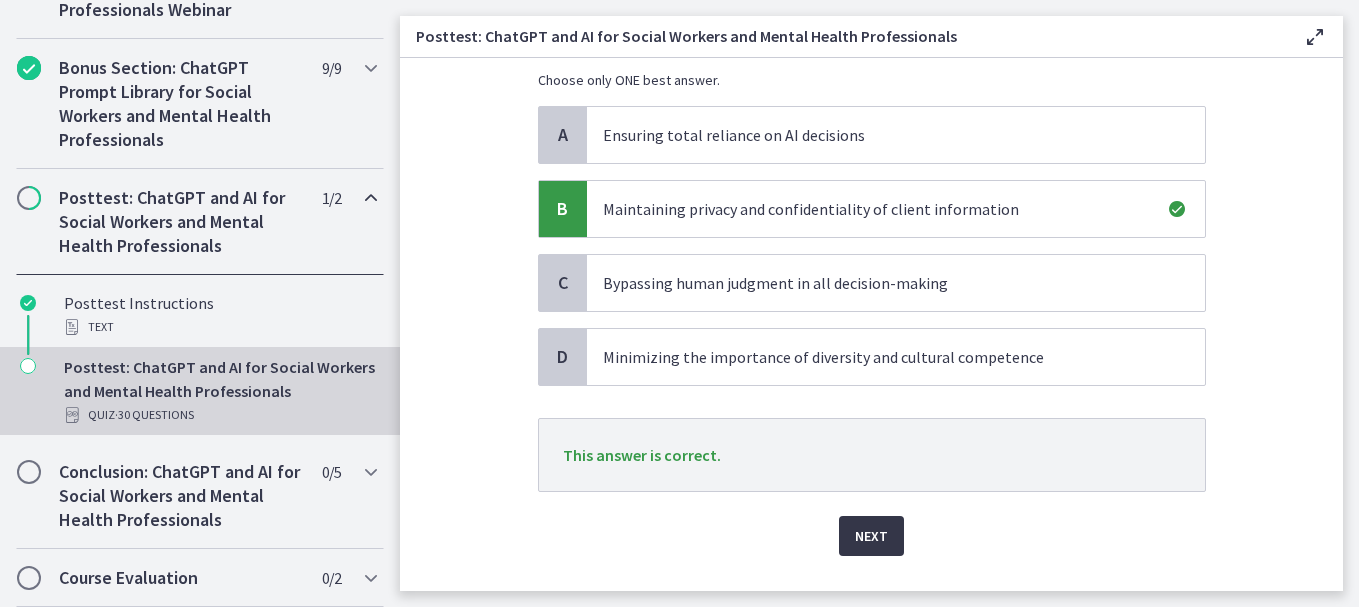 click on "Next" at bounding box center [871, 536] 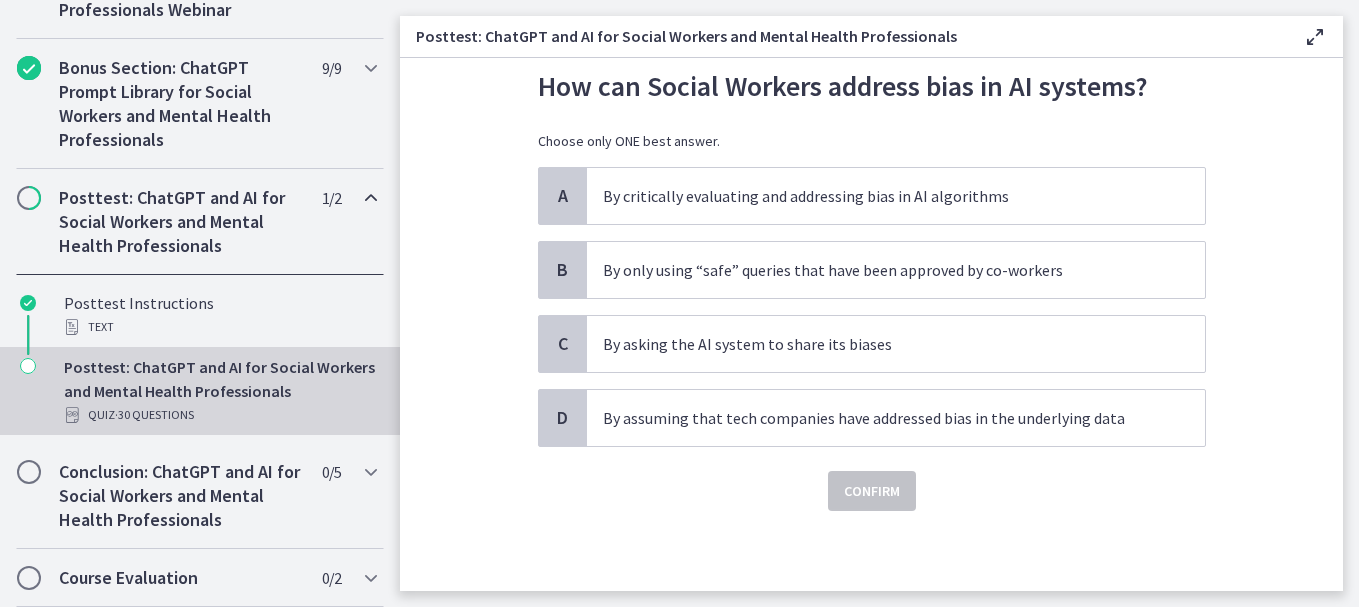 scroll, scrollTop: 0, scrollLeft: 0, axis: both 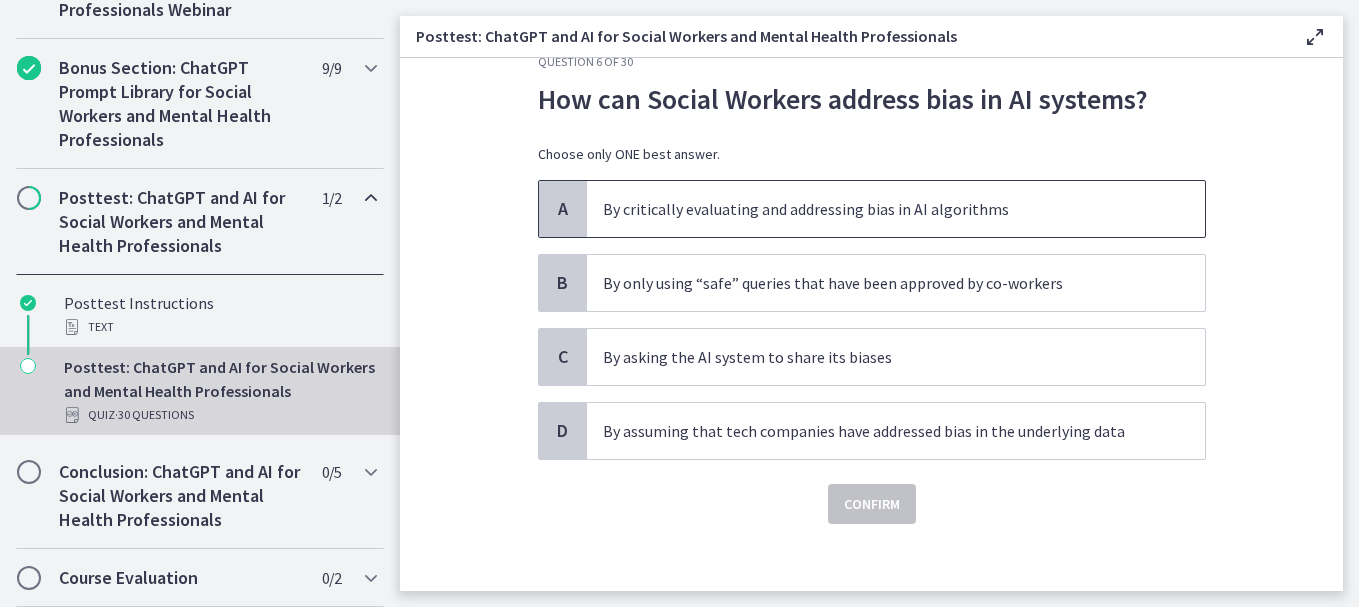 click on "By critically evaluating and addressing bias in AI algorithms" at bounding box center [896, 209] 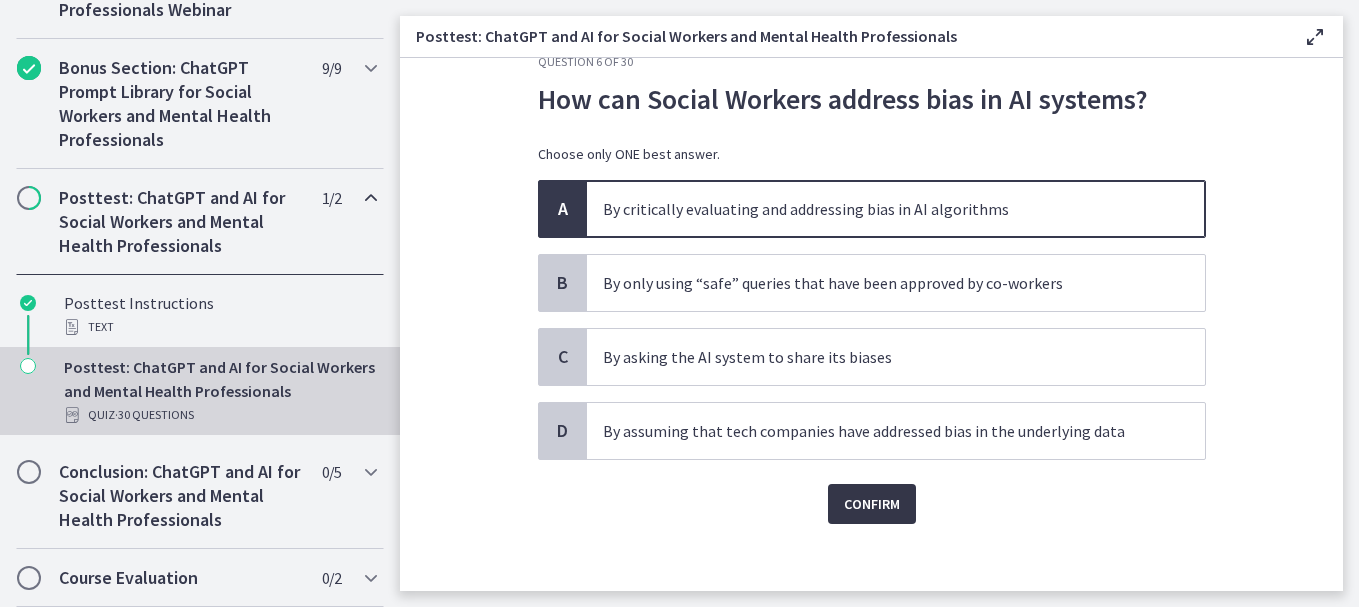 click on "Confirm" at bounding box center [872, 504] 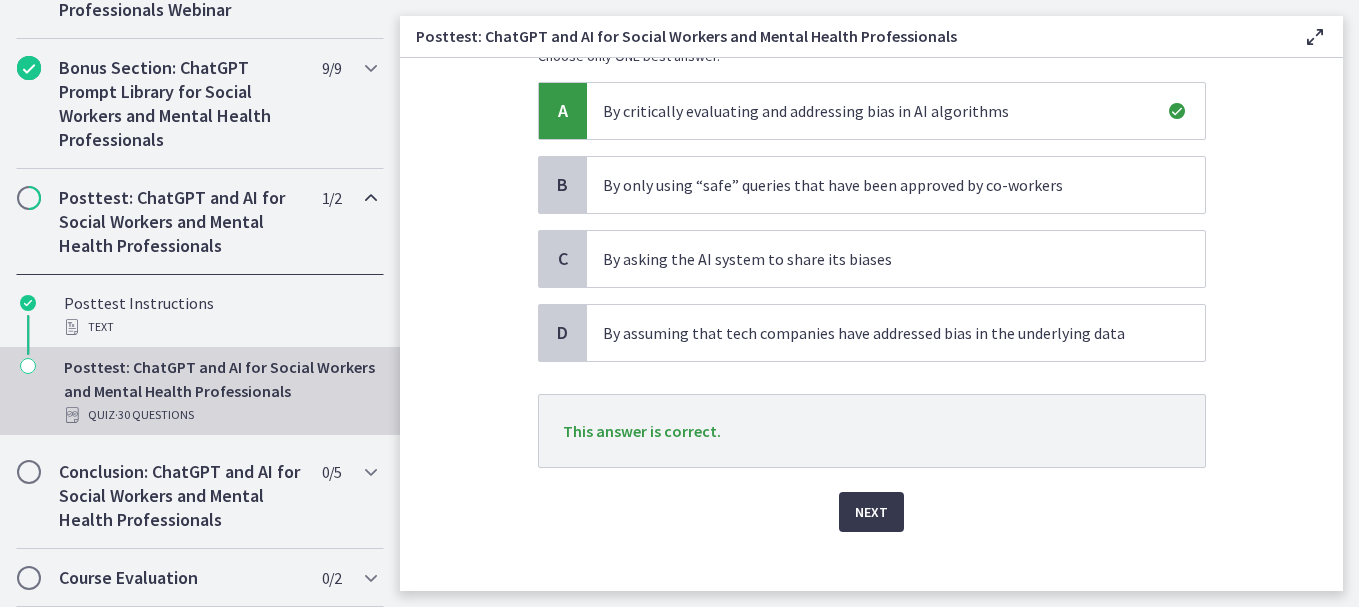 scroll, scrollTop: 152, scrollLeft: 0, axis: vertical 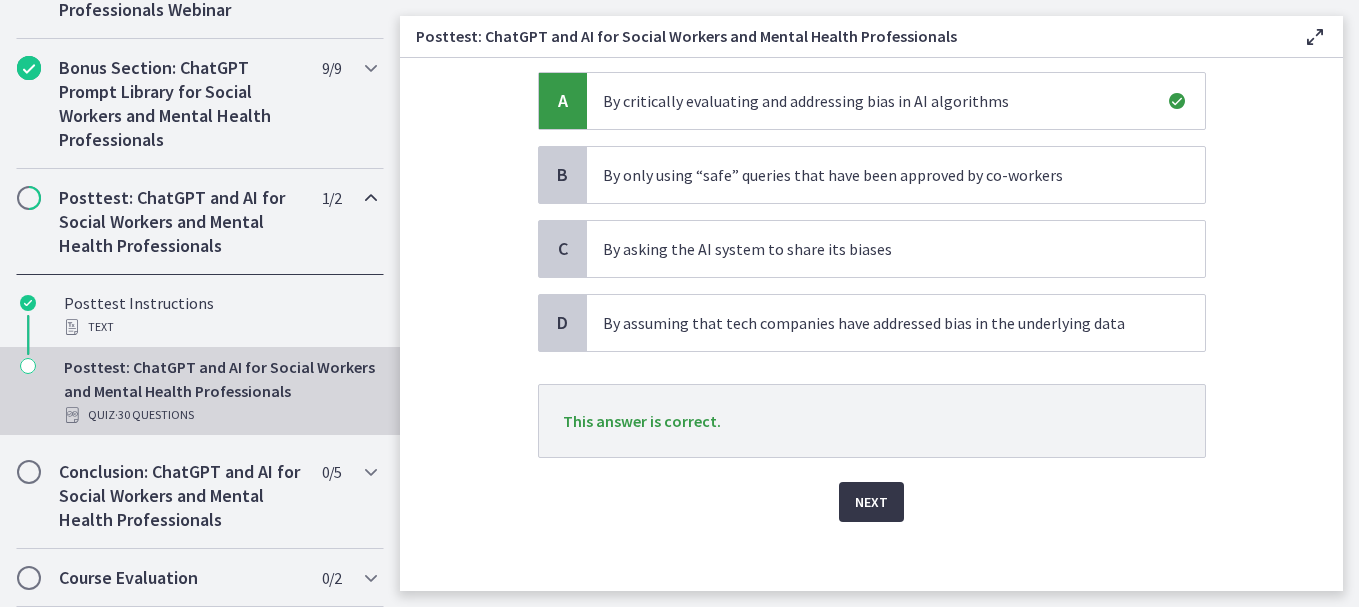 click on "Next" at bounding box center [871, 502] 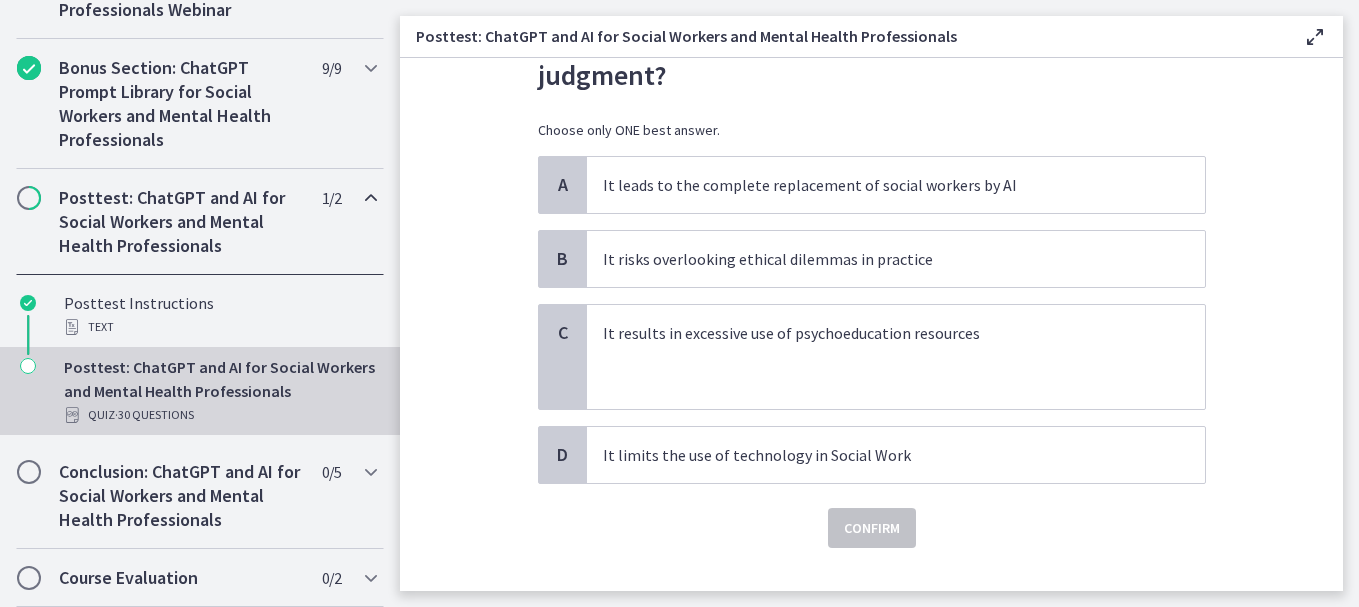 scroll, scrollTop: 0, scrollLeft: 0, axis: both 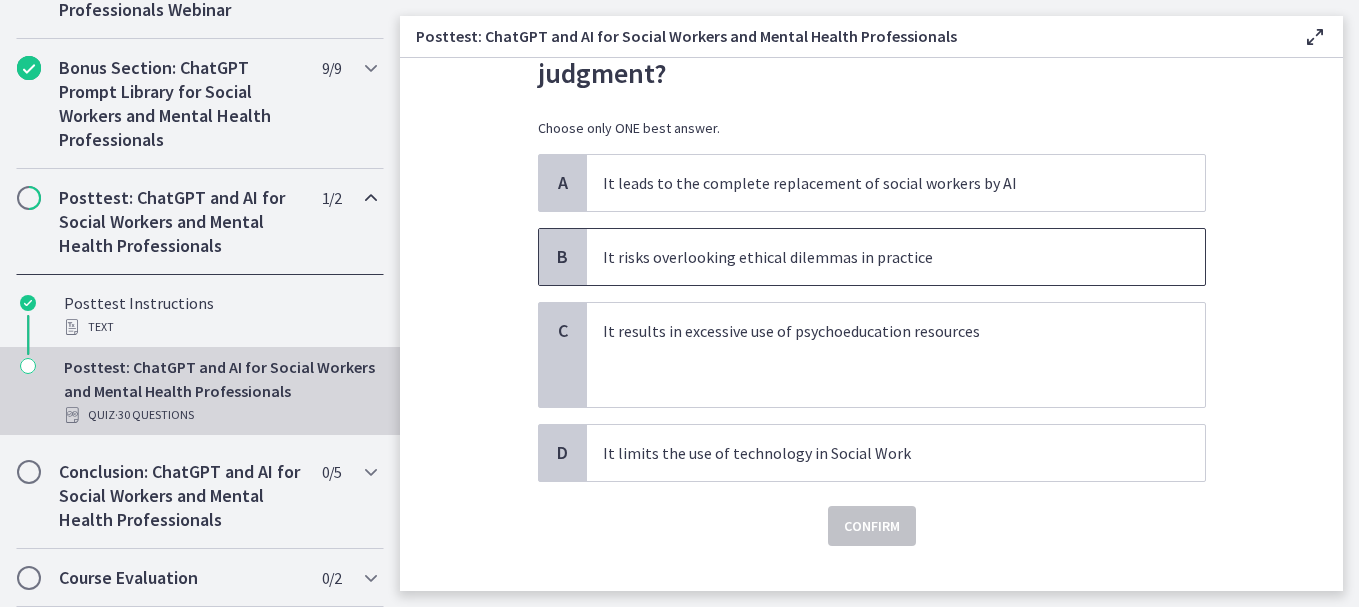 click on "It risks overlooking ethical dilemmas in practice" at bounding box center (876, 257) 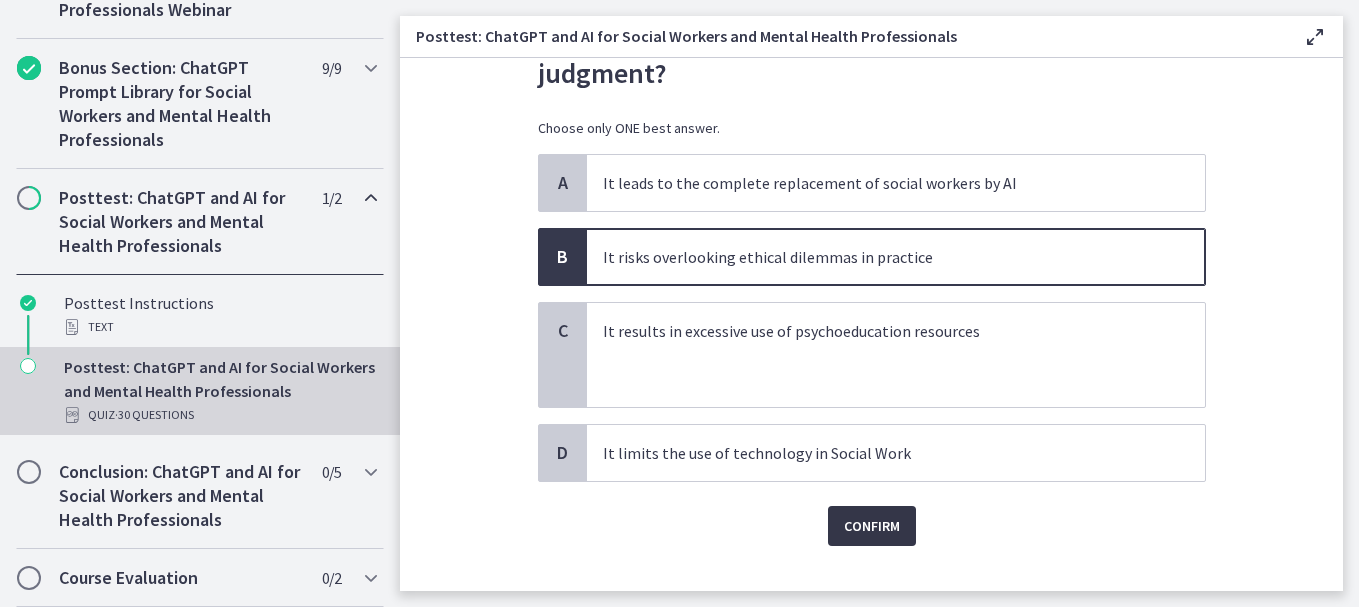 click on "Confirm" at bounding box center [872, 526] 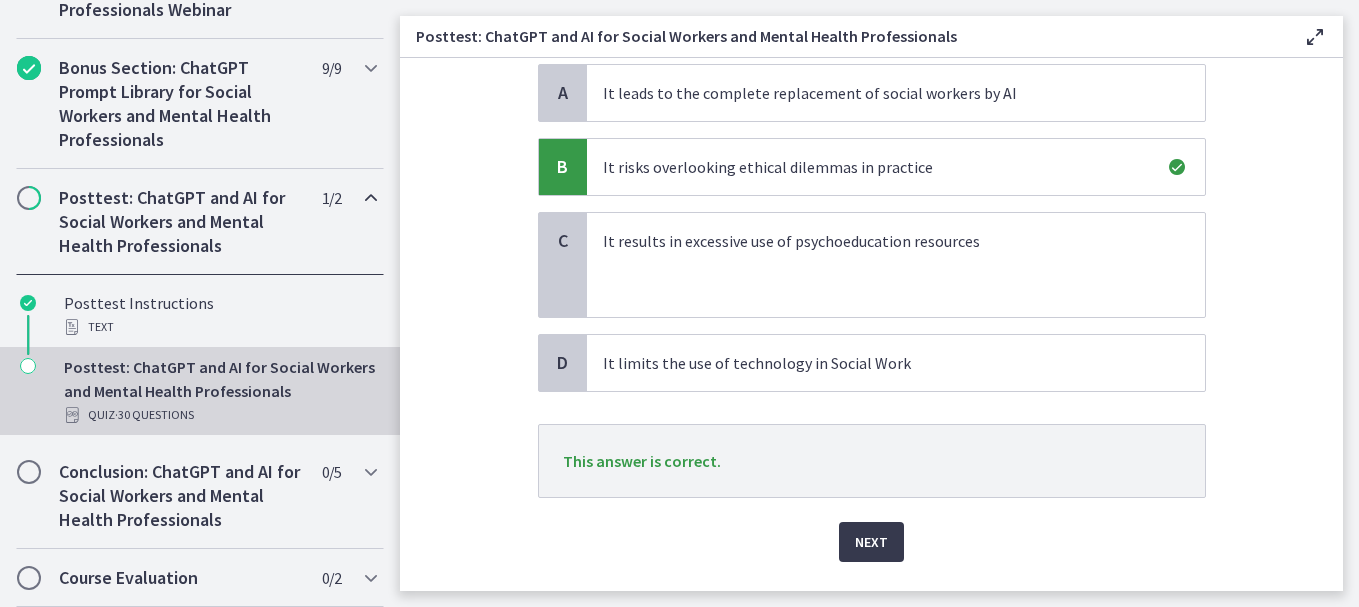 scroll, scrollTop: 295, scrollLeft: 0, axis: vertical 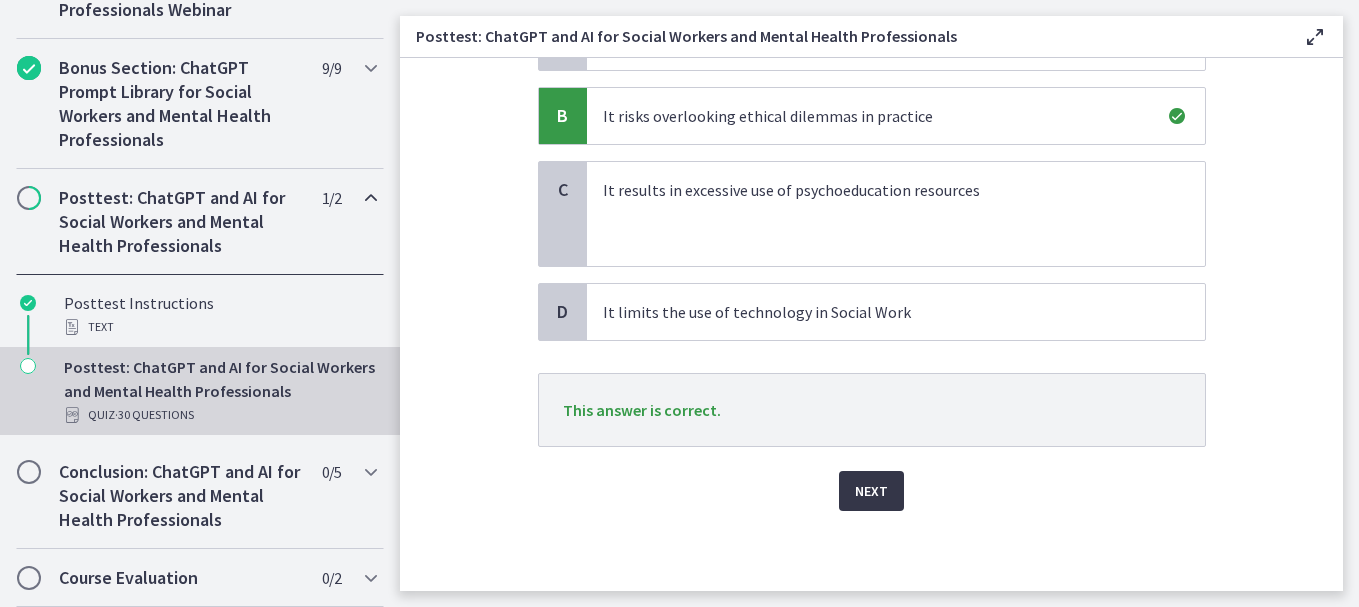 click on "Next" at bounding box center (871, 491) 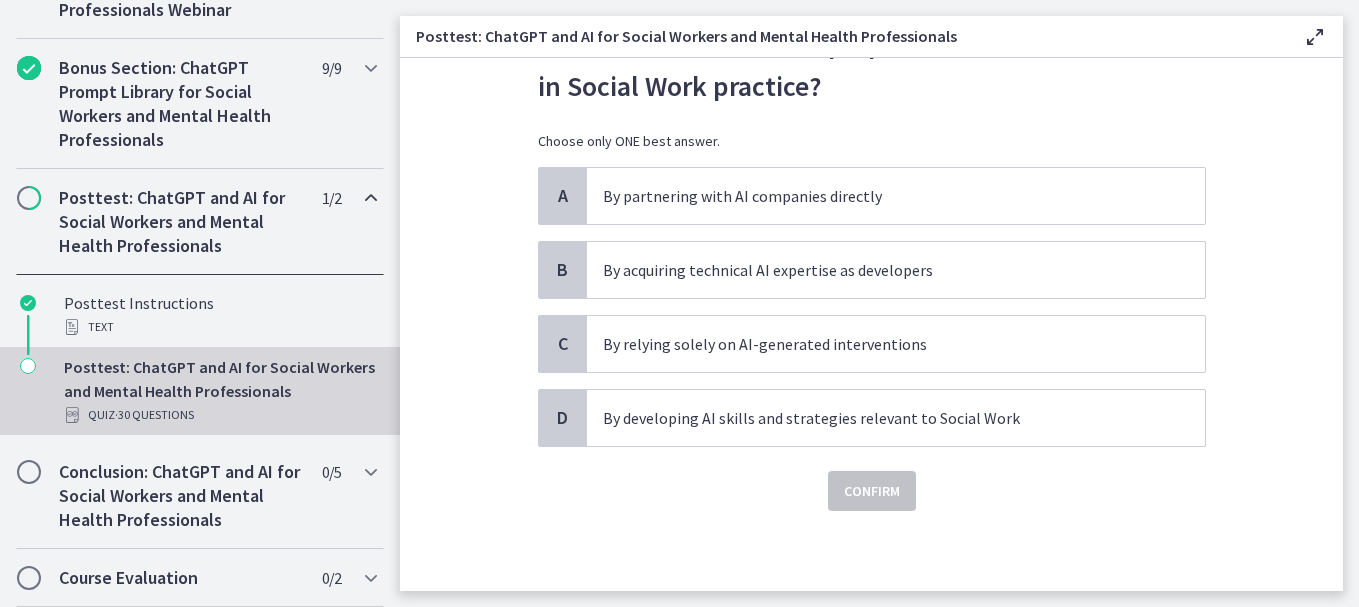 scroll, scrollTop: 0, scrollLeft: 0, axis: both 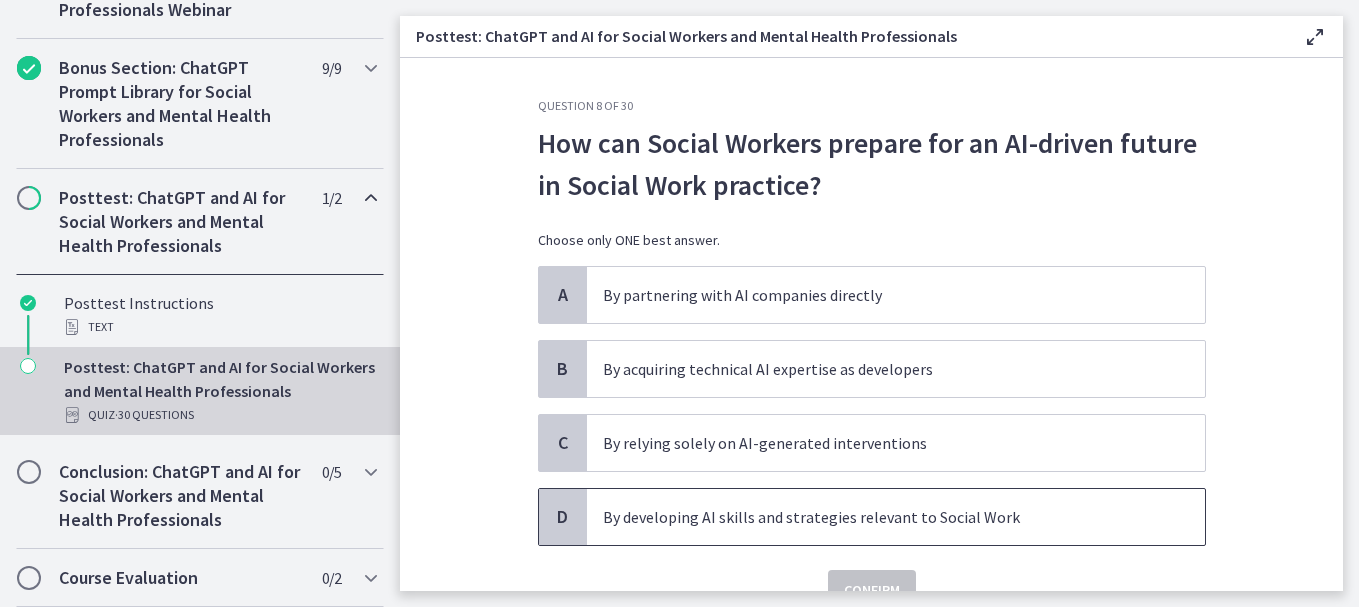 click on "By developing AI skills and strategies relevant to Social Work" at bounding box center (876, 517) 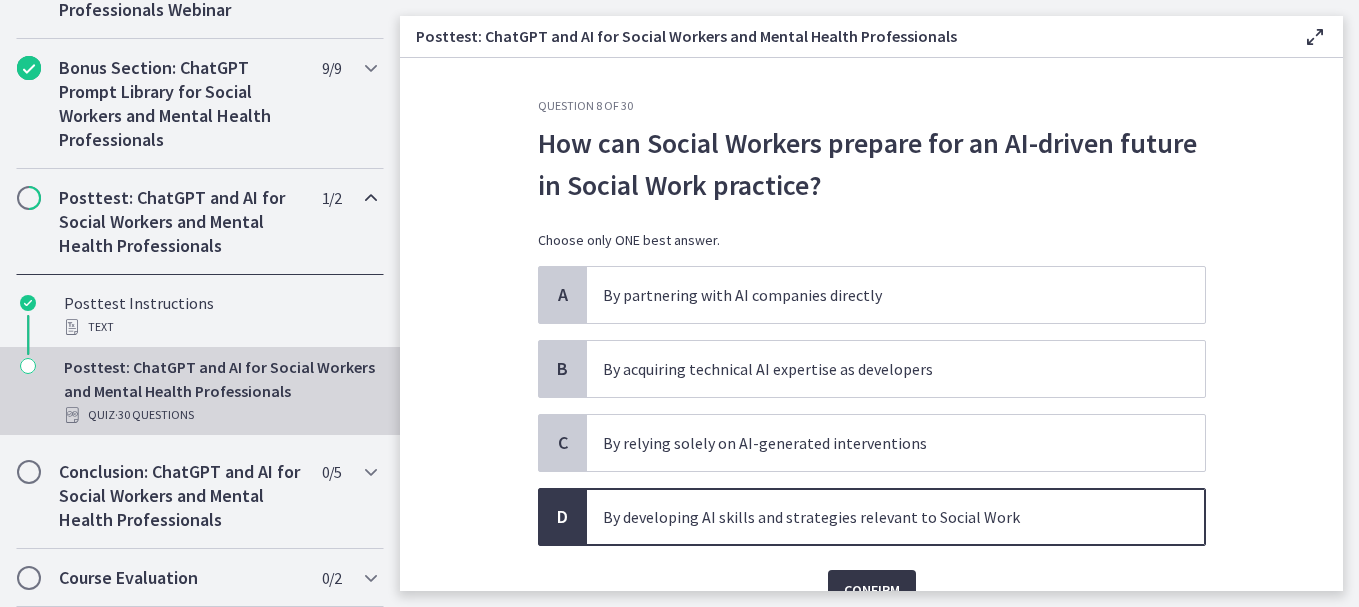 click on "Confirm" at bounding box center (872, 590) 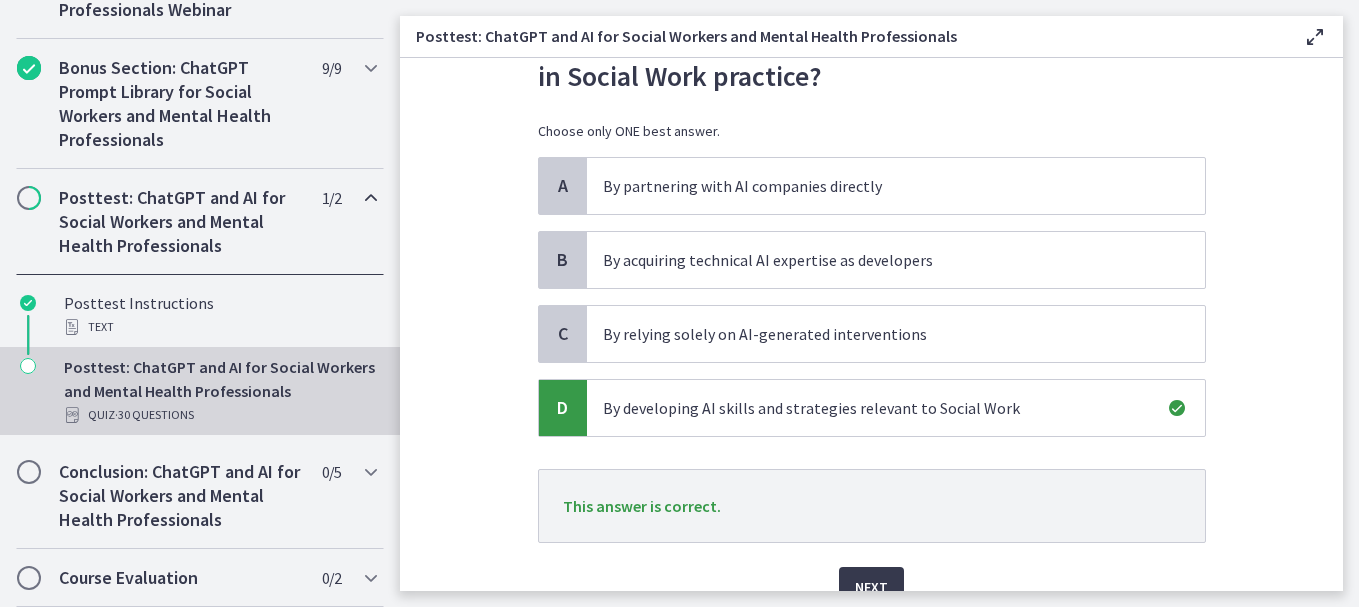 scroll, scrollTop: 113, scrollLeft: 0, axis: vertical 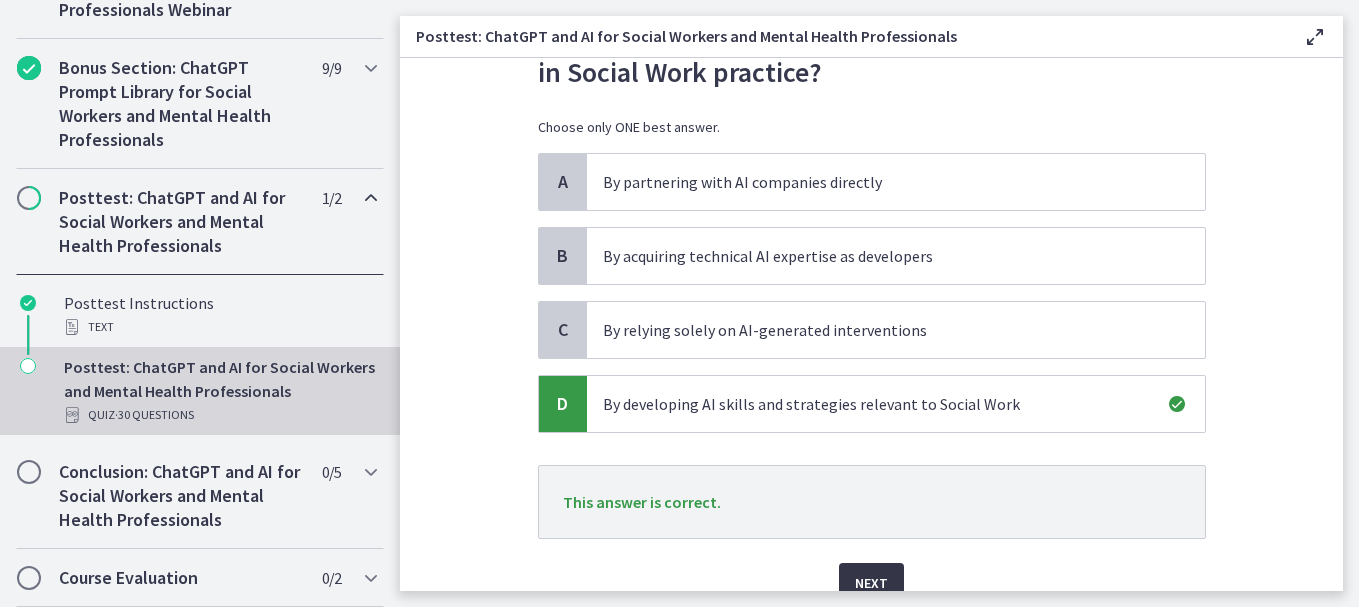 click on "Next" at bounding box center [871, 583] 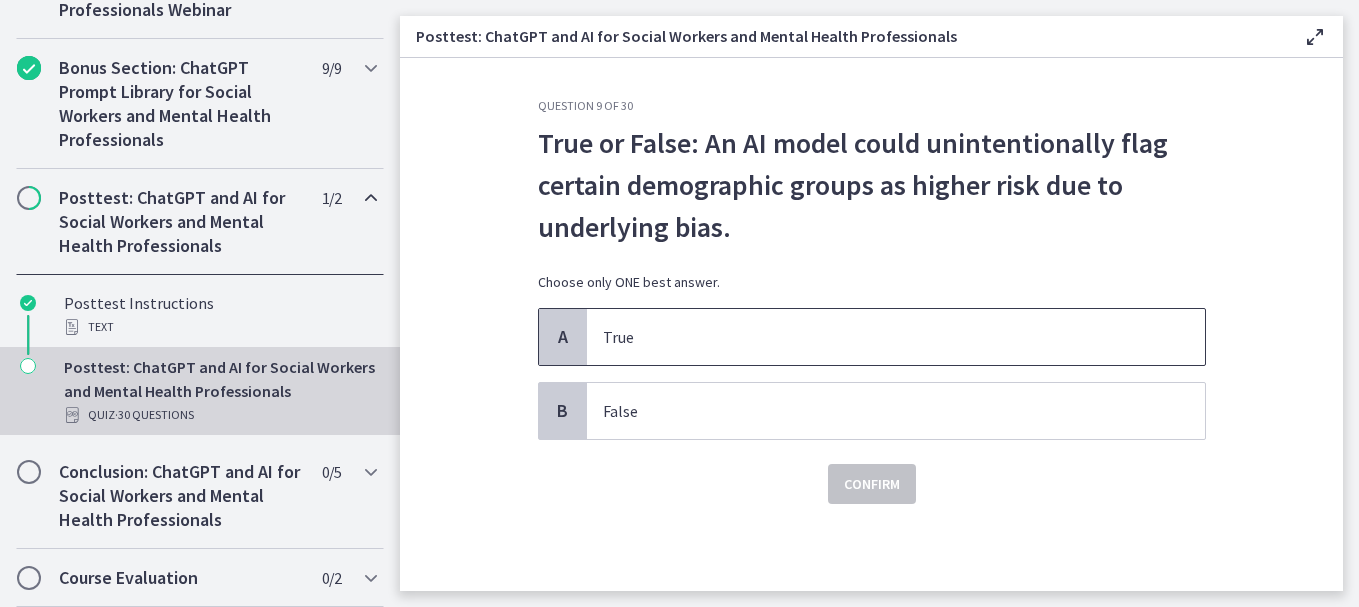 click on "True" at bounding box center [876, 337] 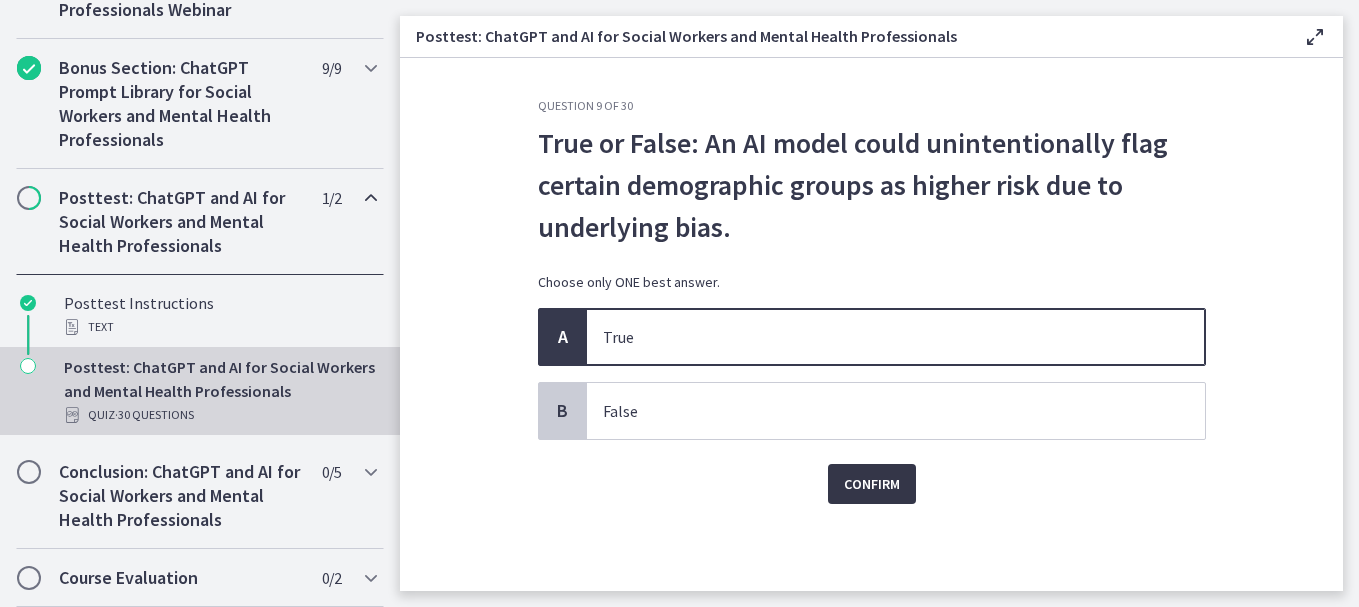 click on "Confirm" at bounding box center [872, 484] 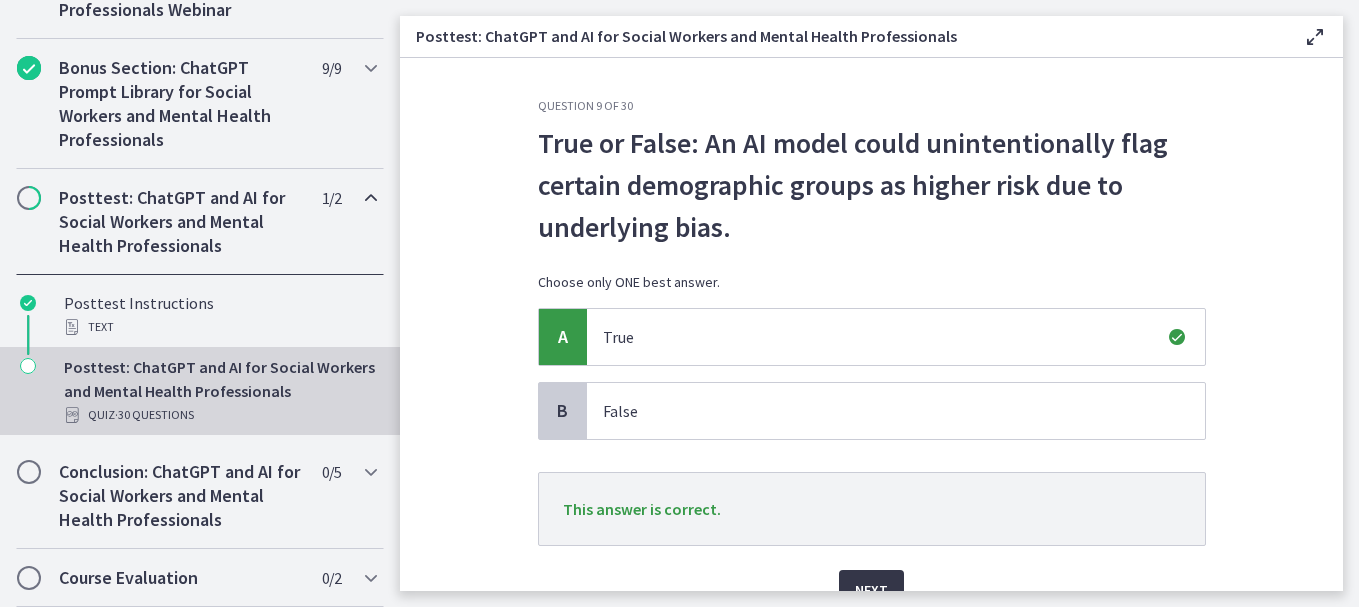 click on "Next" at bounding box center (871, 590) 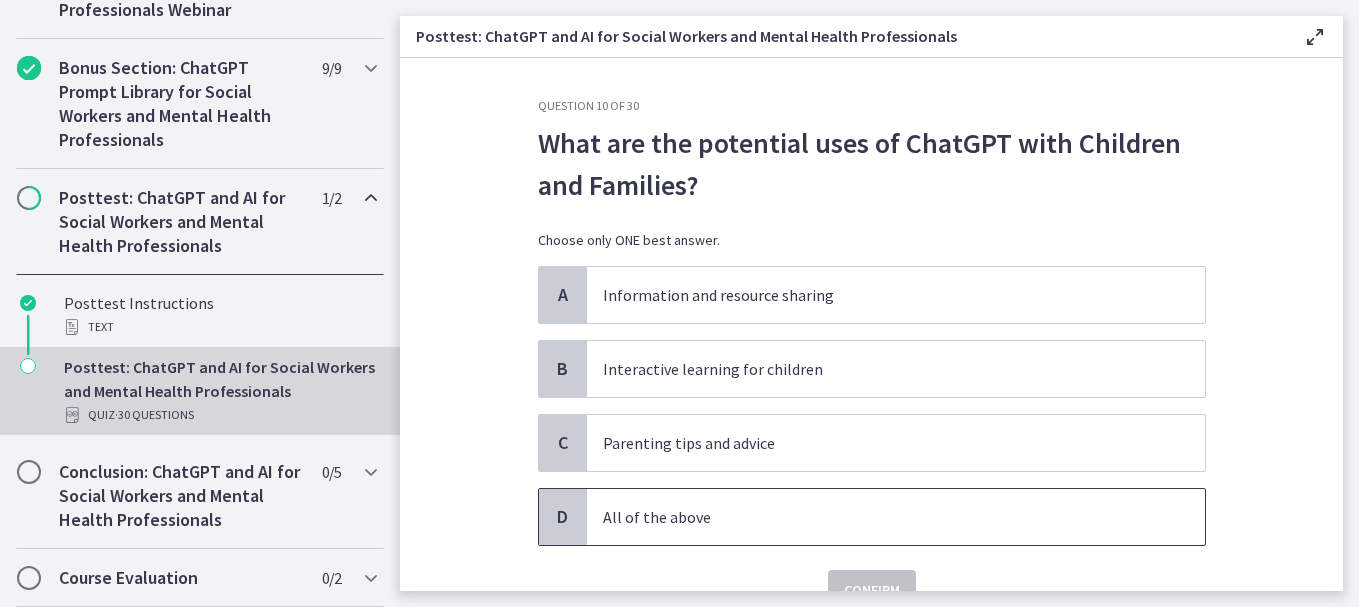 click on "All of the above" at bounding box center (876, 517) 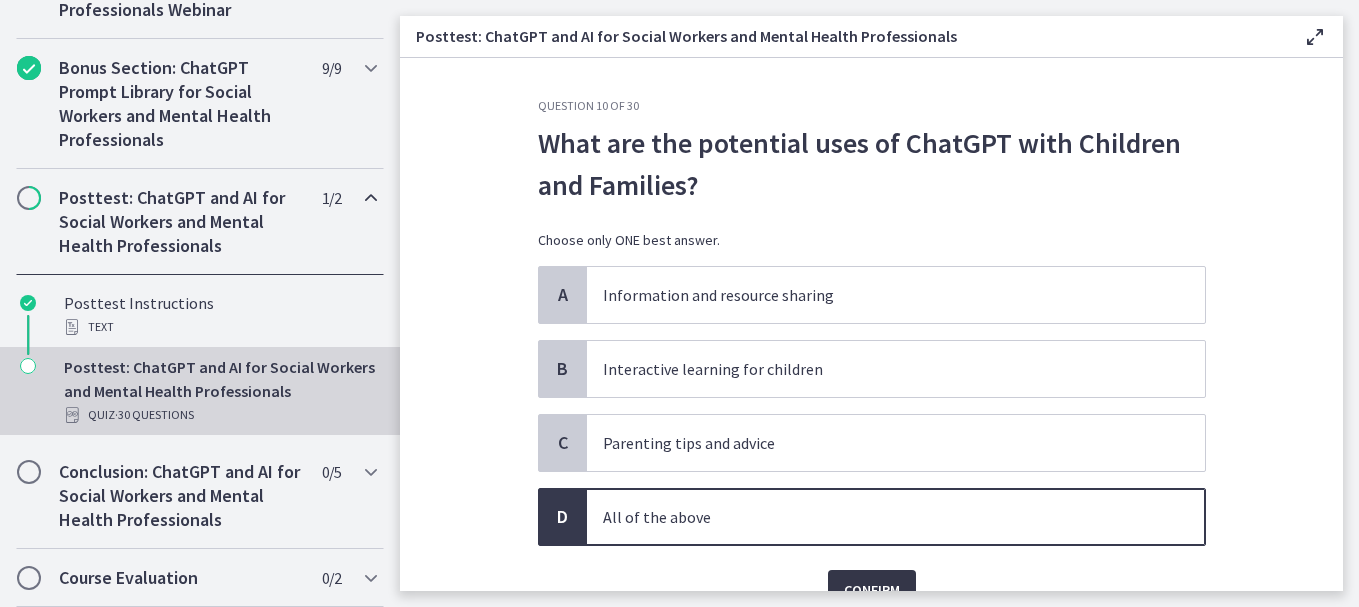 click on "Confirm" at bounding box center (872, 590) 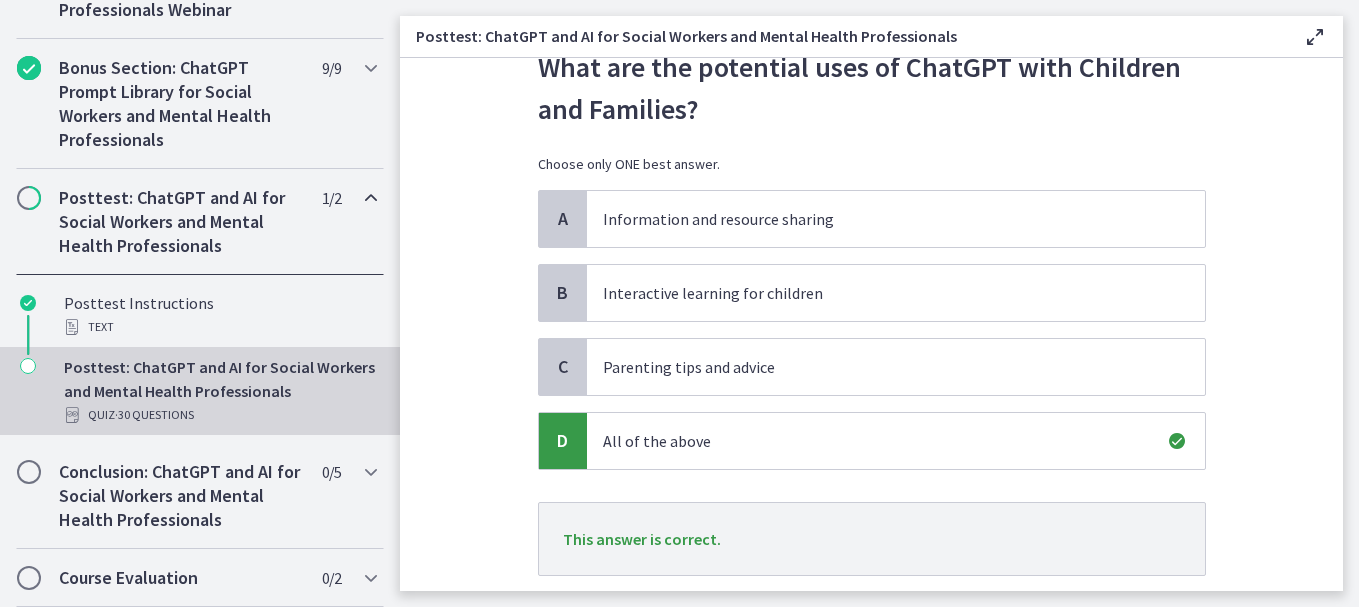 scroll, scrollTop: 94, scrollLeft: 0, axis: vertical 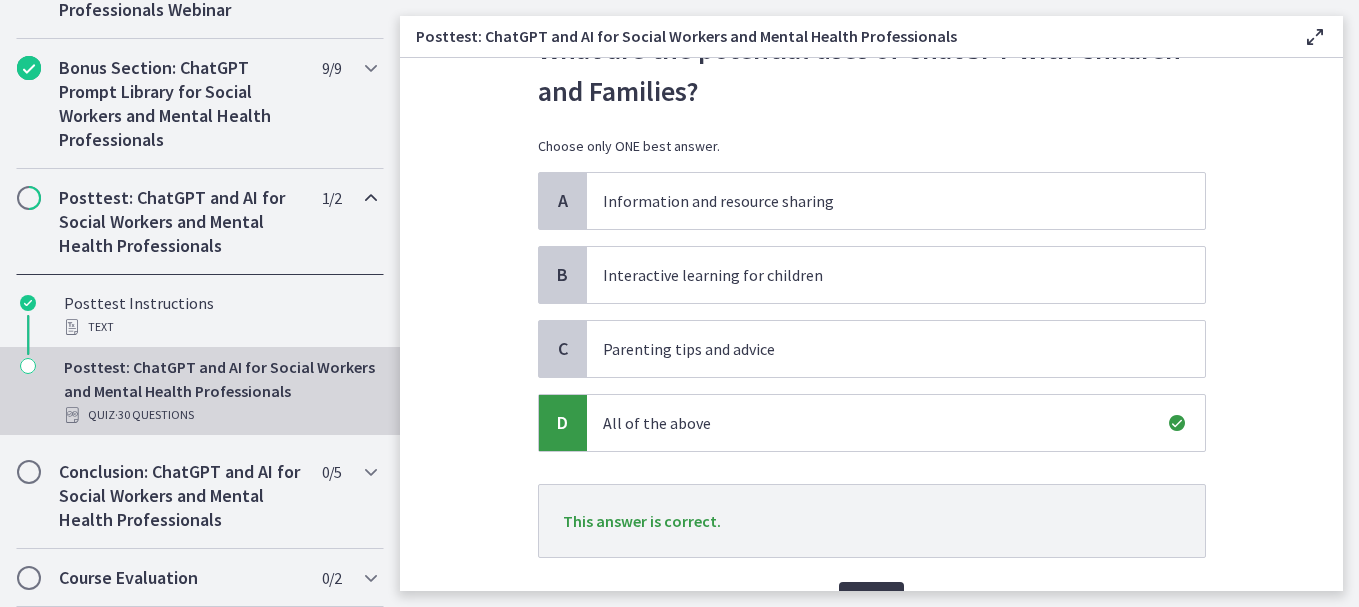 click on "Next" at bounding box center (871, 602) 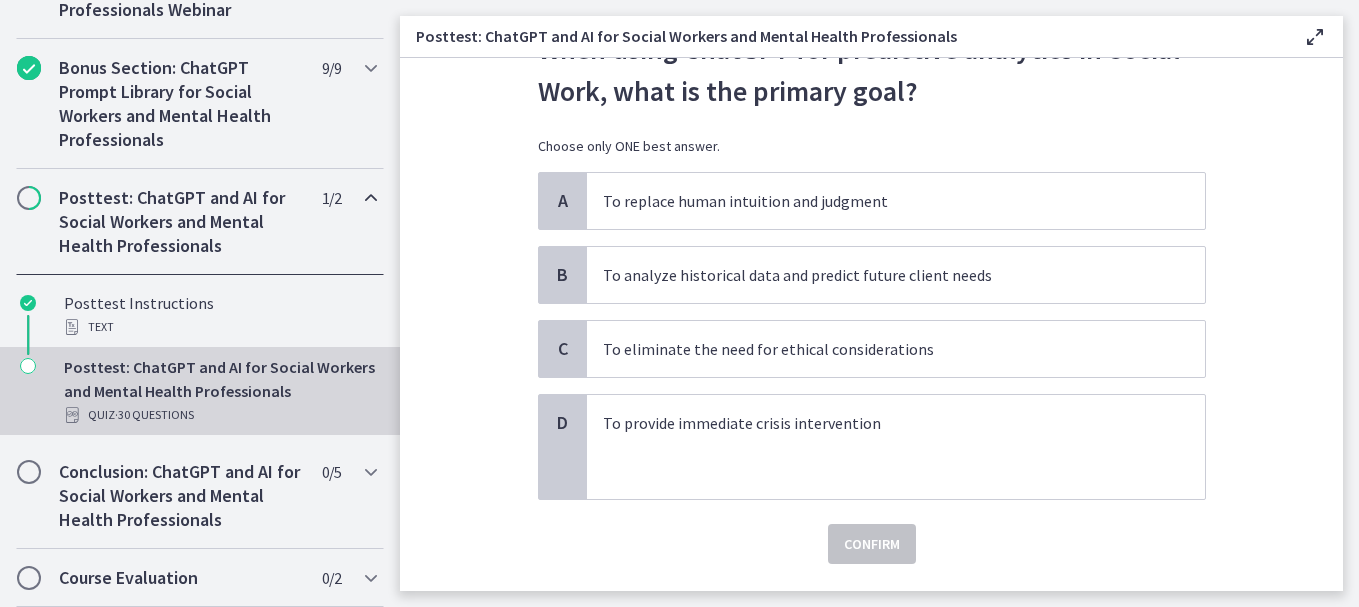 scroll, scrollTop: 0, scrollLeft: 0, axis: both 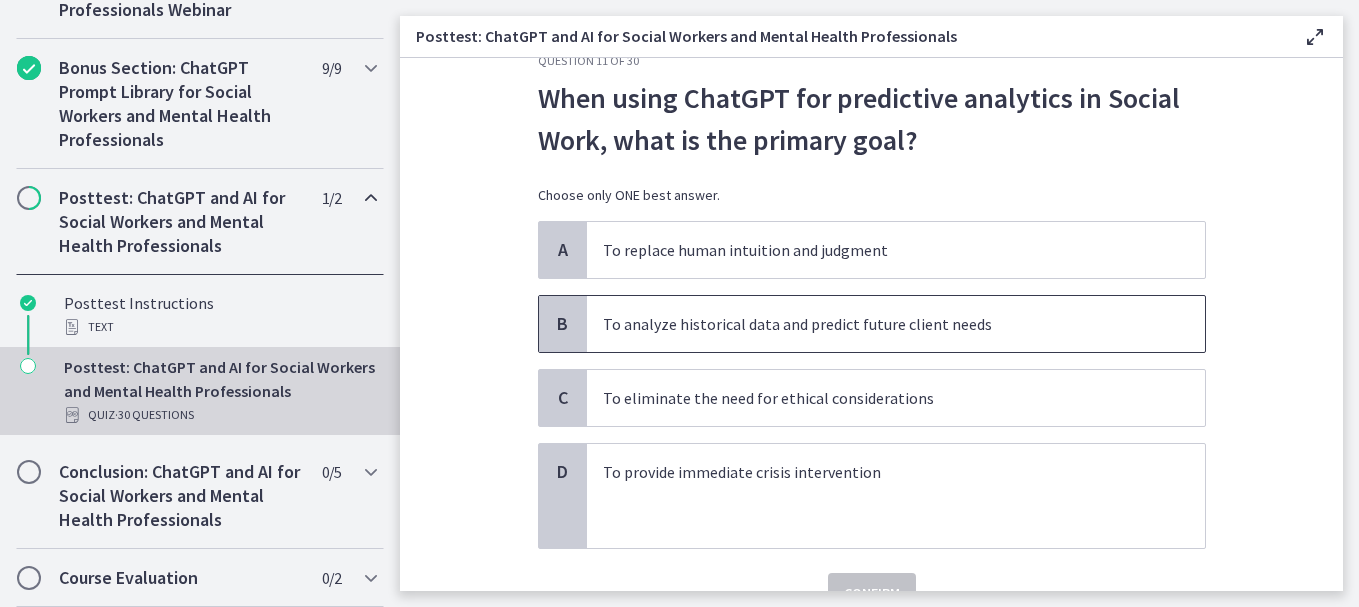 click on "To analyze historical data and predict future client needs" at bounding box center [876, 324] 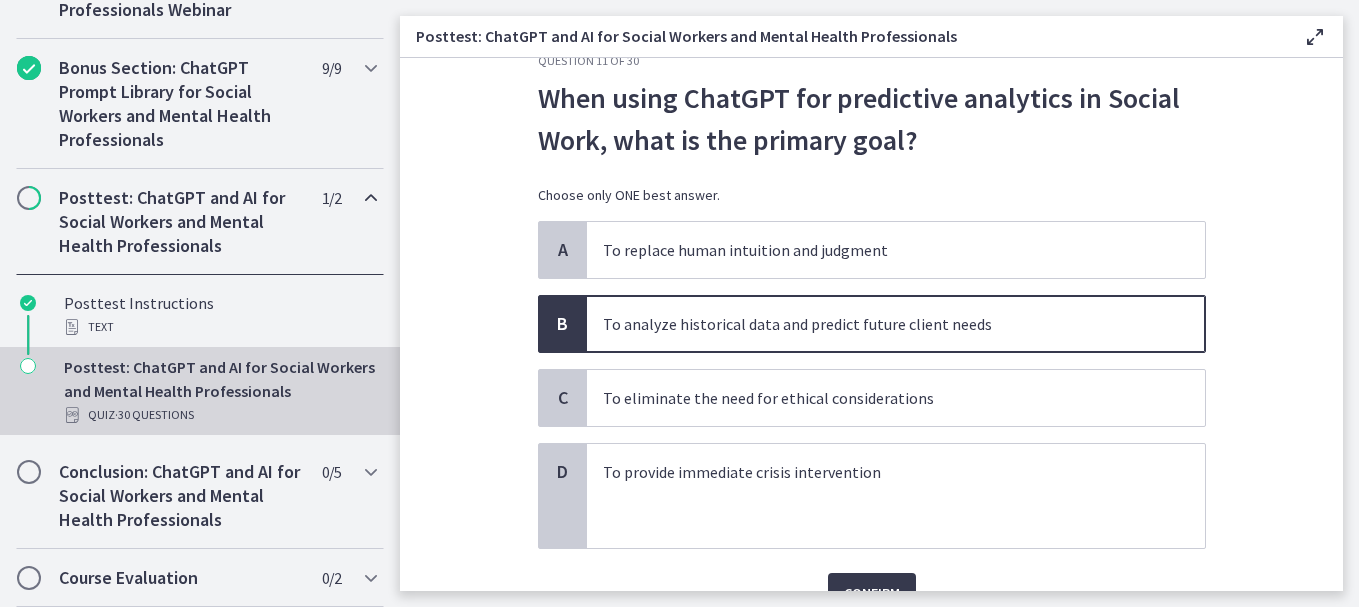 scroll, scrollTop: 66, scrollLeft: 0, axis: vertical 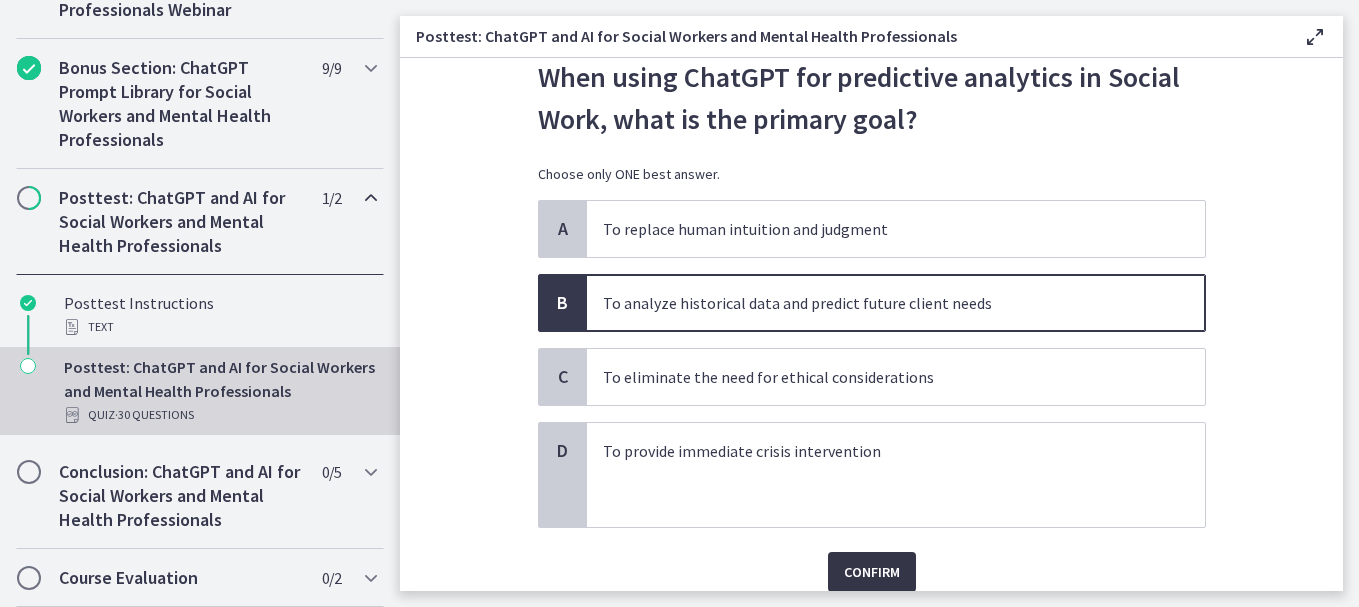 click on "Confirm" at bounding box center [872, 572] 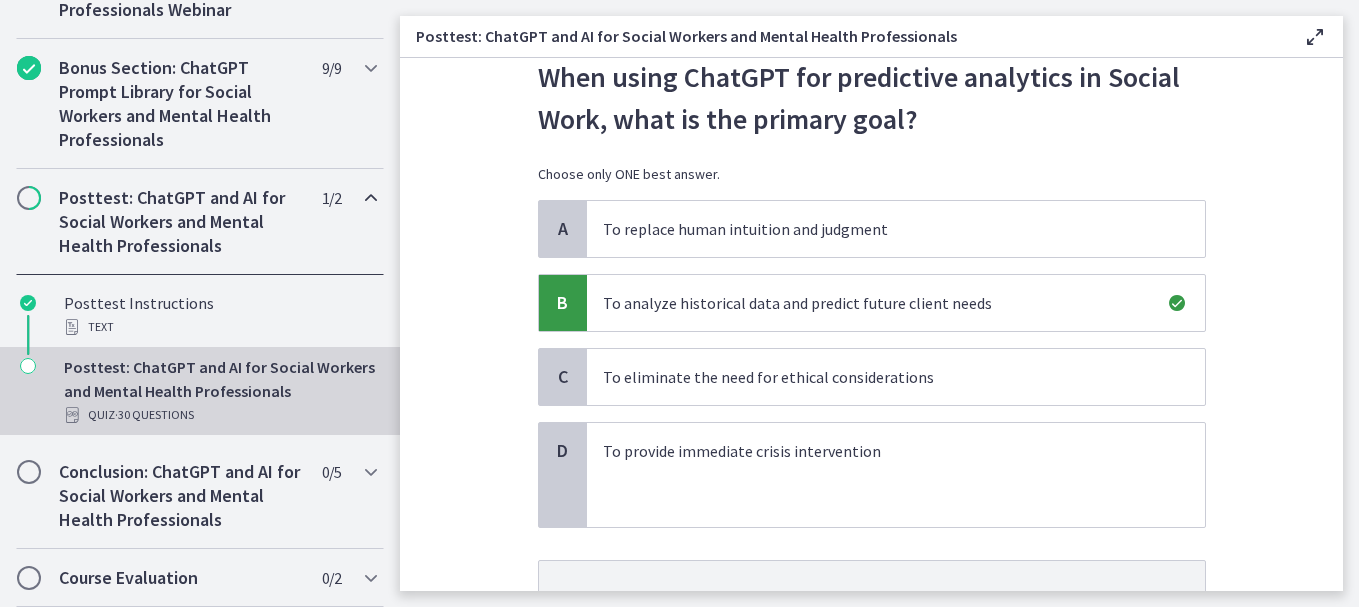 scroll, scrollTop: 92, scrollLeft: 0, axis: vertical 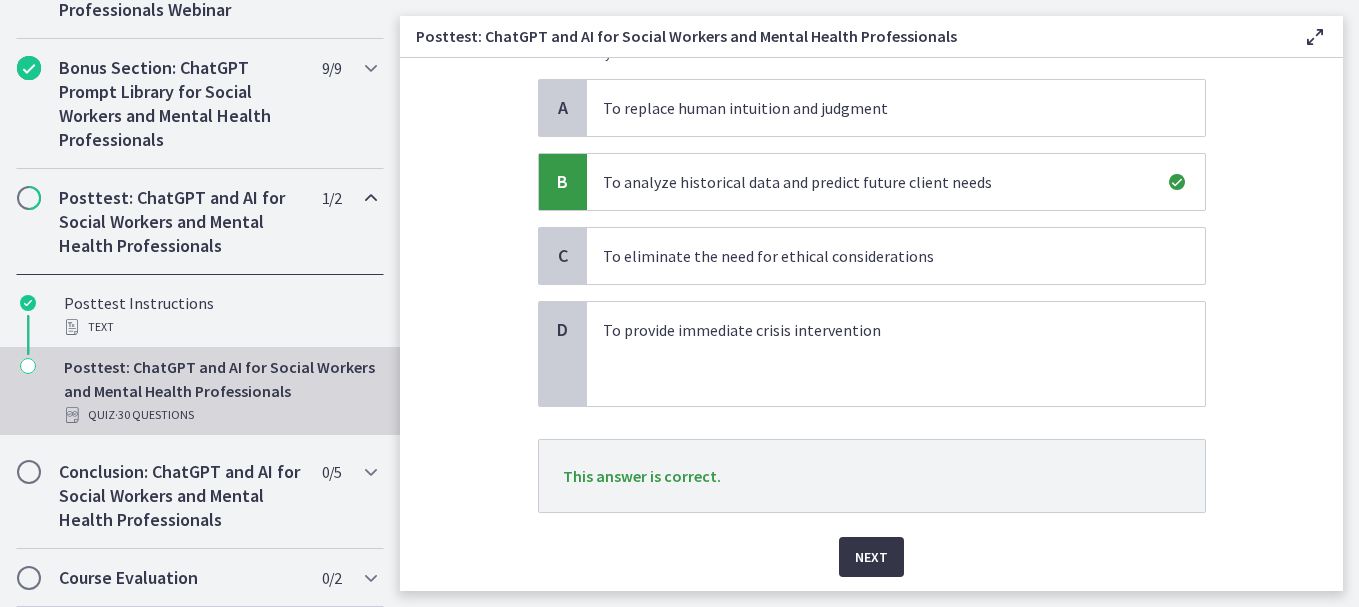 click on "Next" at bounding box center (871, 557) 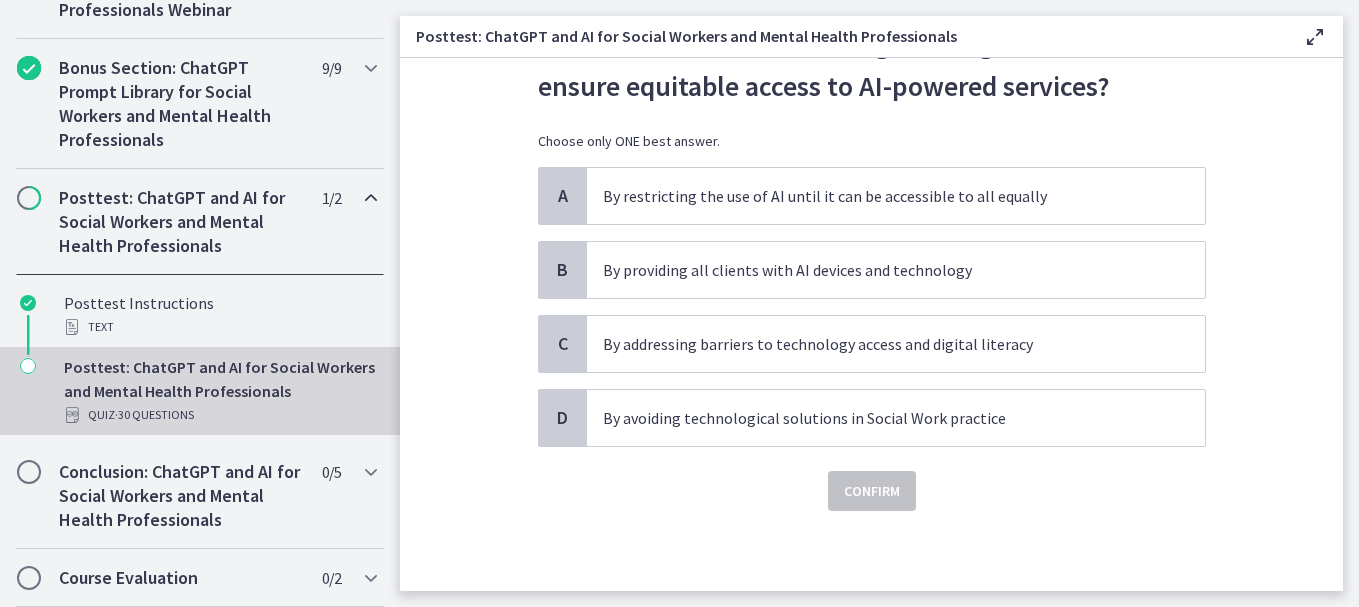 scroll, scrollTop: 0, scrollLeft: 0, axis: both 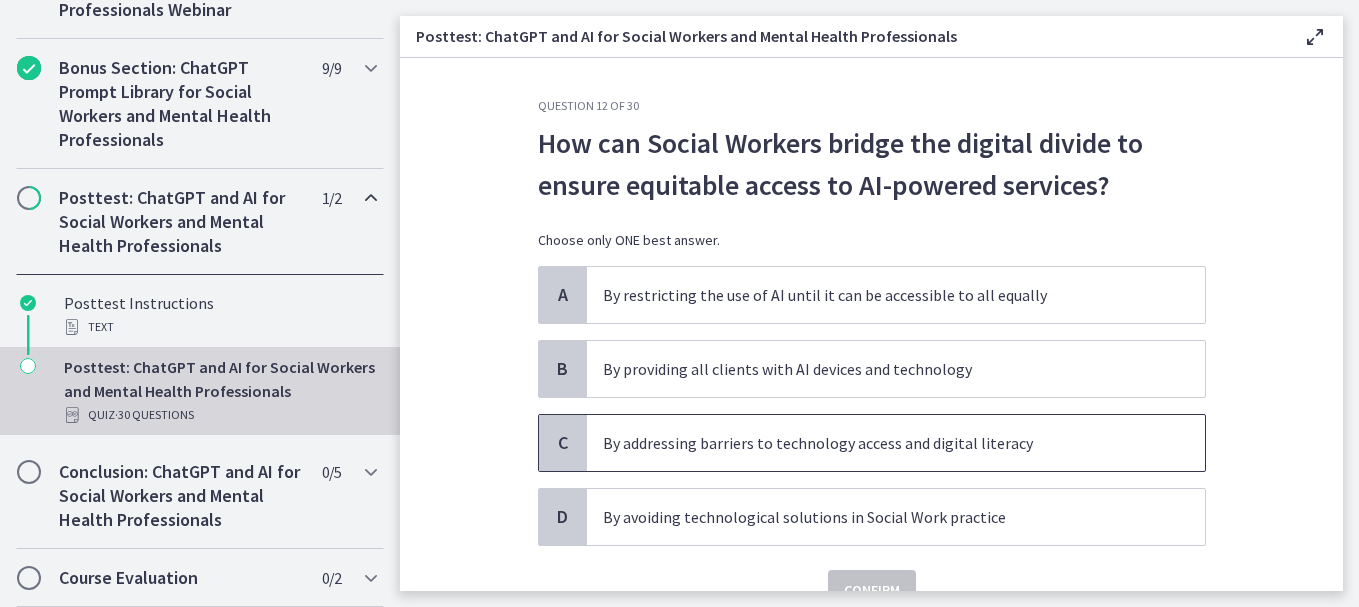 click on "By addressing barriers to technology access and digital literacy" at bounding box center (876, 443) 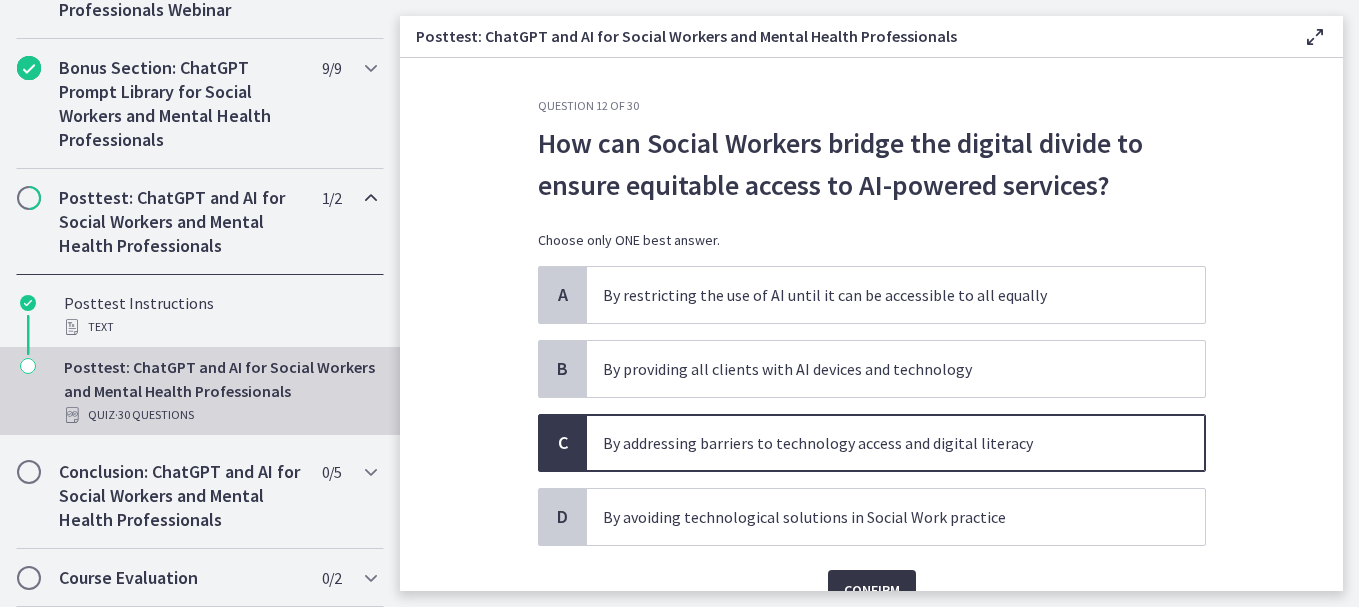 click on "Confirm" at bounding box center [872, 590] 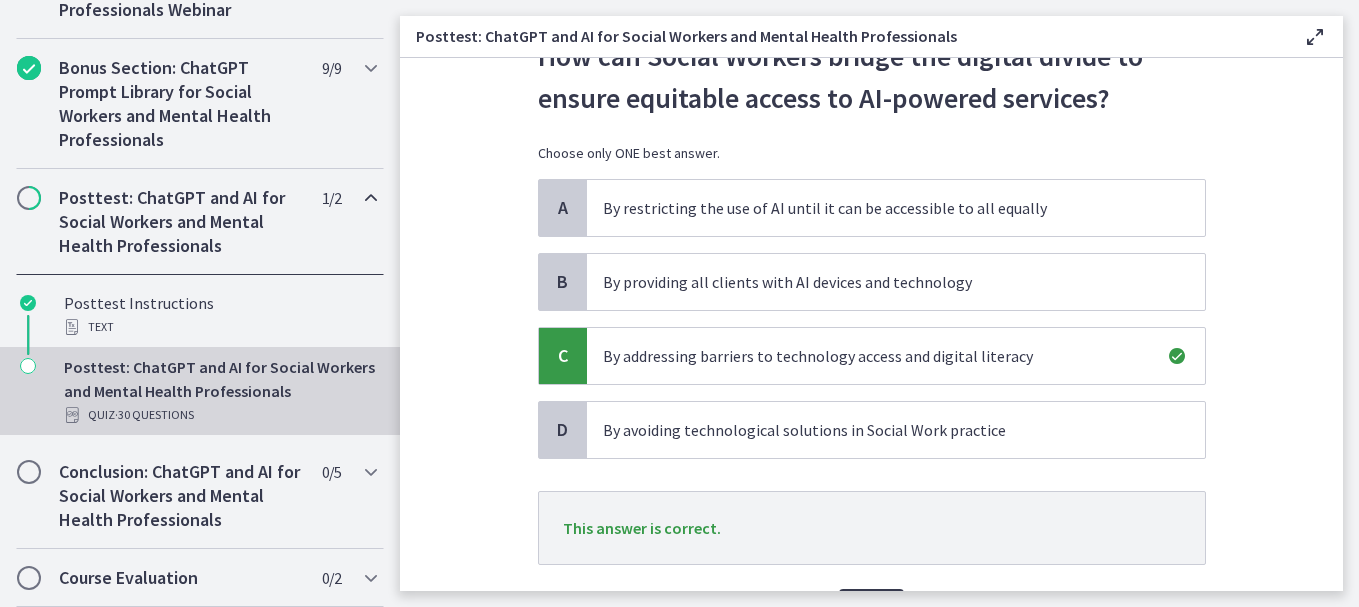 scroll, scrollTop: 101, scrollLeft: 0, axis: vertical 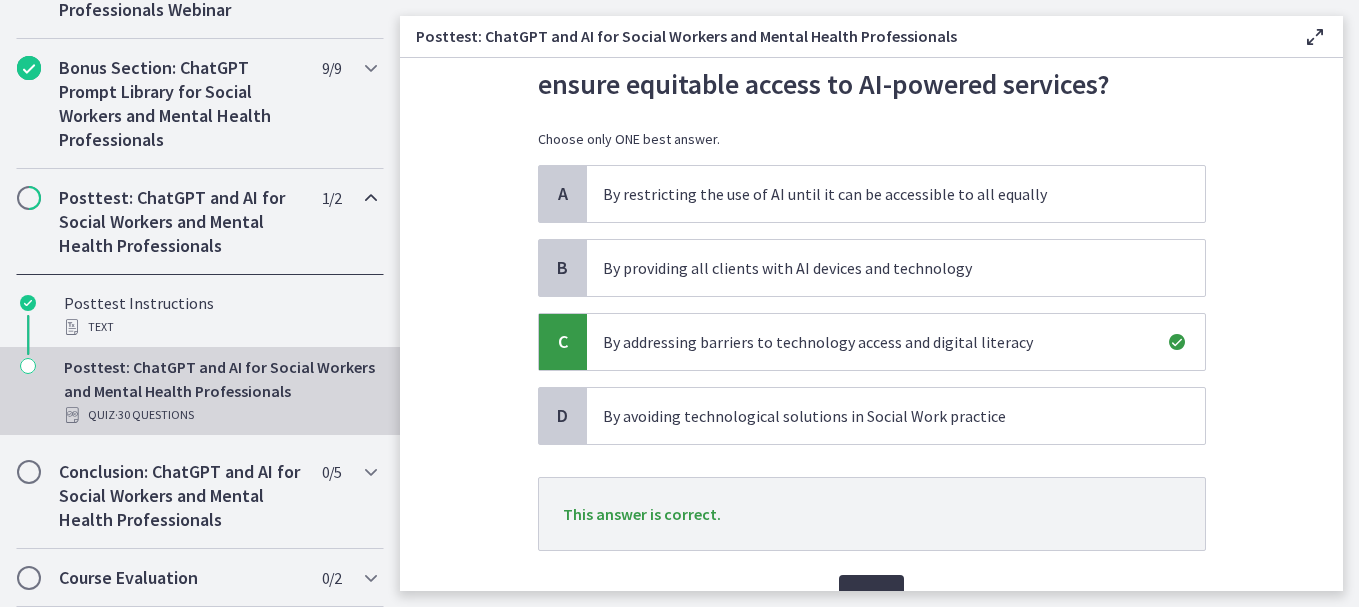 click on "Next" at bounding box center (871, 595) 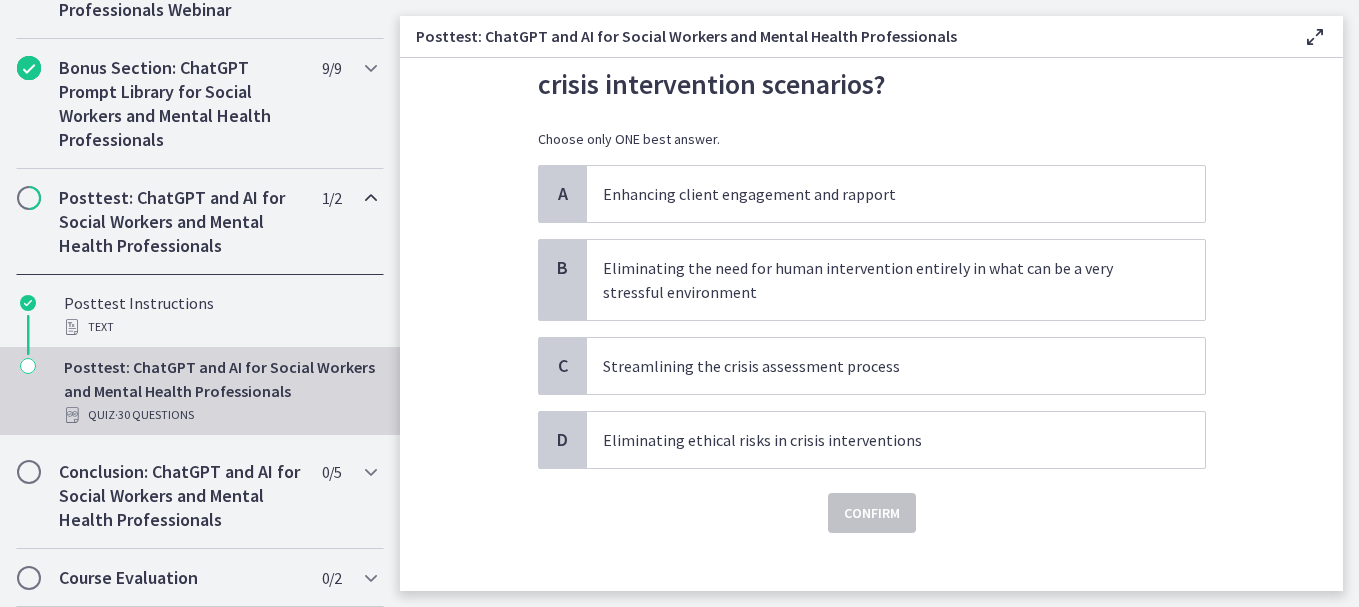 scroll, scrollTop: 0, scrollLeft: 0, axis: both 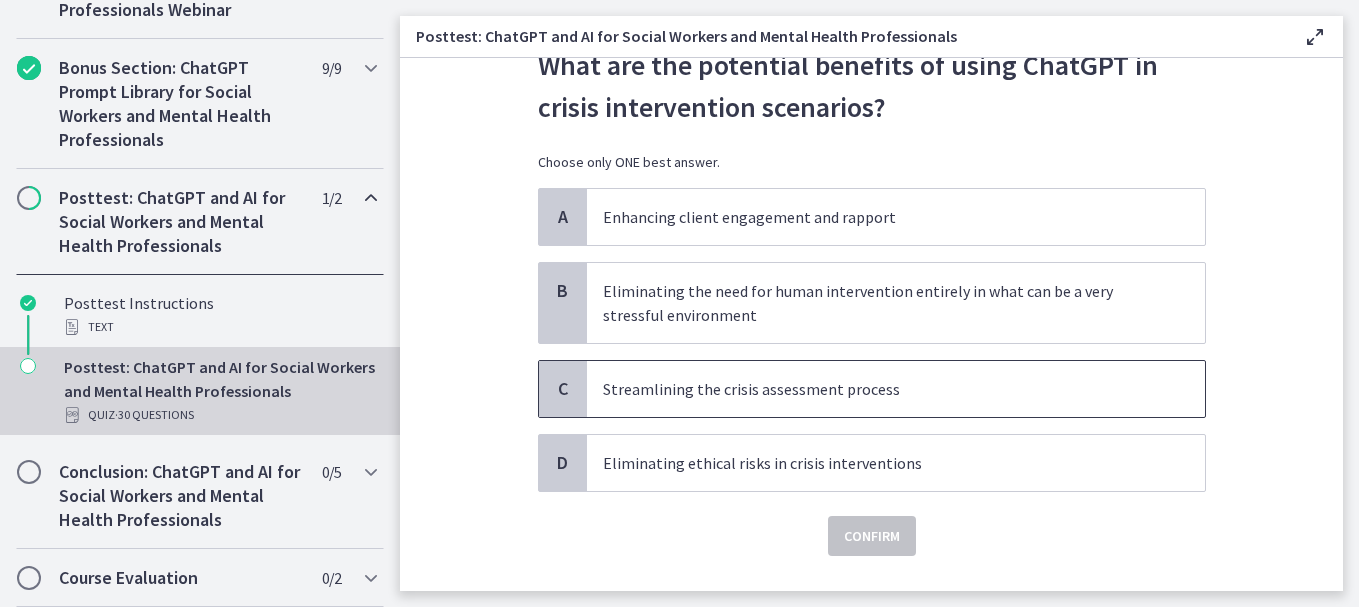 click on "Streamlining the crisis assessment process" at bounding box center [876, 389] 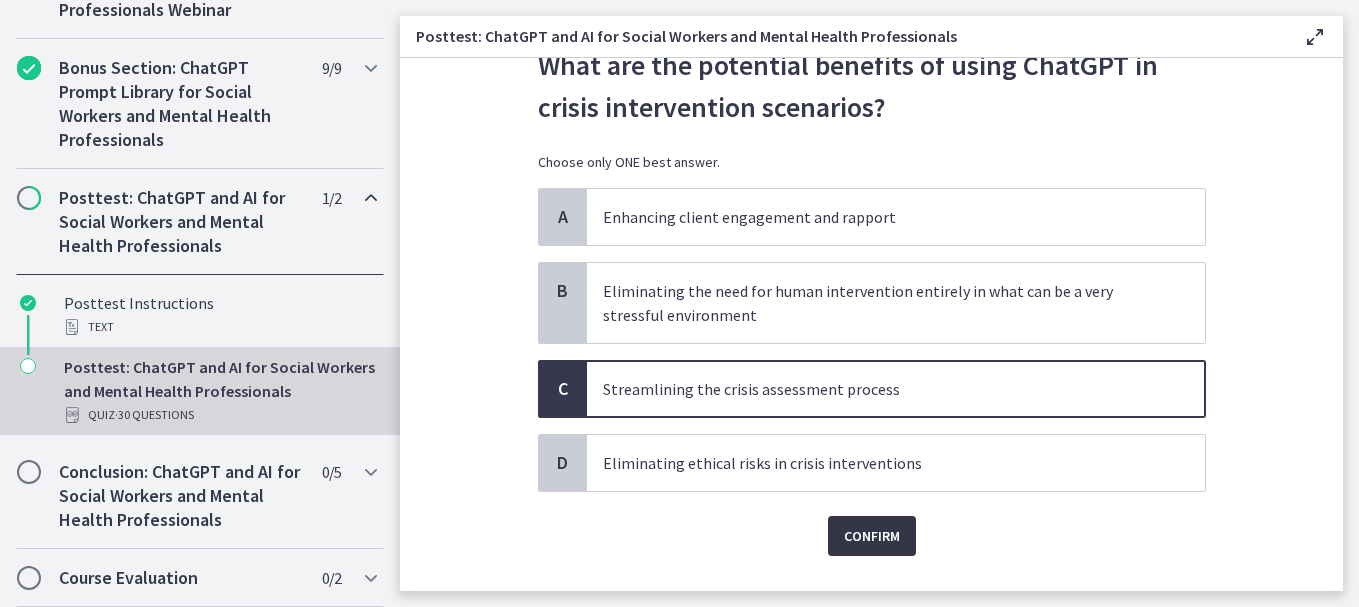 click on "Confirm" at bounding box center [872, 536] 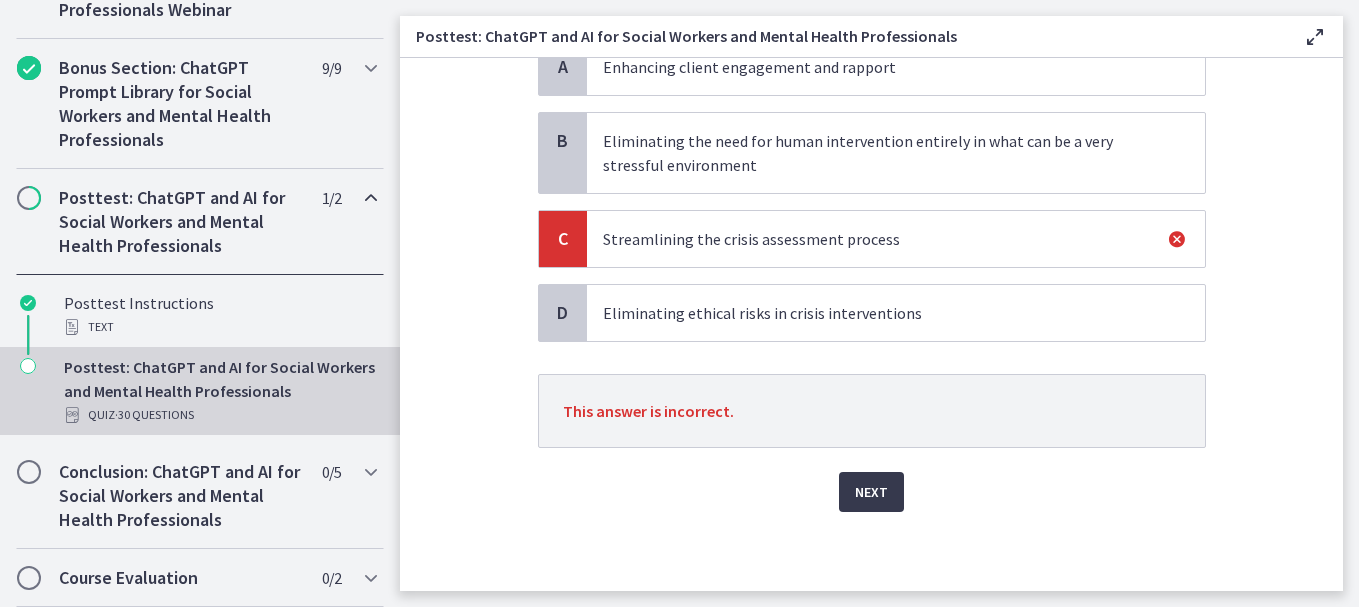 scroll, scrollTop: 229, scrollLeft: 0, axis: vertical 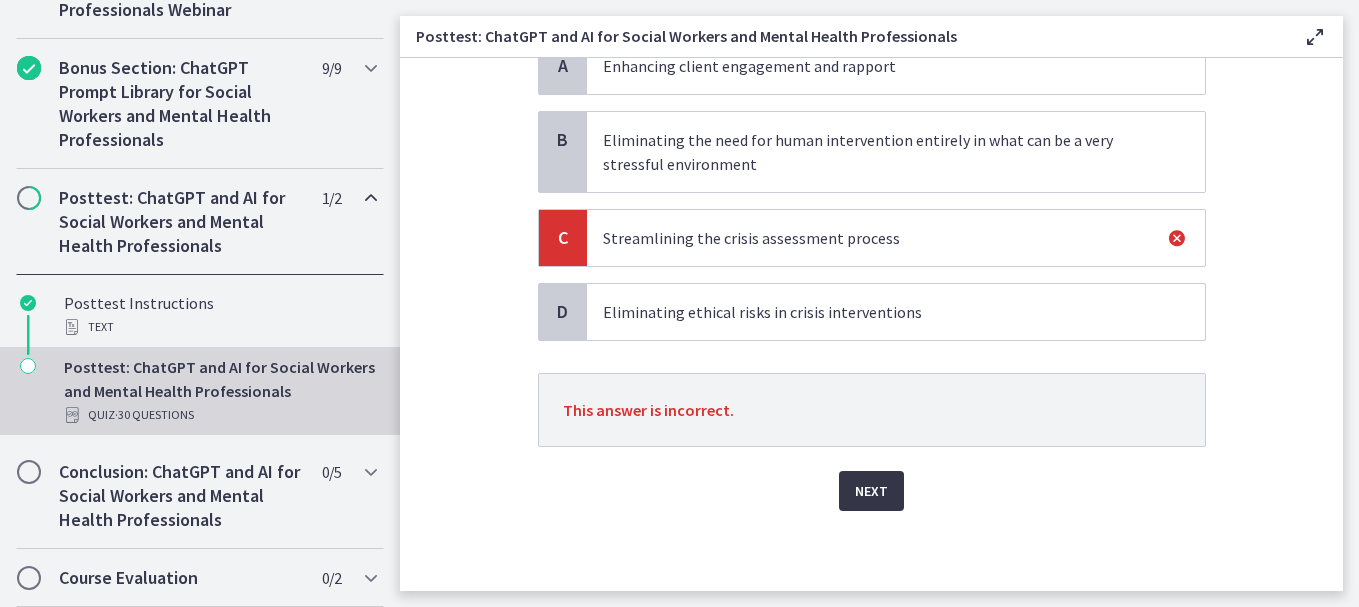 click on "Next" at bounding box center [871, 491] 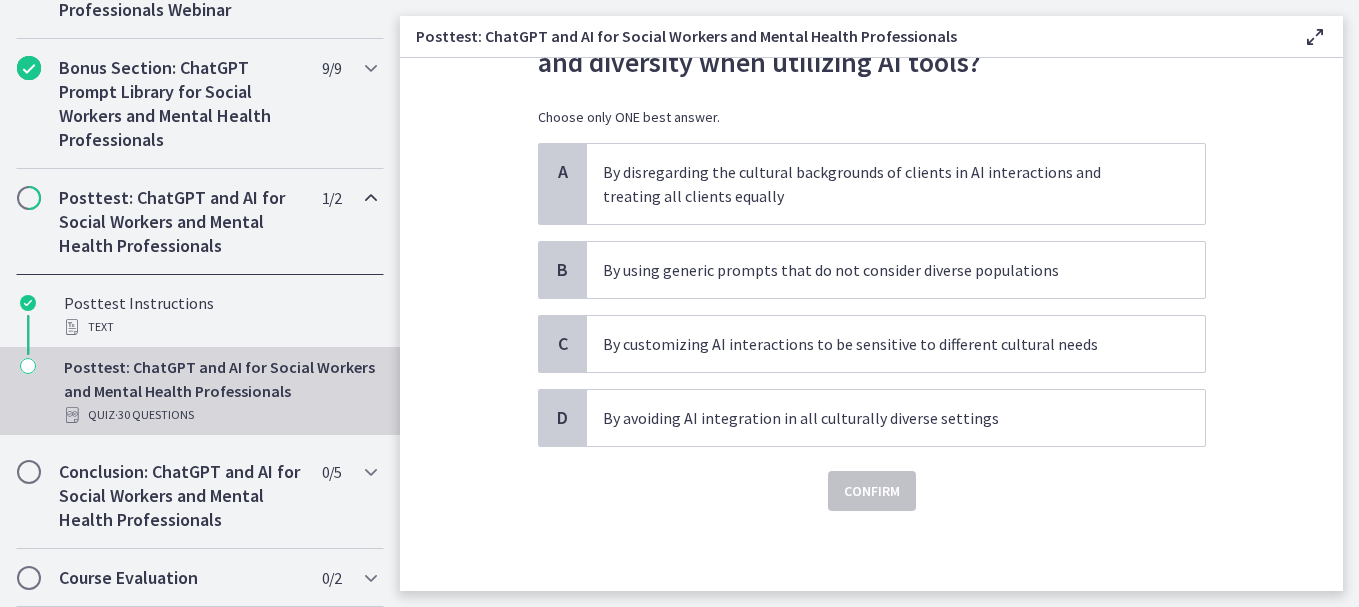 scroll, scrollTop: 0, scrollLeft: 0, axis: both 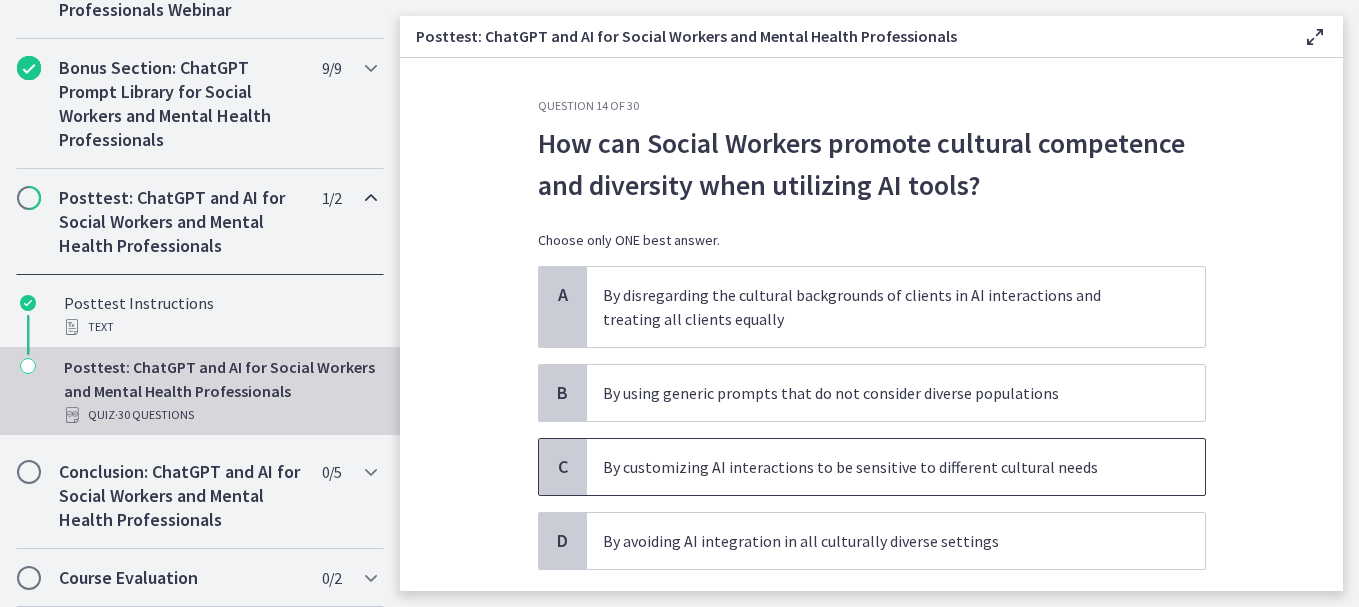 click on "By customizing AI interactions to be sensitive to different cultural needs" at bounding box center (876, 467) 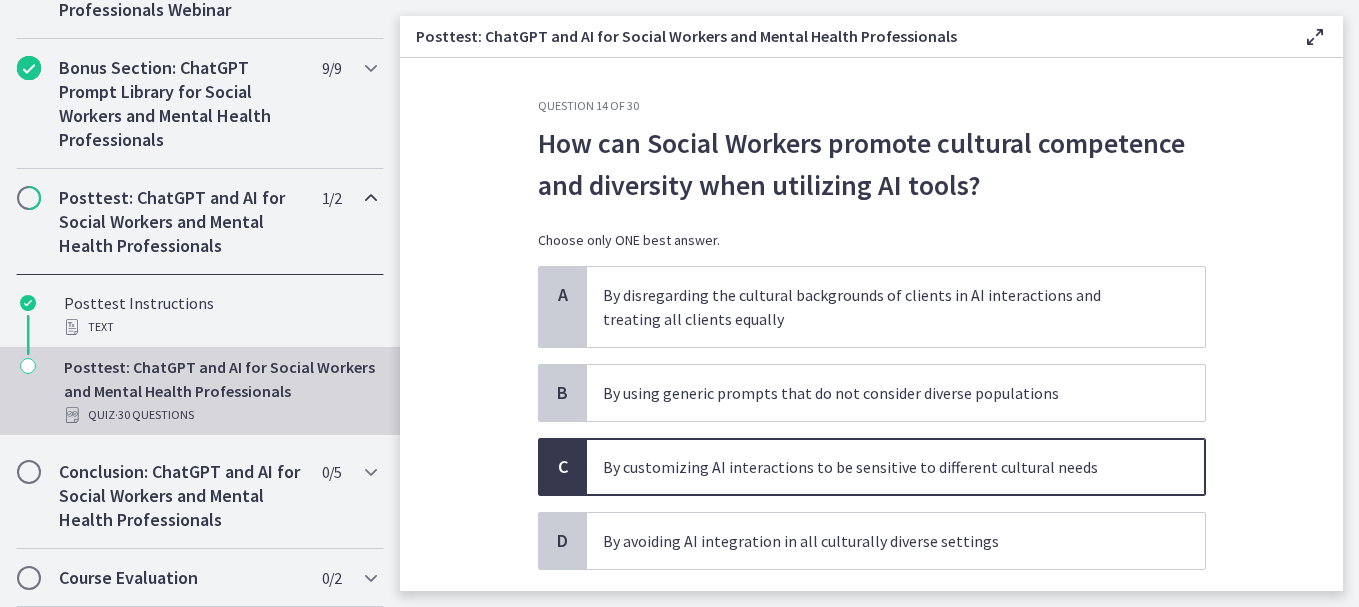 scroll, scrollTop: 43, scrollLeft: 0, axis: vertical 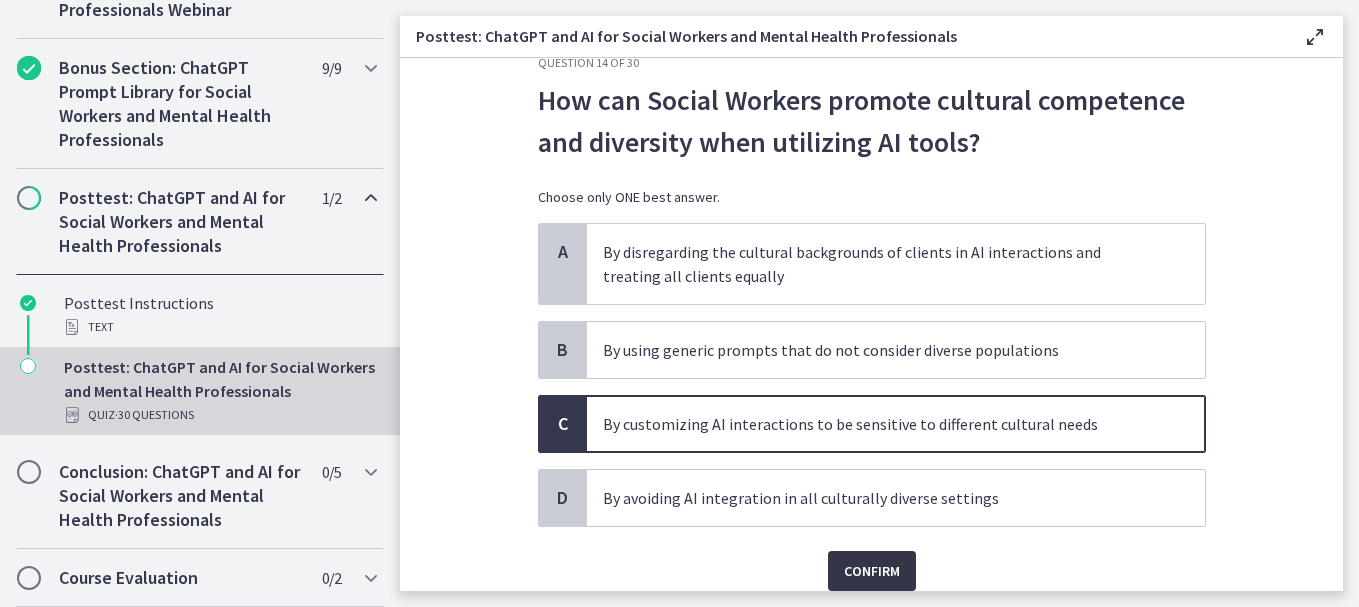 click on "Confirm" at bounding box center [872, 571] 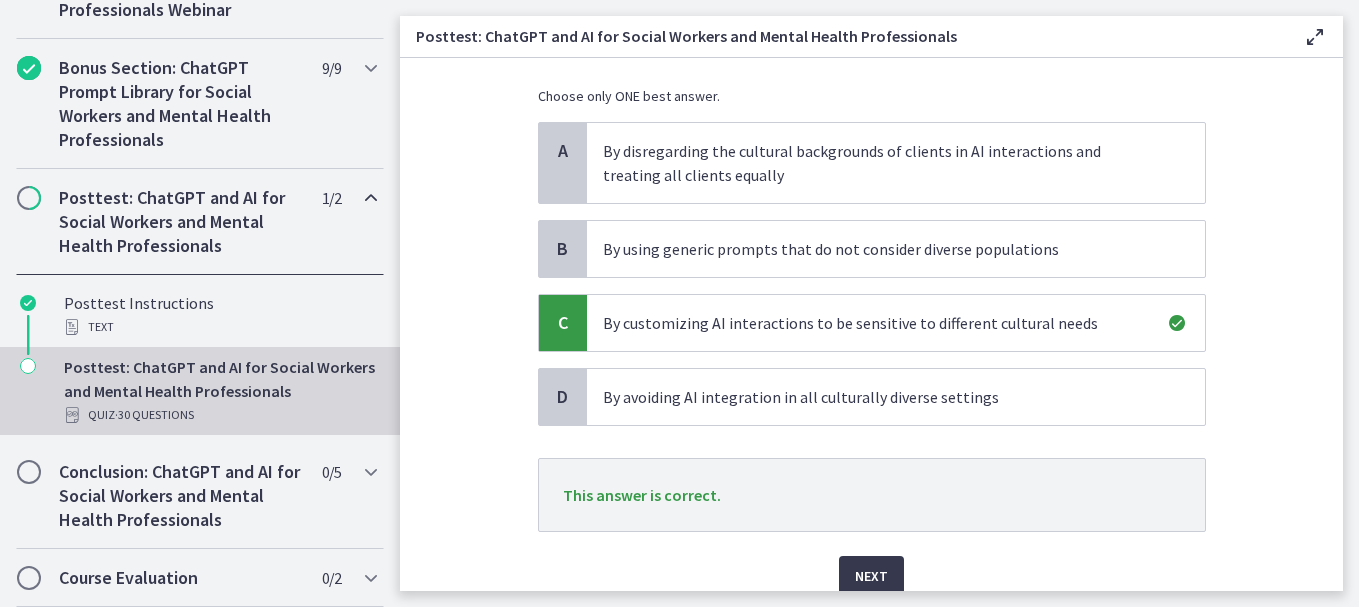 scroll, scrollTop: 149, scrollLeft: 0, axis: vertical 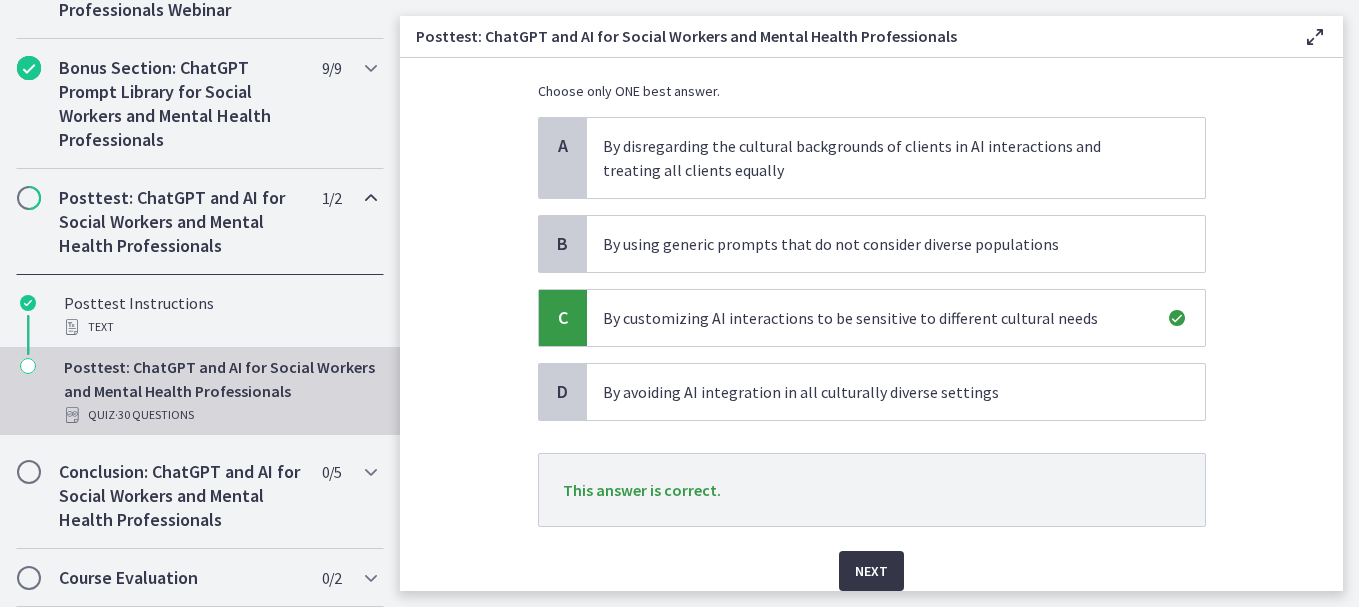 click on "Next" at bounding box center [871, 571] 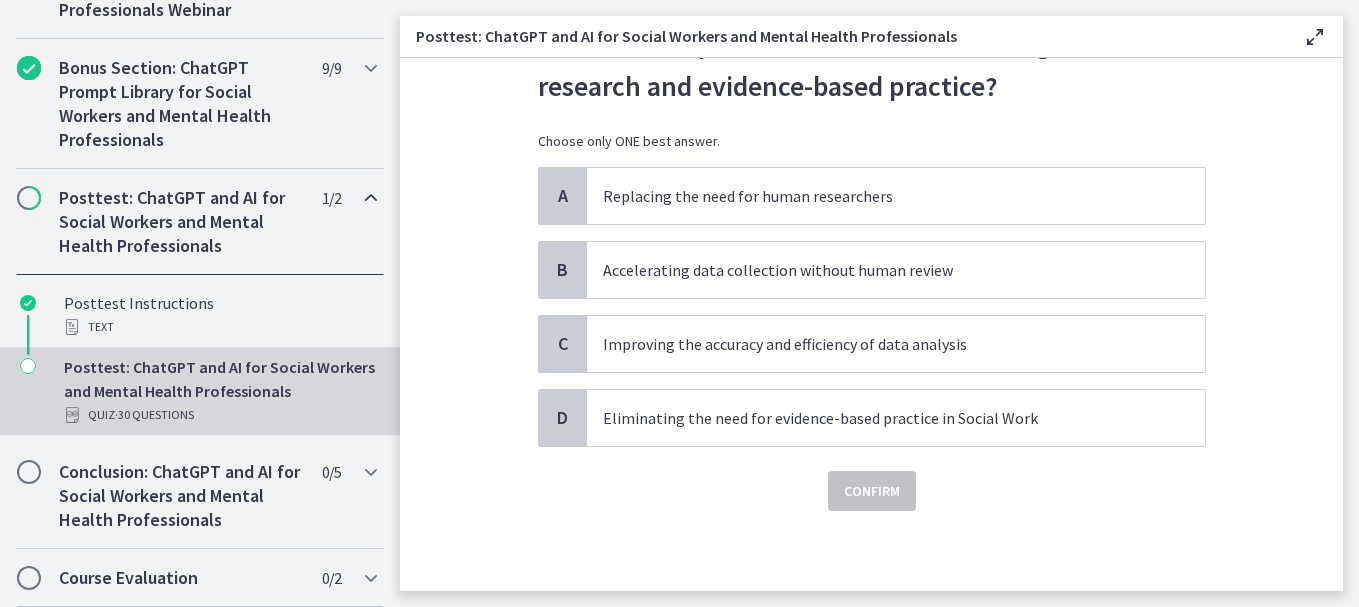 scroll, scrollTop: 0, scrollLeft: 0, axis: both 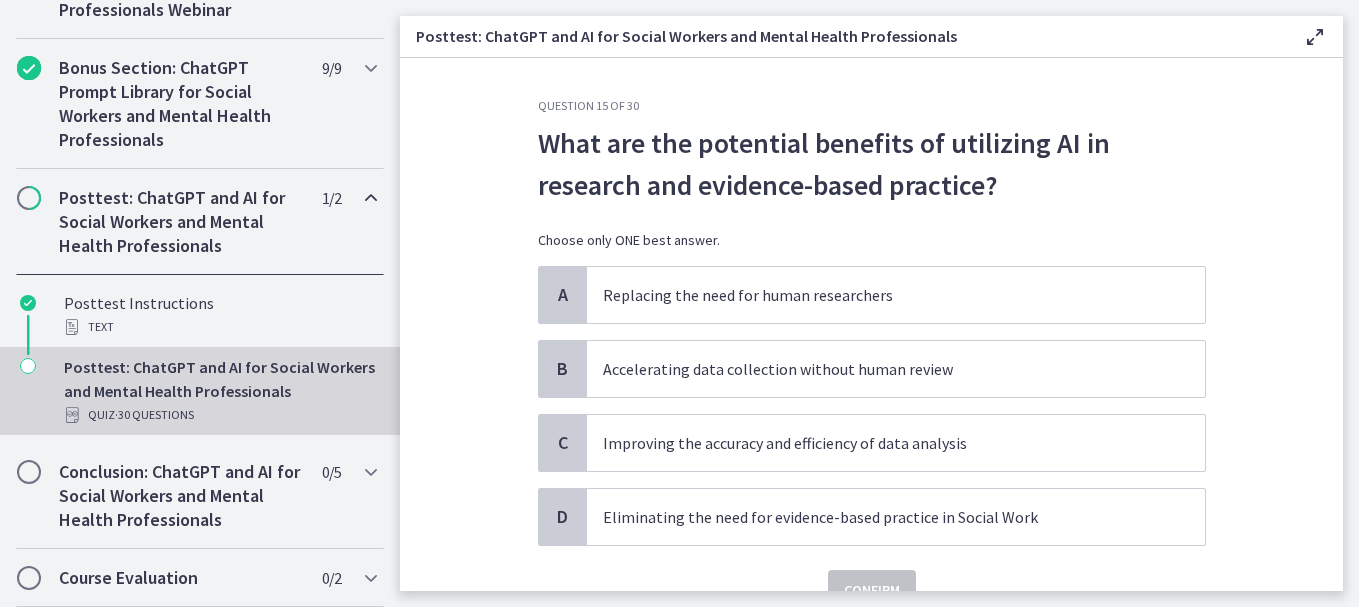 click on "Confirm" at bounding box center [872, 578] 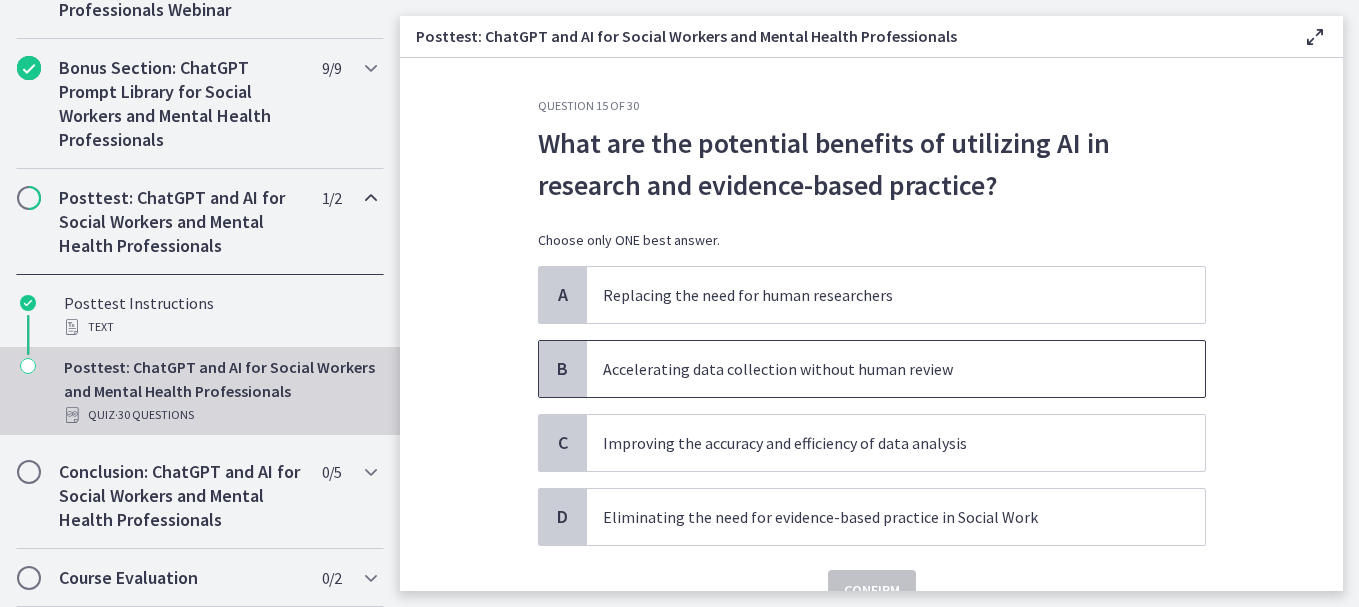 click on "Accelerating data collection without human review" at bounding box center (876, 369) 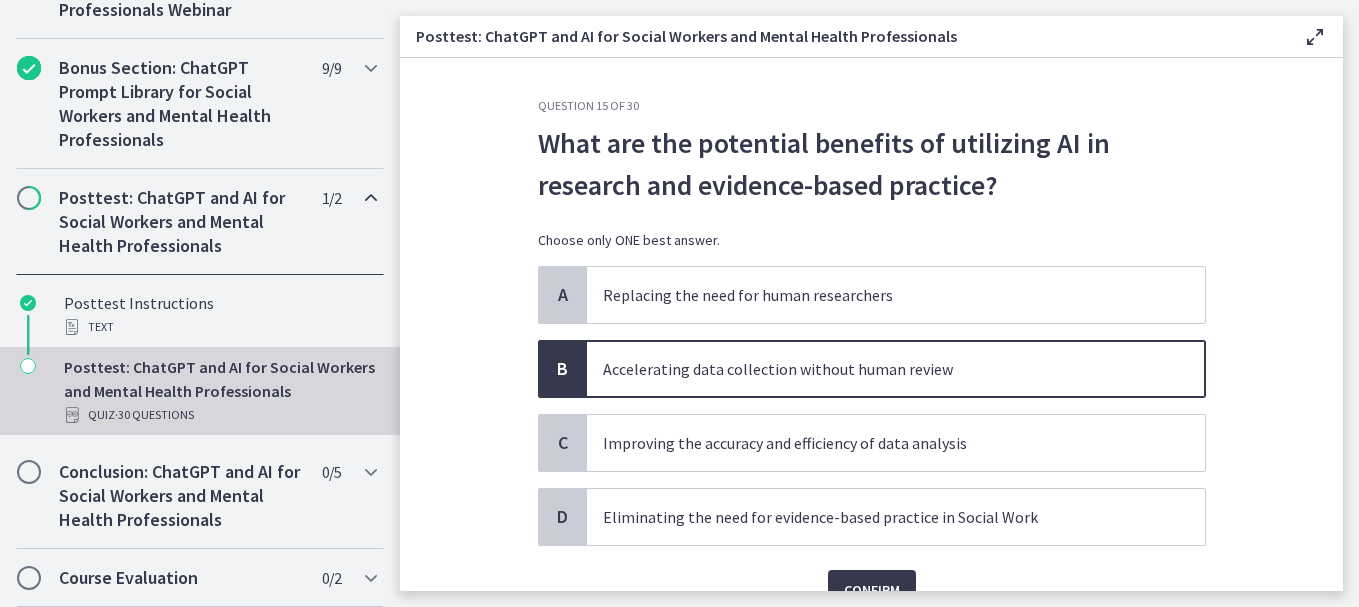 click on "Accelerating data collection without human review" at bounding box center (876, 369) 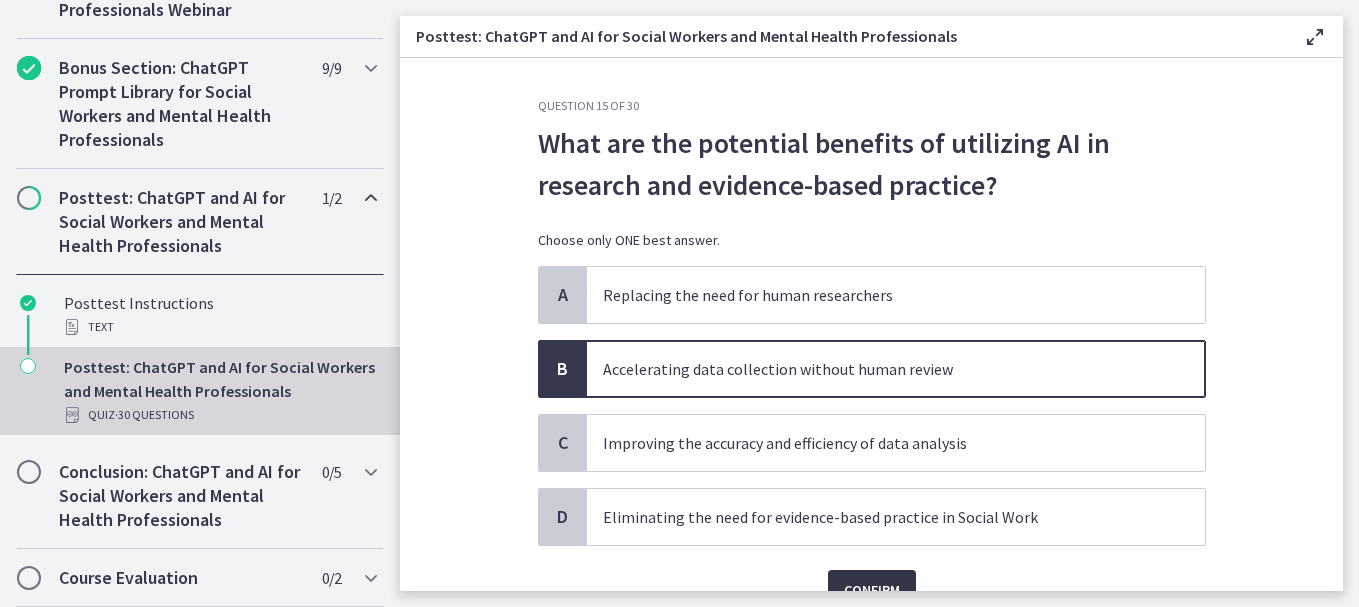 click on "Confirm" at bounding box center [872, 590] 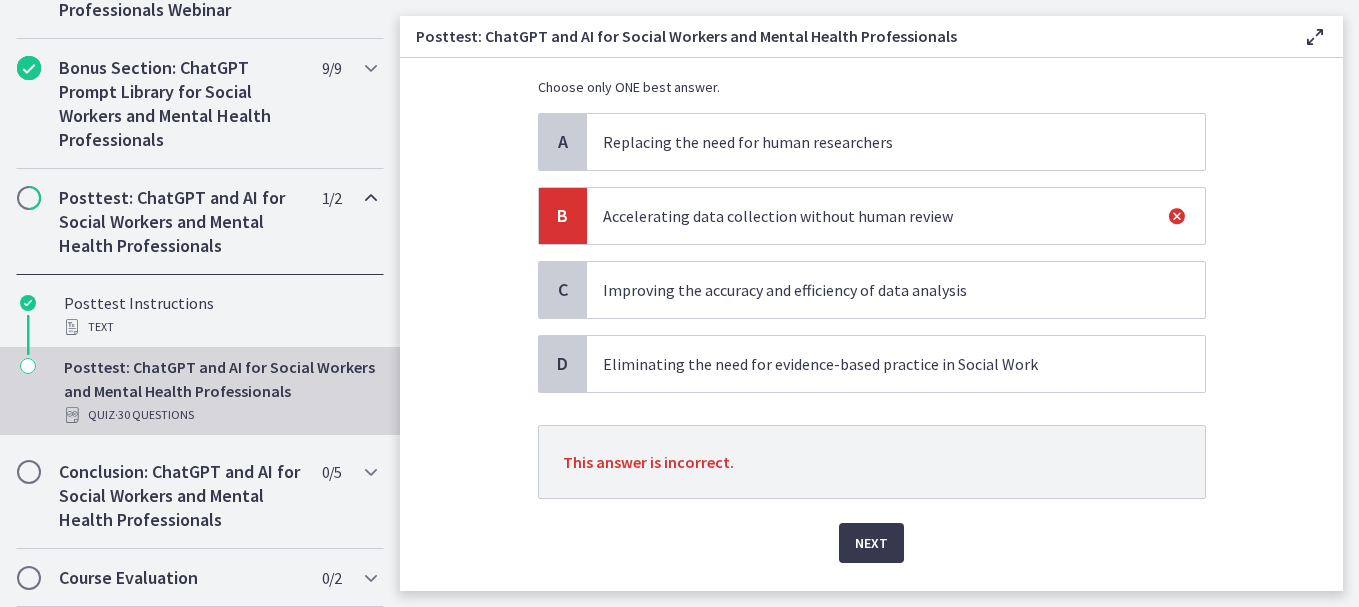 scroll, scrollTop: 205, scrollLeft: 0, axis: vertical 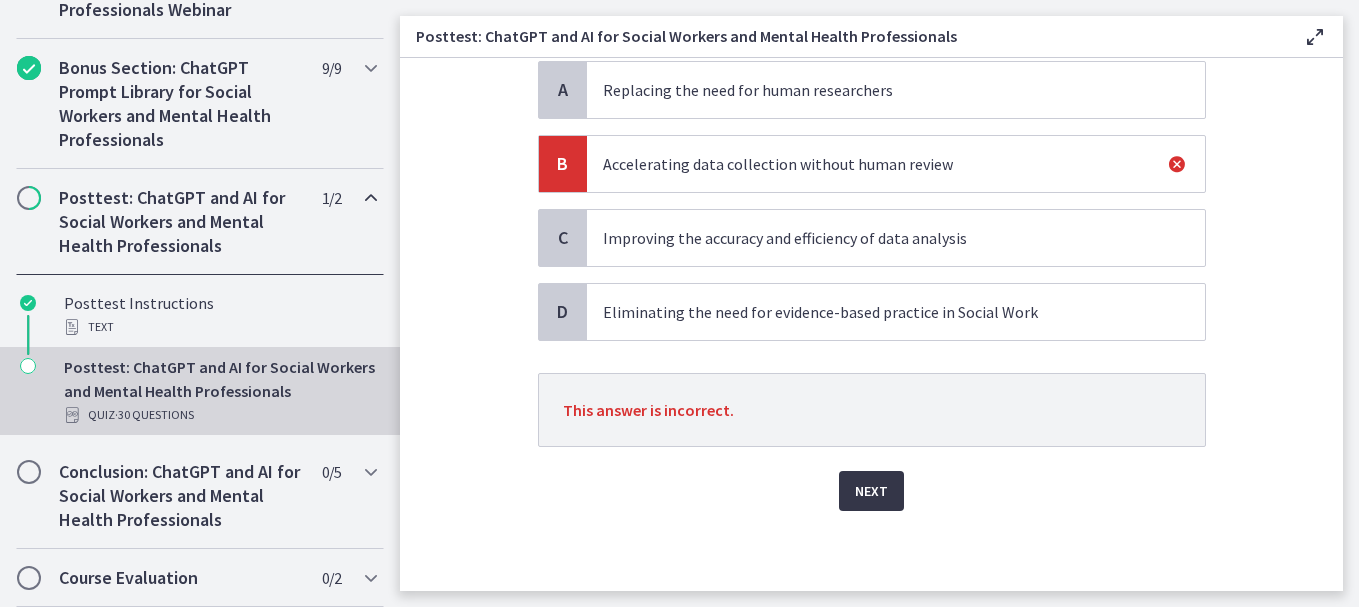 click on "Next" at bounding box center [871, 491] 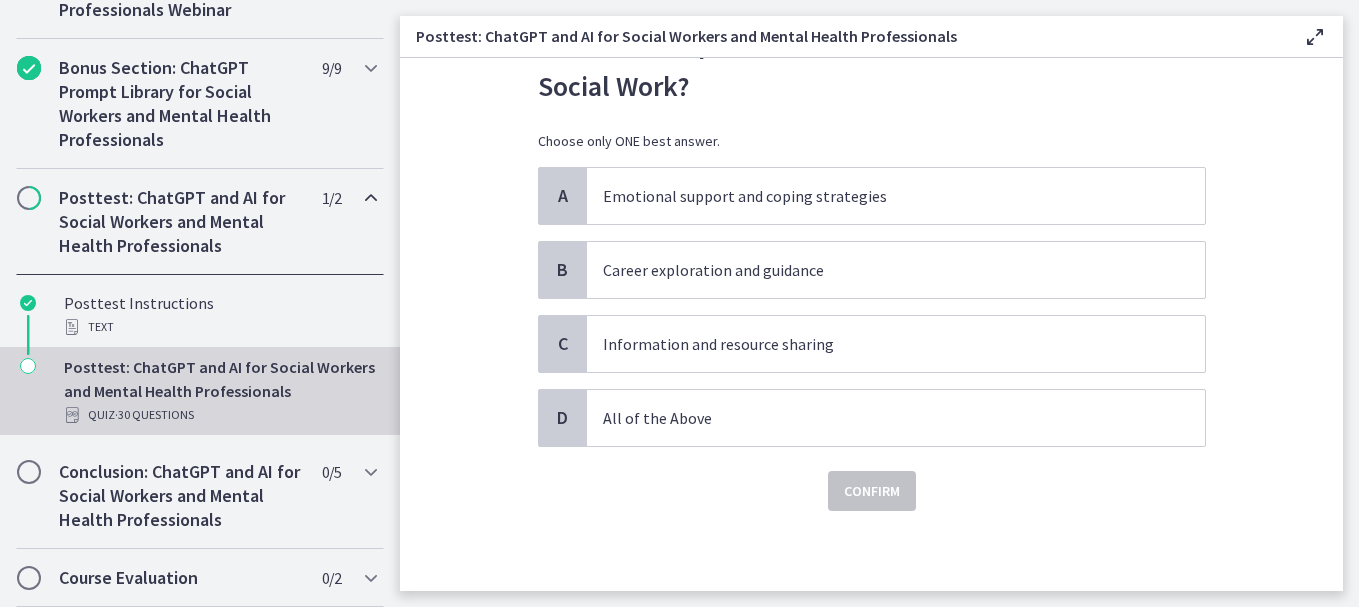 scroll, scrollTop: 0, scrollLeft: 0, axis: both 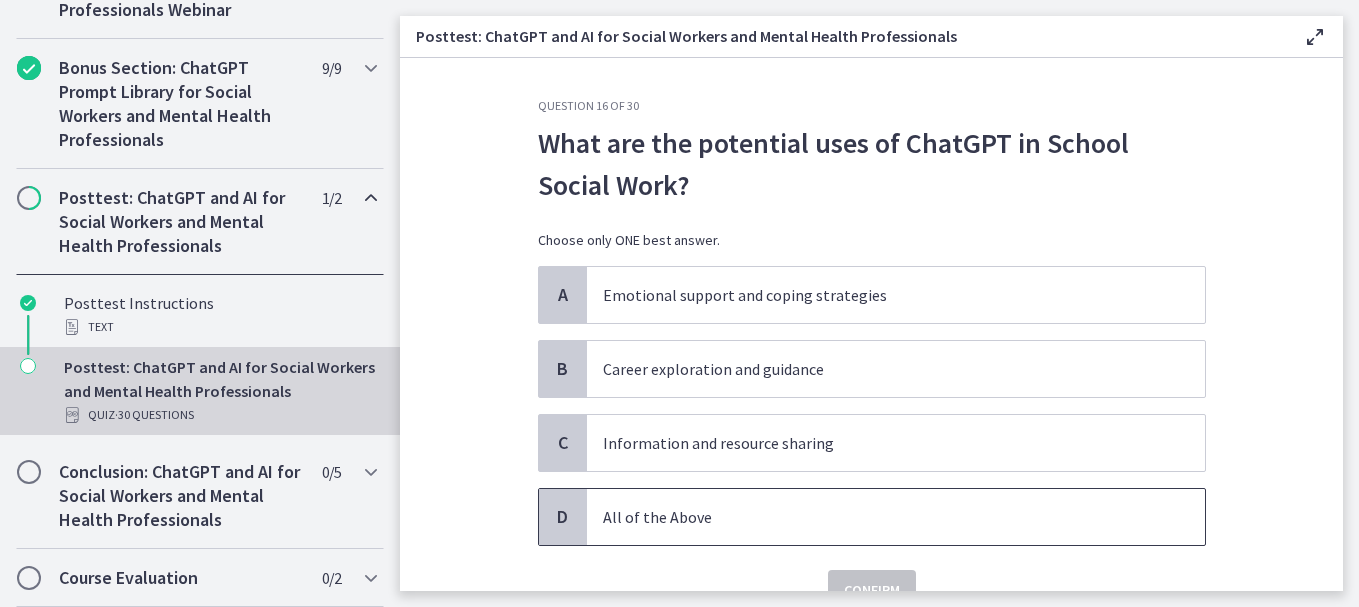 click on "All of the Above" at bounding box center (896, 517) 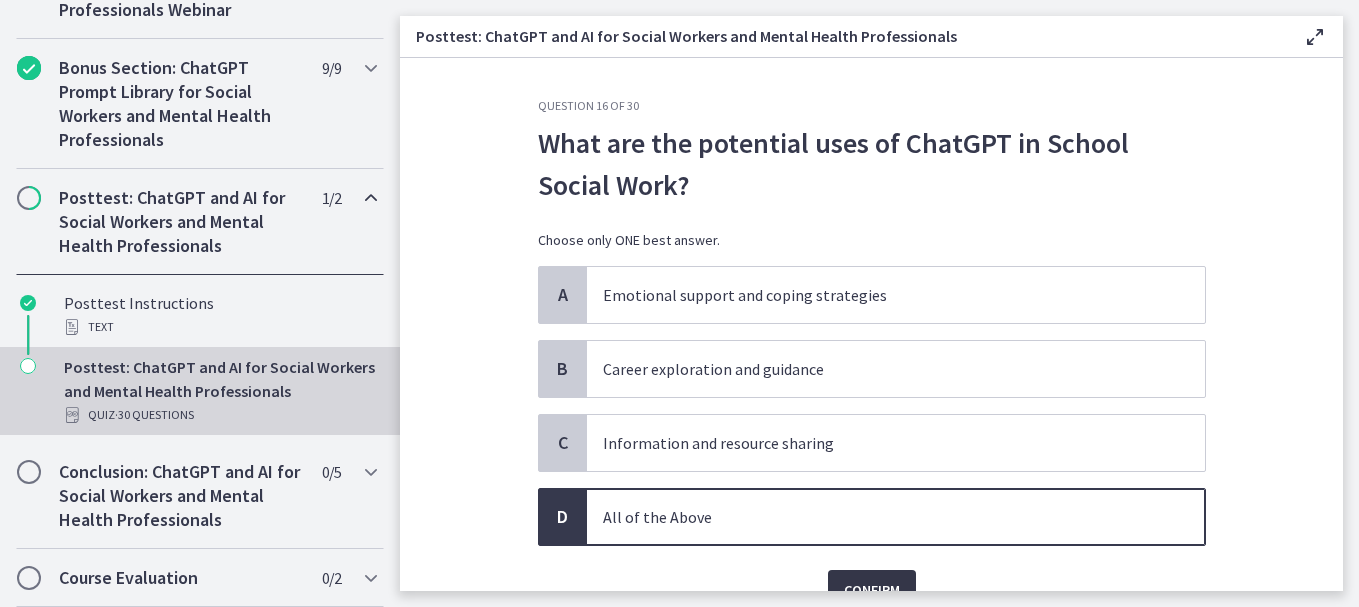 click on "Confirm" at bounding box center [872, 590] 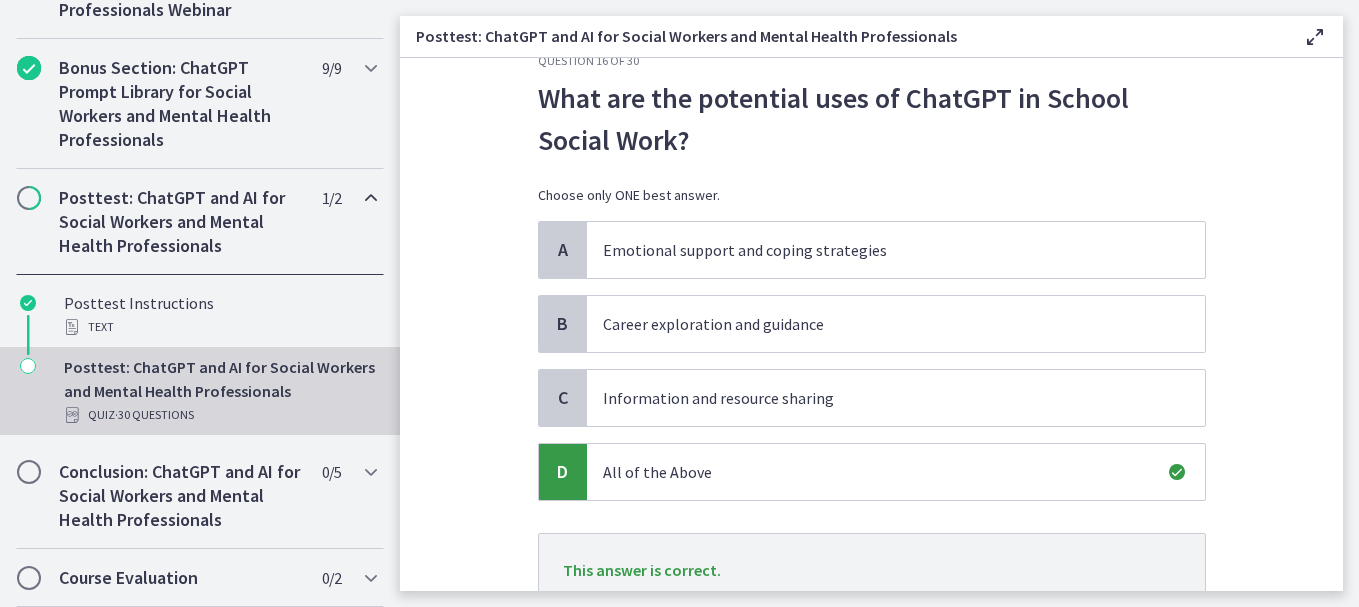 scroll, scrollTop: 72, scrollLeft: 0, axis: vertical 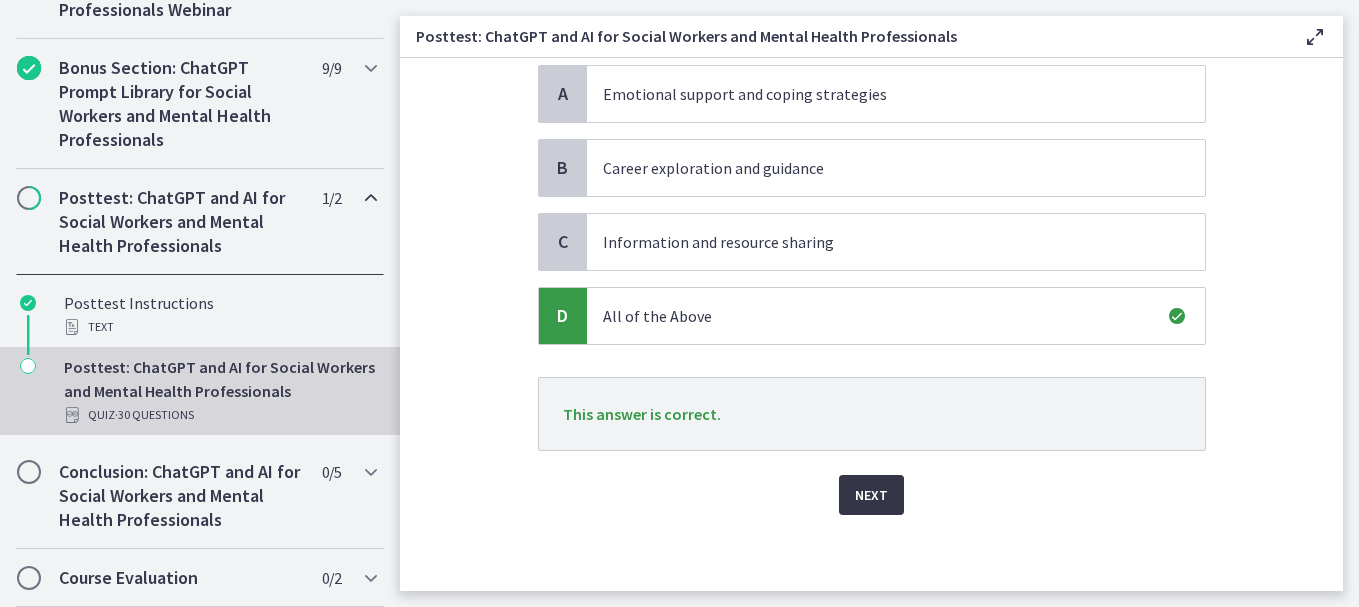 click on "Next" at bounding box center [871, 495] 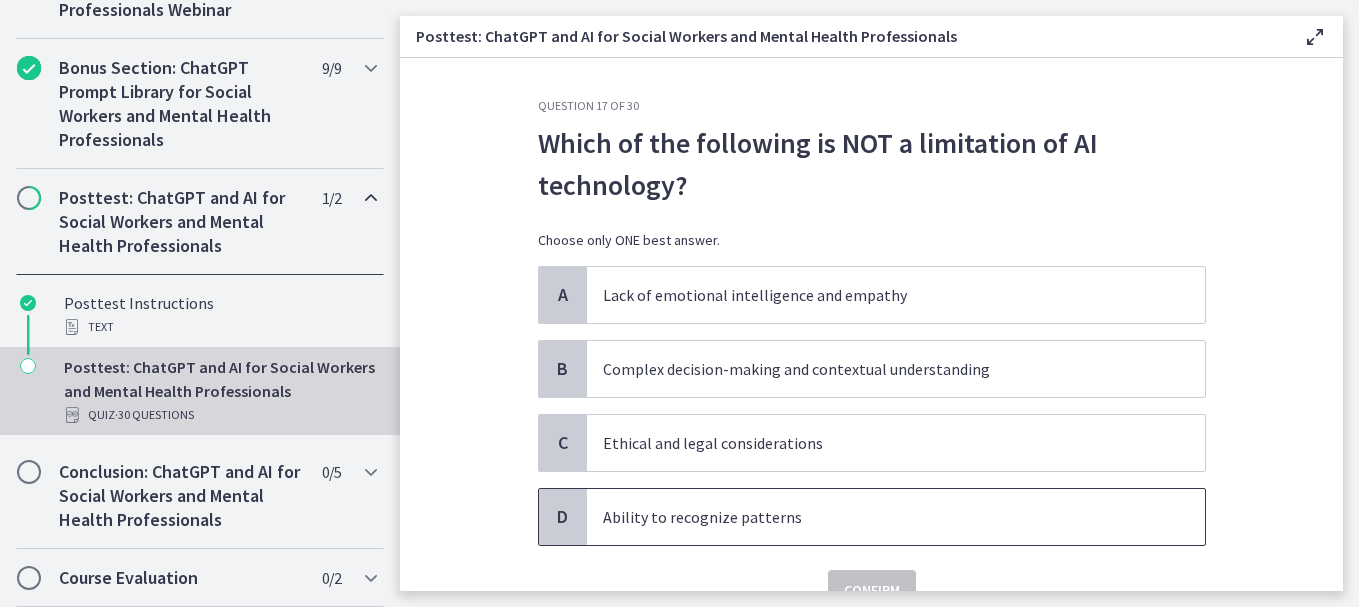 click on "Ability to recognize patterns" at bounding box center [876, 517] 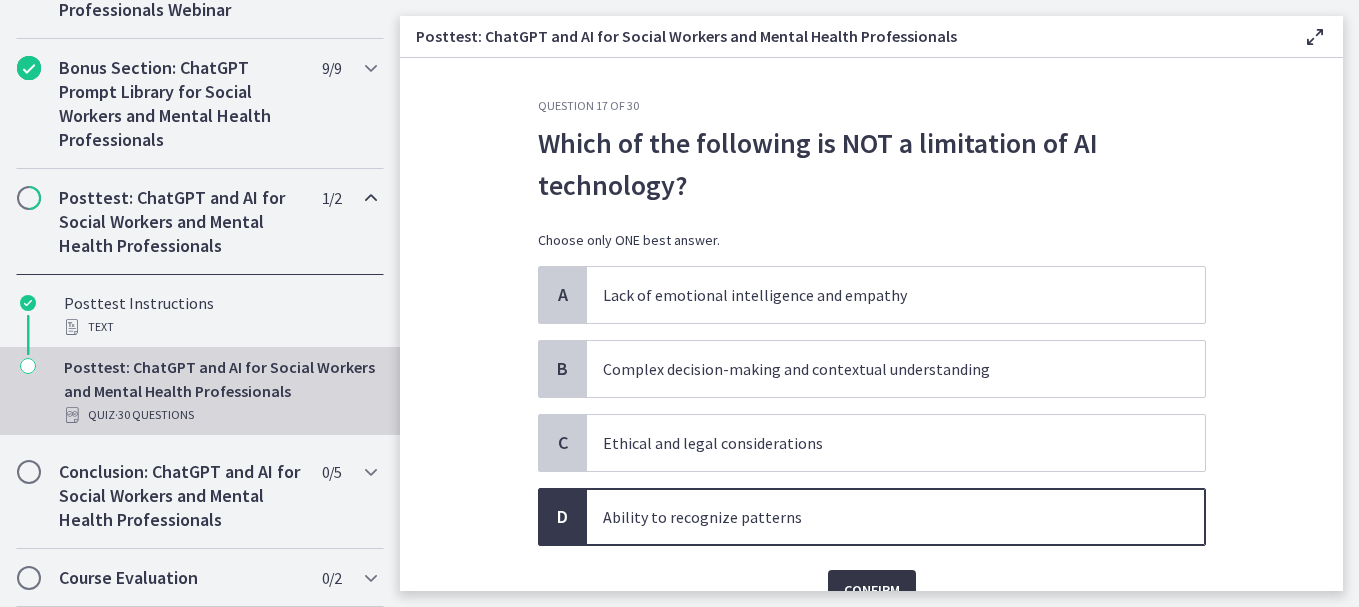 click on "Confirm" at bounding box center (872, 590) 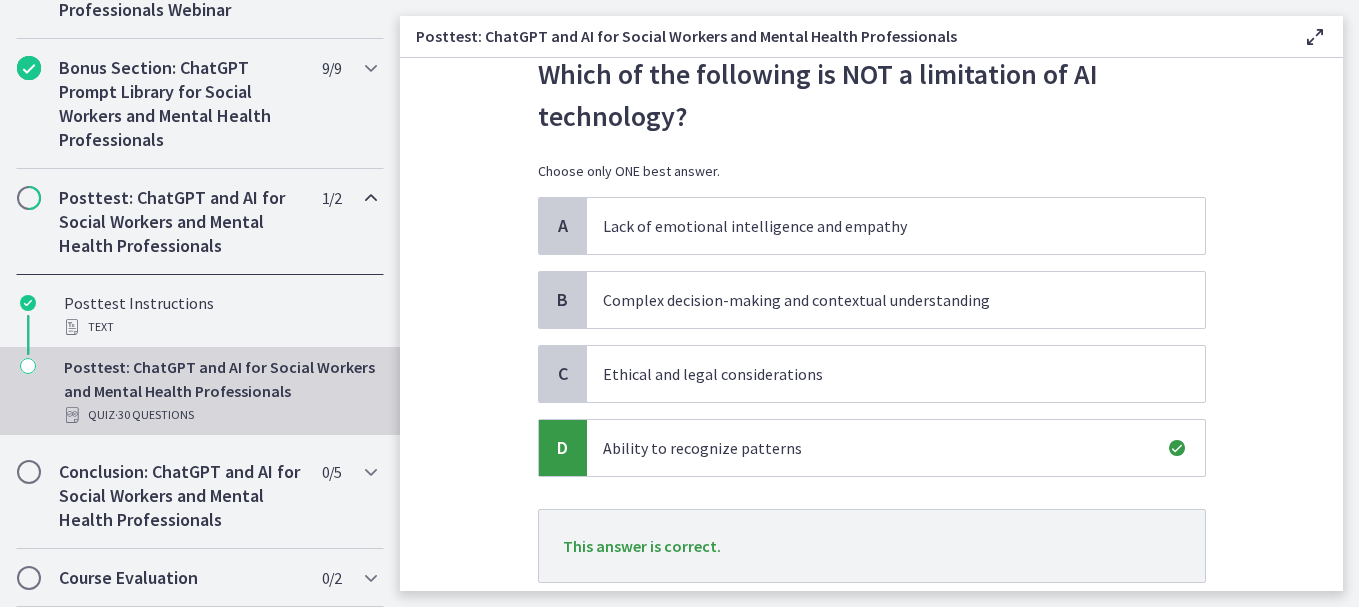 scroll, scrollTop: 128, scrollLeft: 0, axis: vertical 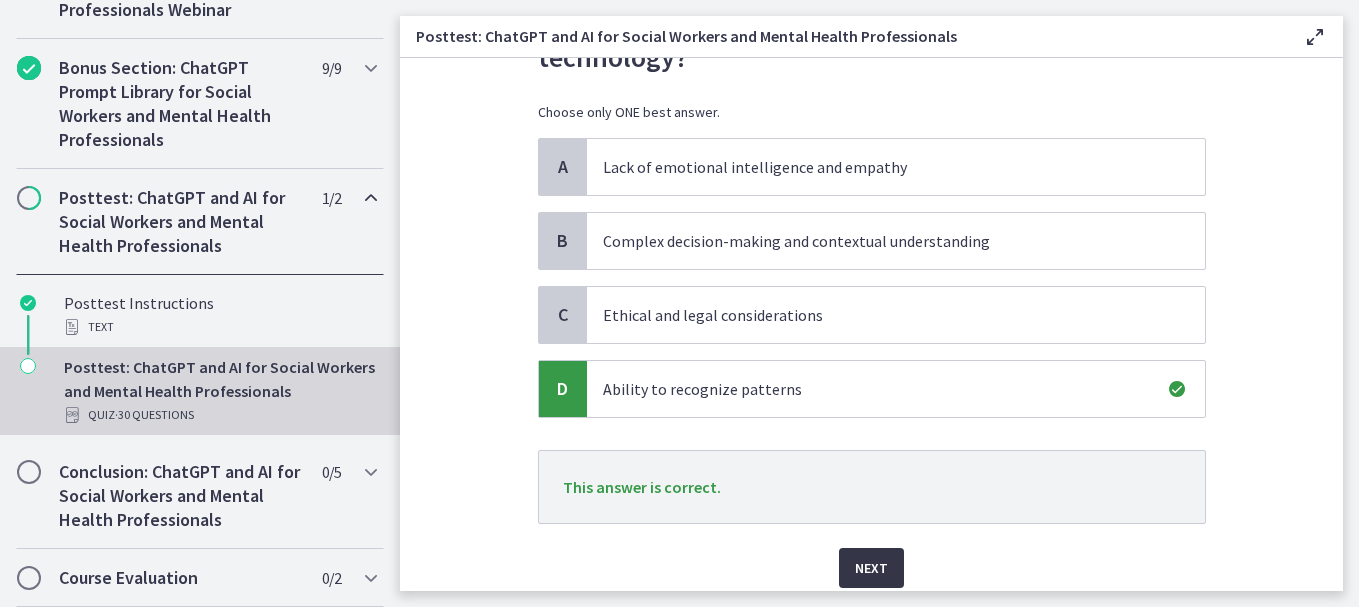 click on "Next" at bounding box center (871, 568) 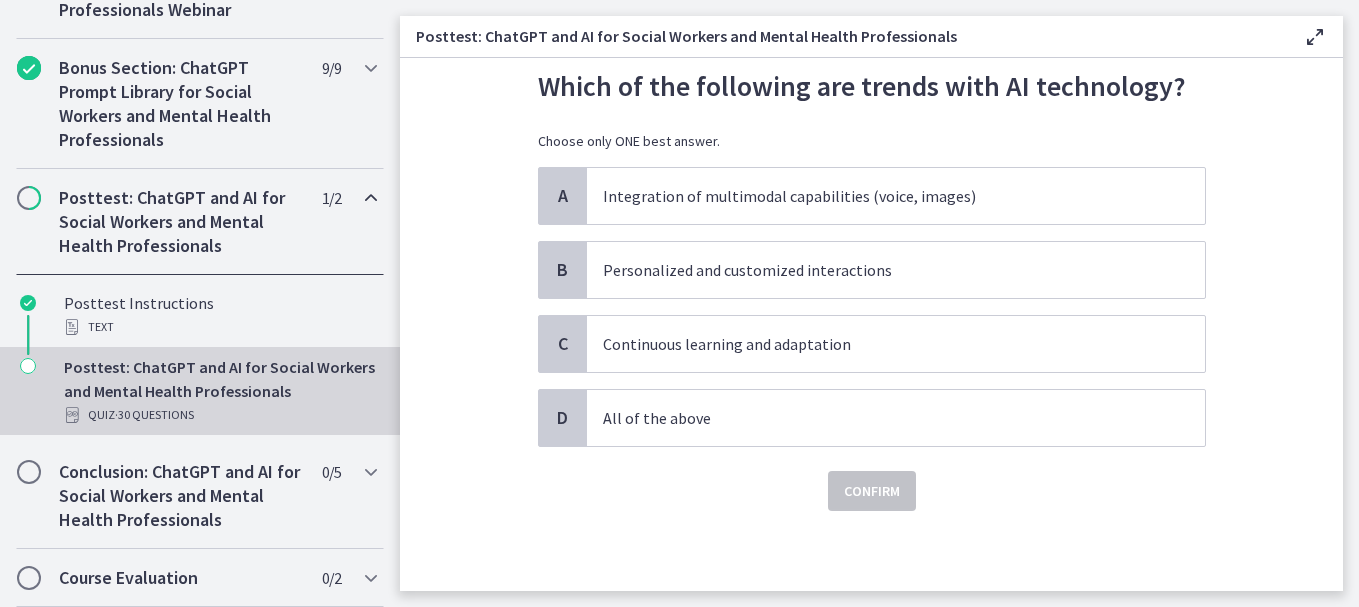 scroll, scrollTop: 0, scrollLeft: 0, axis: both 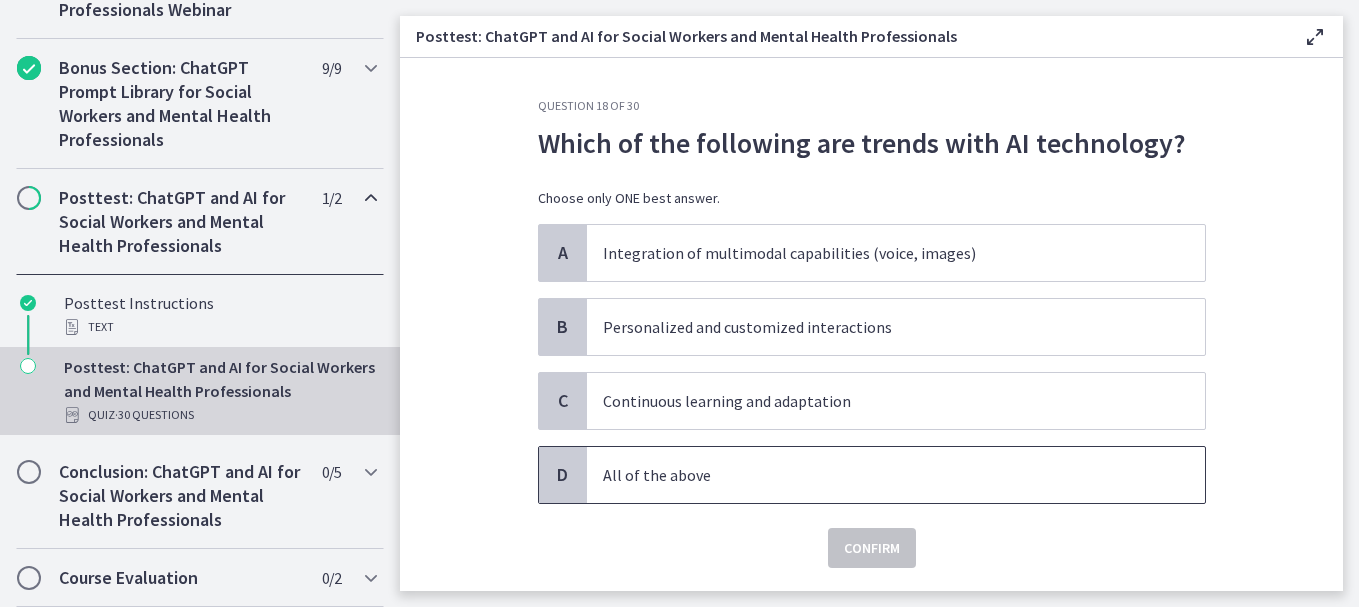 click on "All of the above" at bounding box center [876, 475] 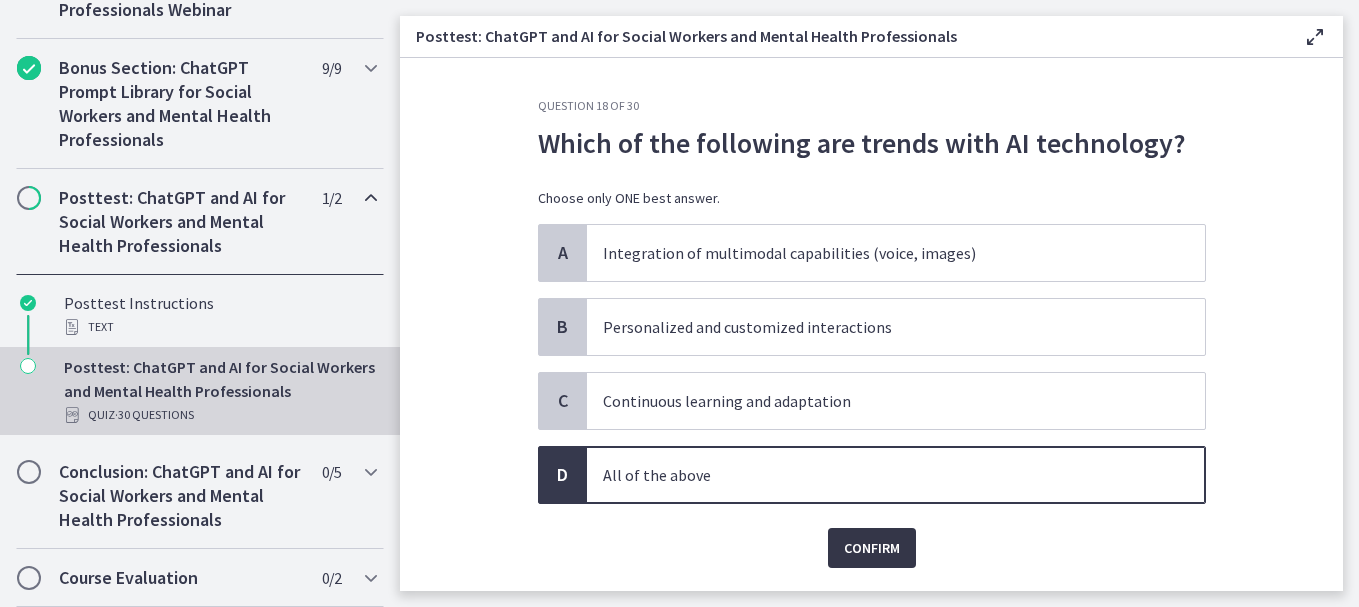 click on "Confirm" at bounding box center (872, 548) 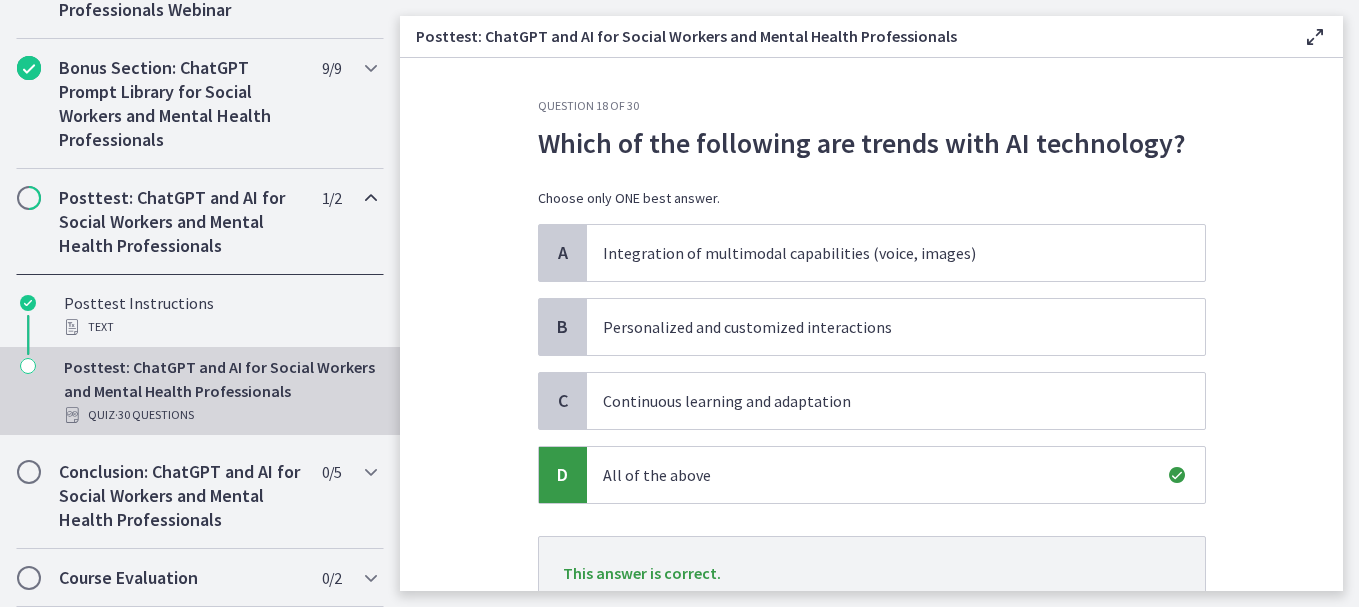 scroll, scrollTop: 120, scrollLeft: 0, axis: vertical 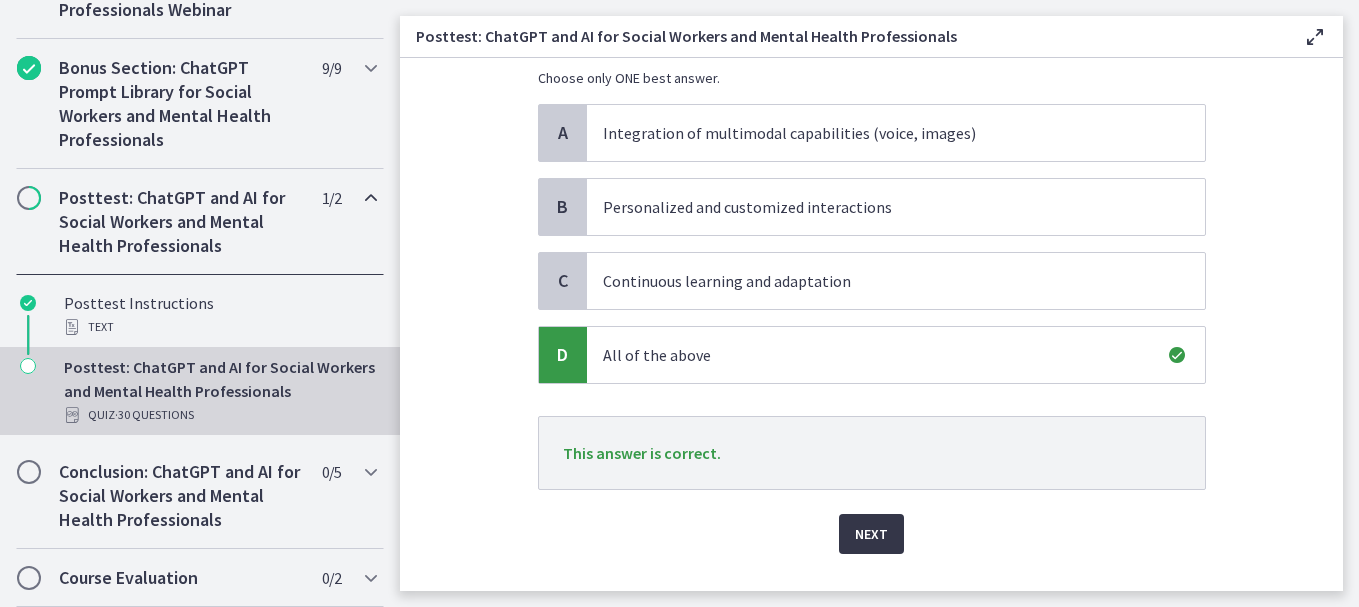 click on "Next" at bounding box center [871, 534] 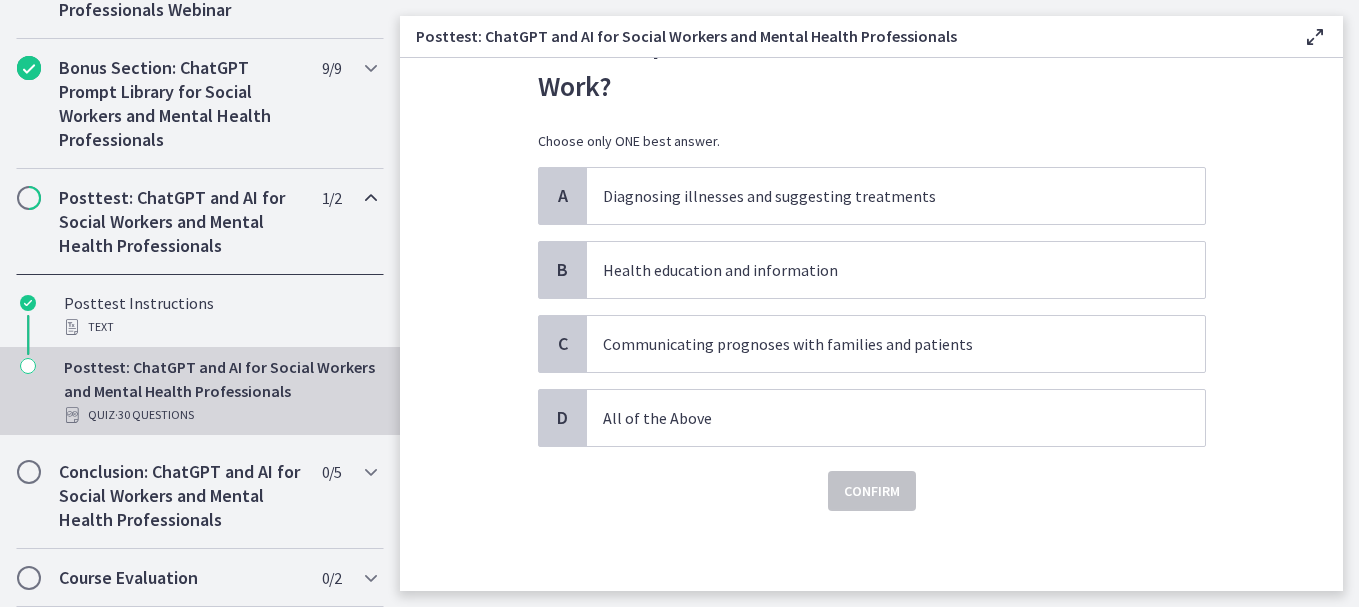 scroll, scrollTop: 0, scrollLeft: 0, axis: both 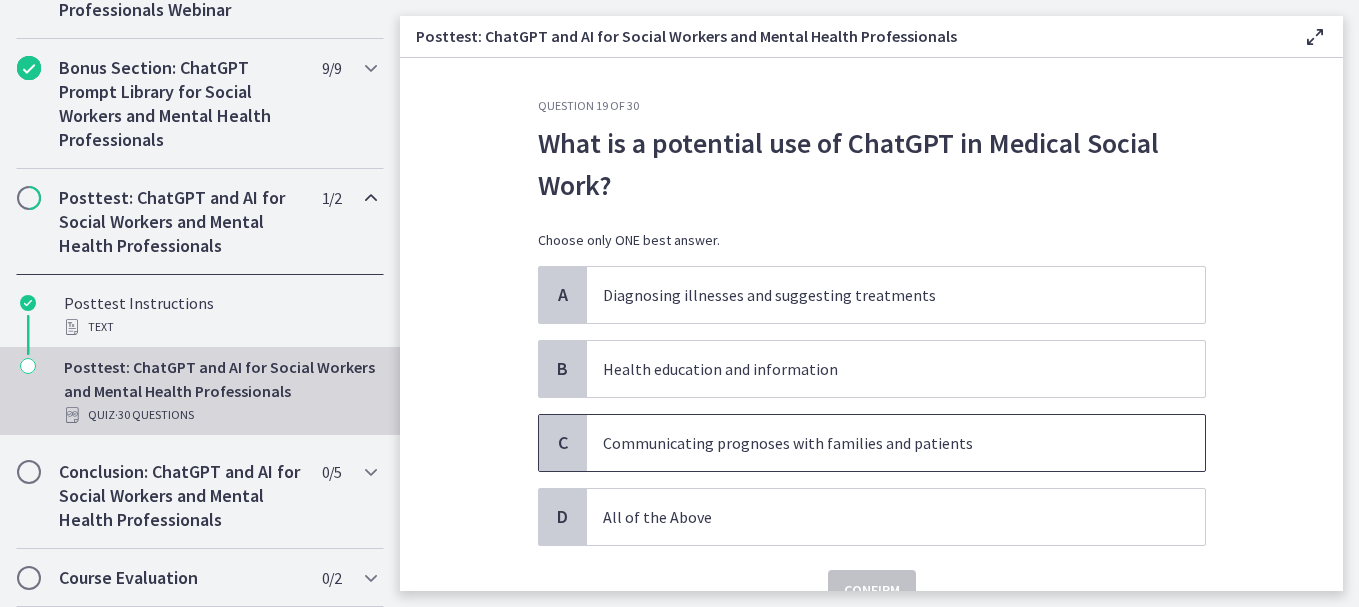 click on "Communicating prognoses with families and patients" at bounding box center (876, 443) 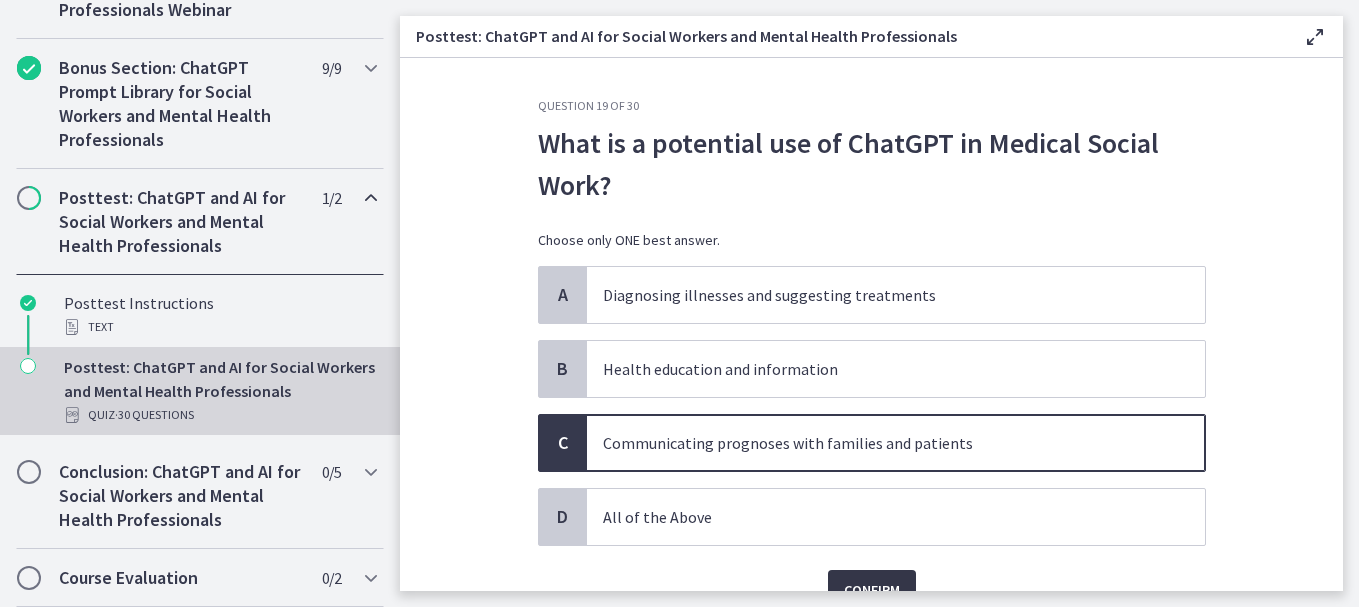 click on "Confirm" at bounding box center (872, 590) 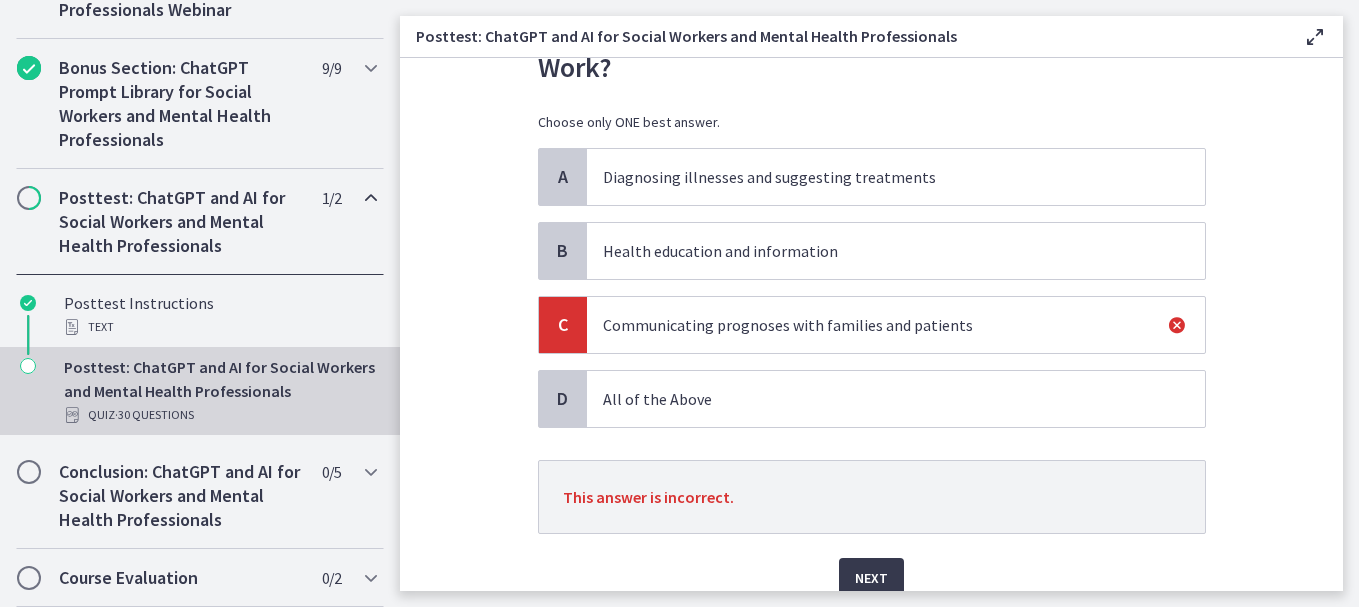scroll, scrollTop: 125, scrollLeft: 0, axis: vertical 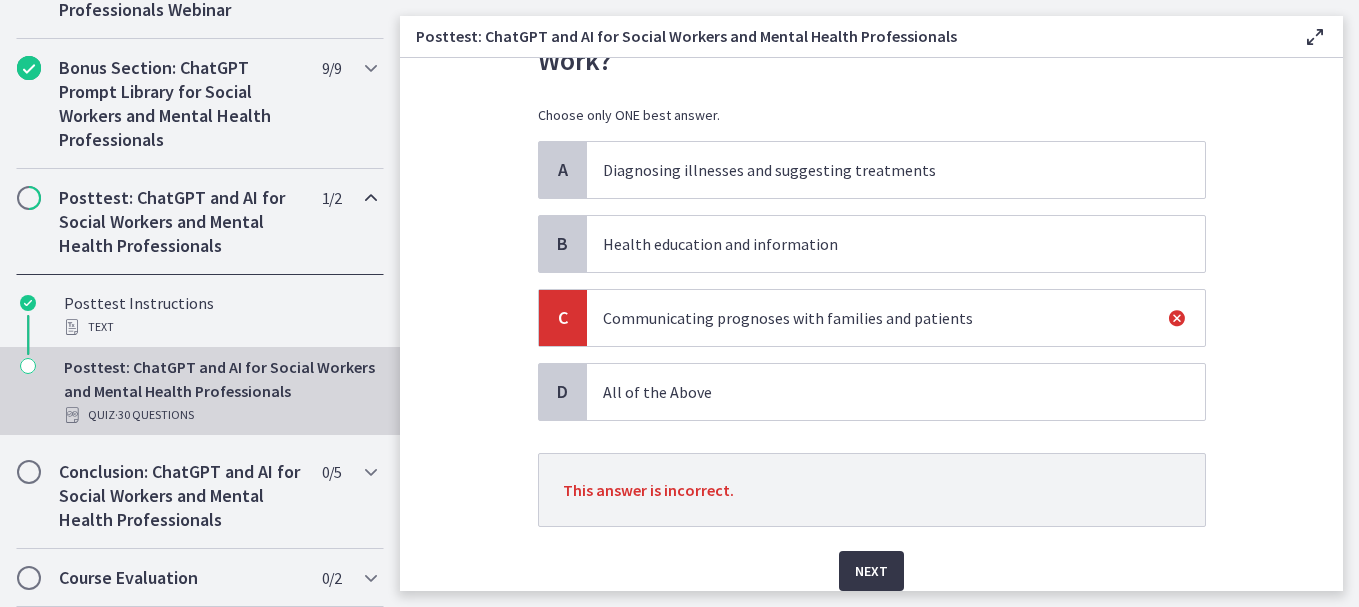 click on "Next" at bounding box center (871, 571) 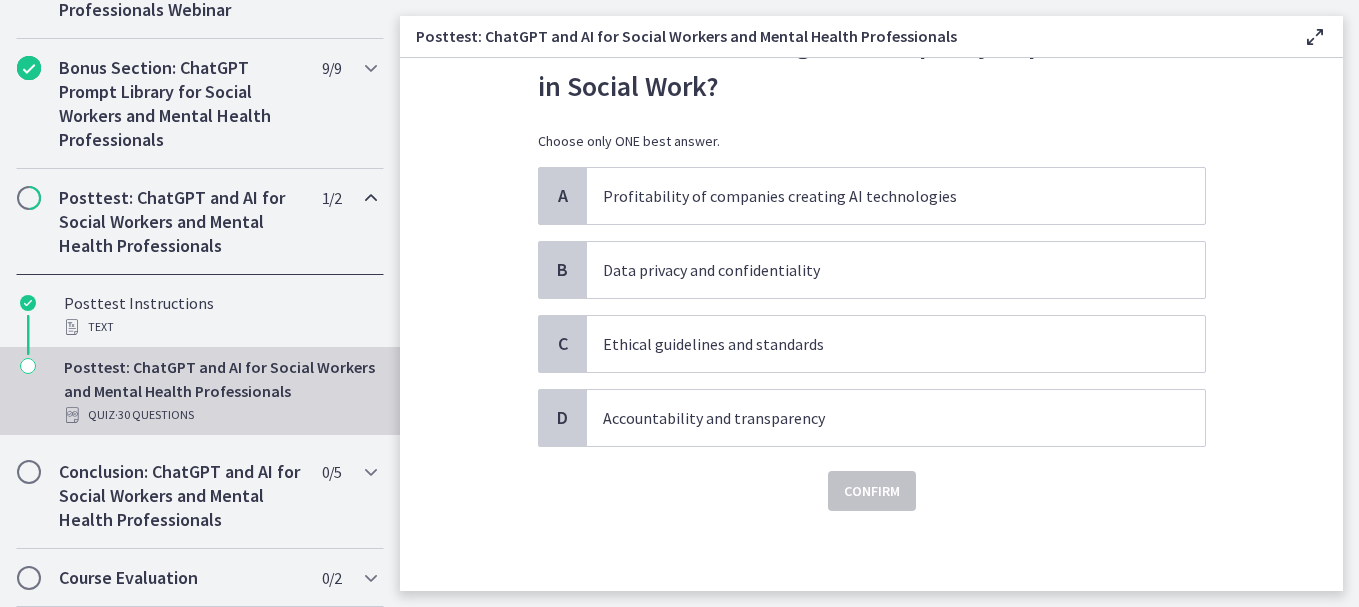 scroll, scrollTop: 0, scrollLeft: 0, axis: both 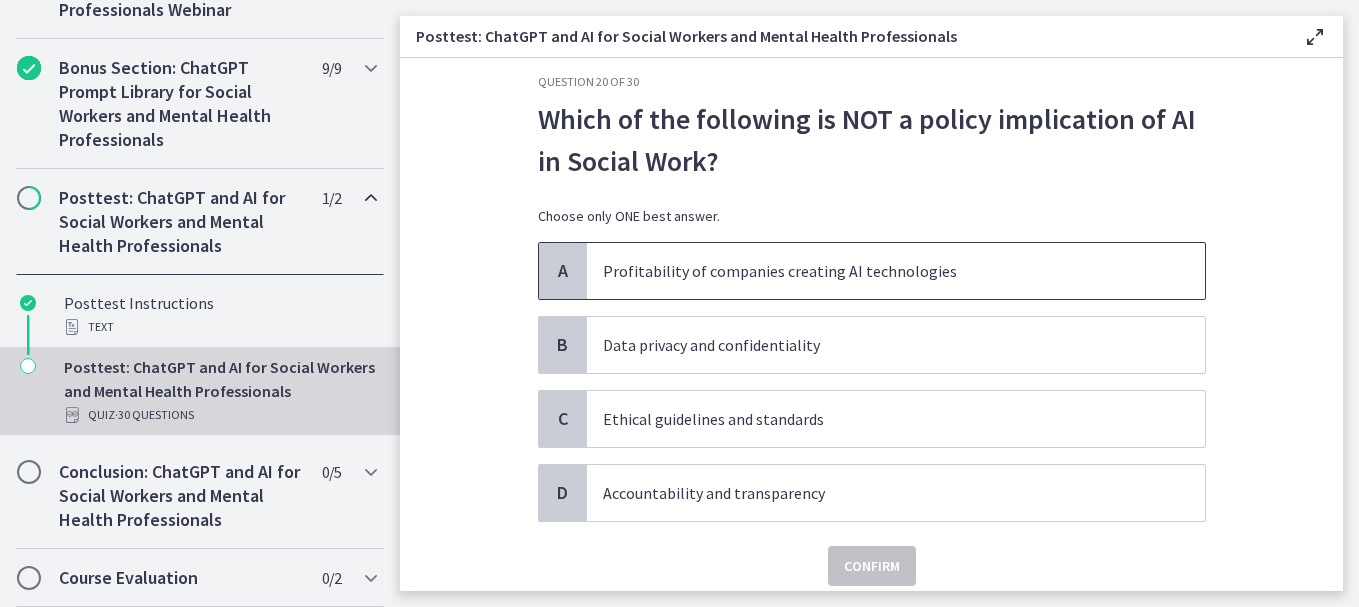 click on "Profitability of companies creating AI technologies" at bounding box center (876, 271) 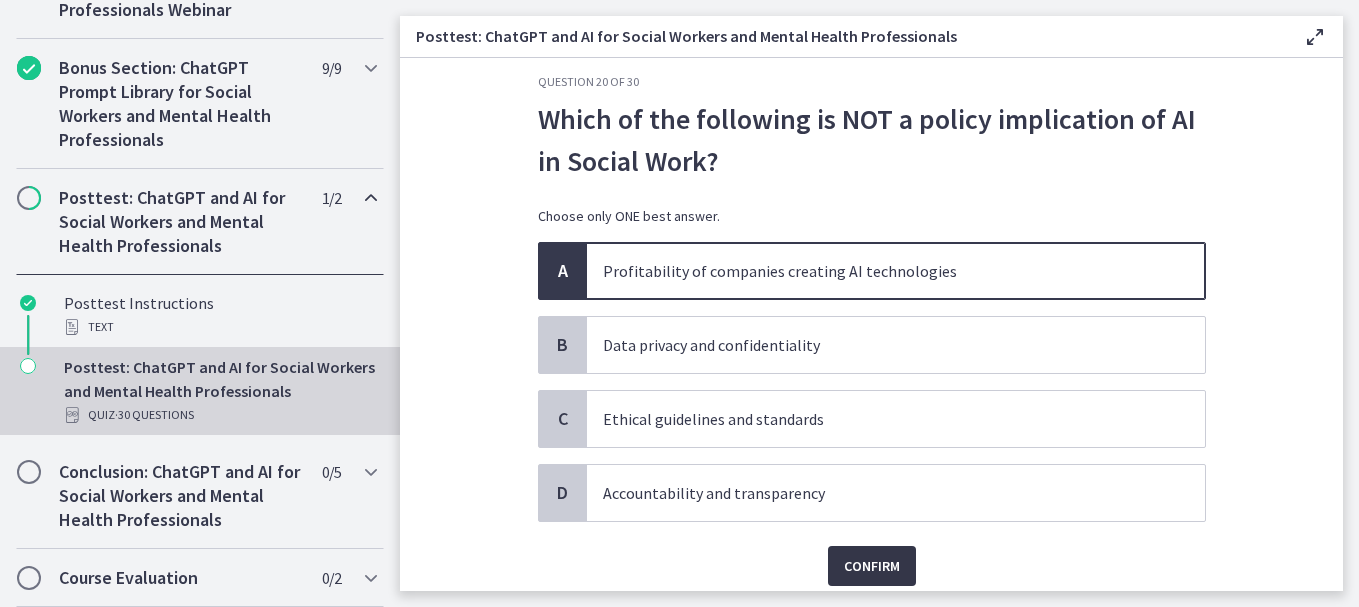 click on "Confirm" at bounding box center (872, 566) 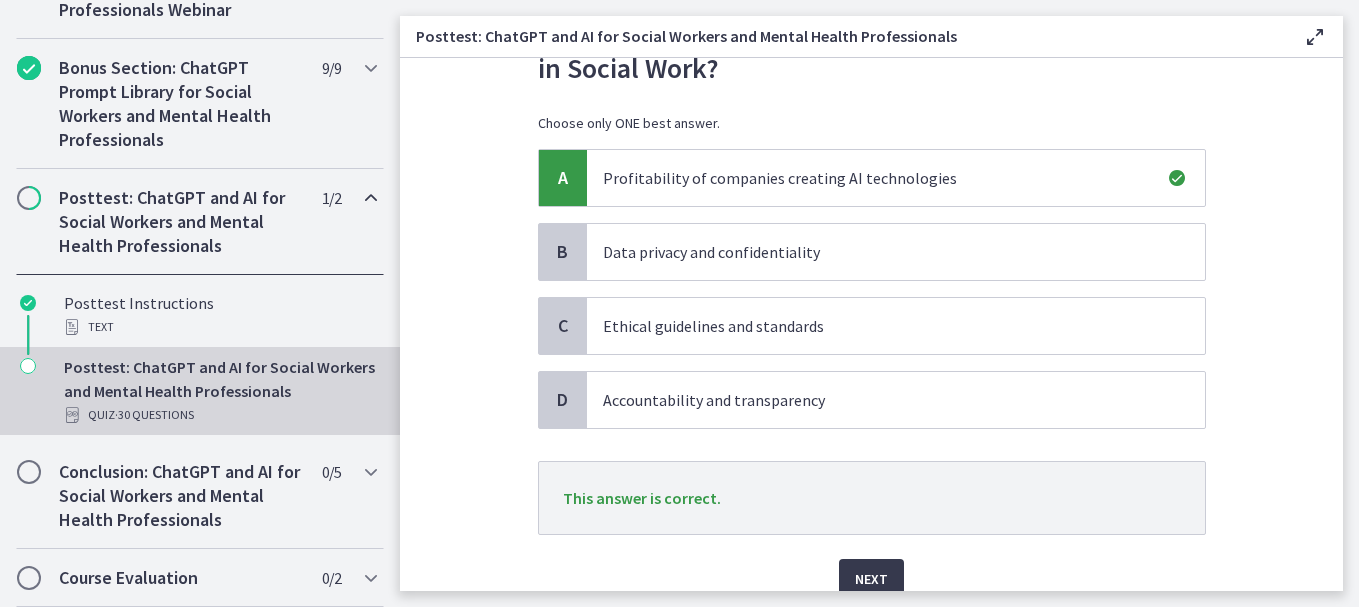 scroll, scrollTop: 181, scrollLeft: 0, axis: vertical 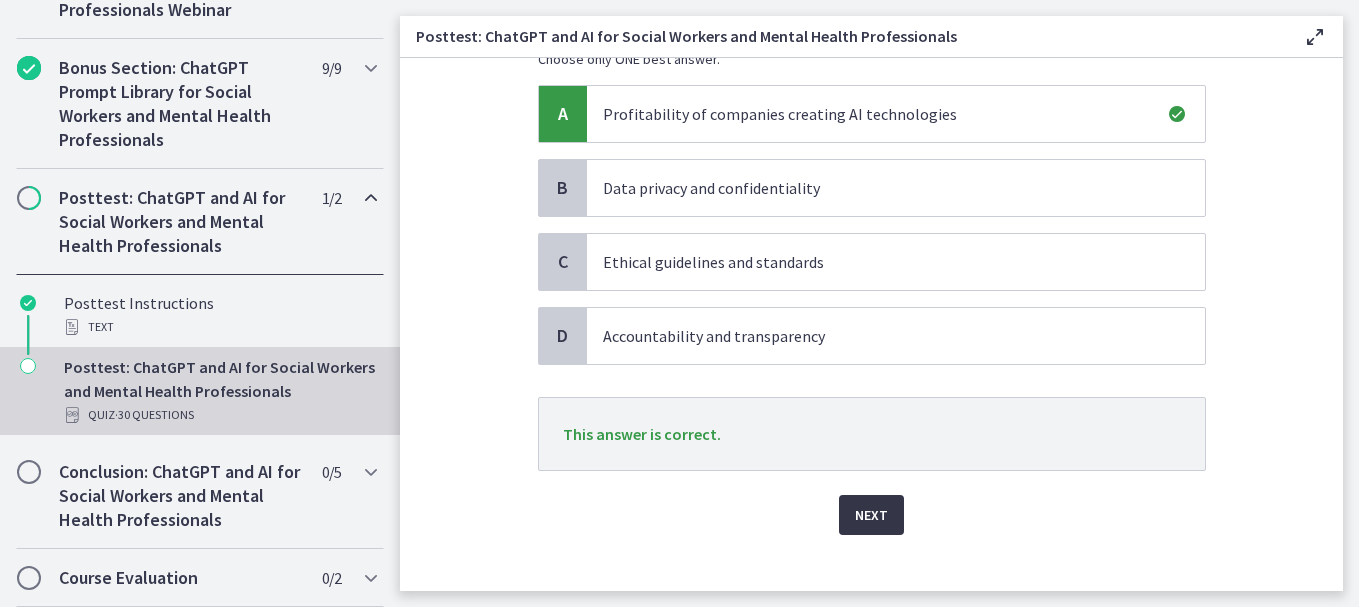 click on "Next" at bounding box center [871, 515] 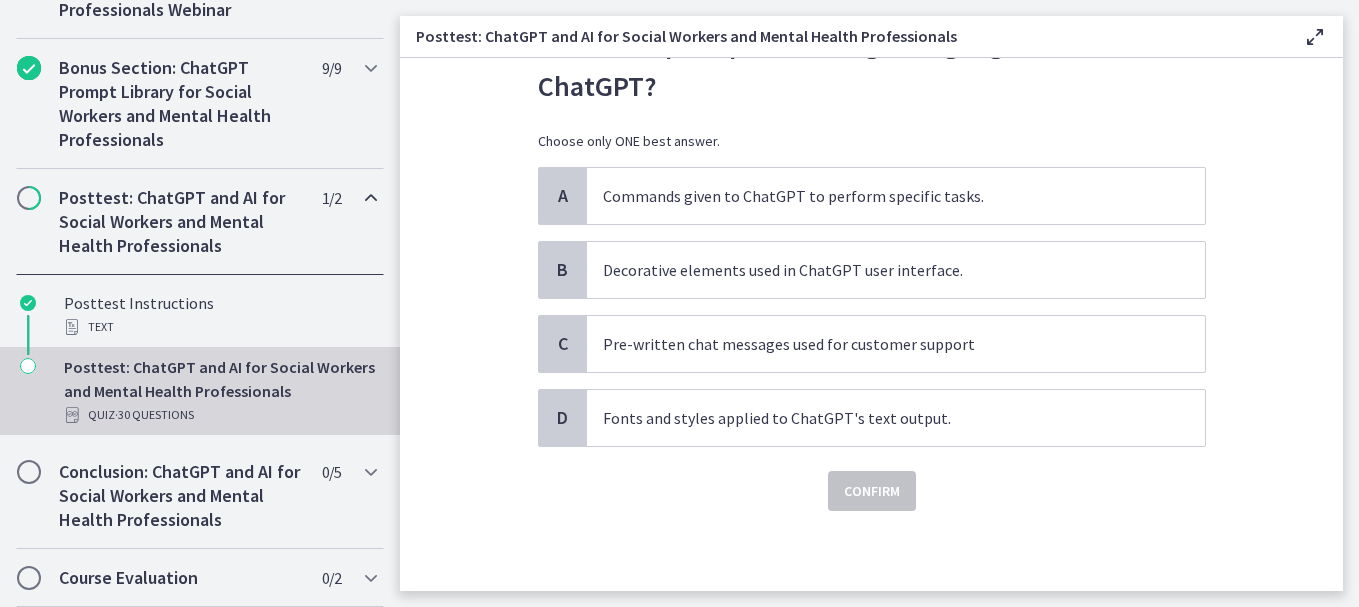scroll, scrollTop: 0, scrollLeft: 0, axis: both 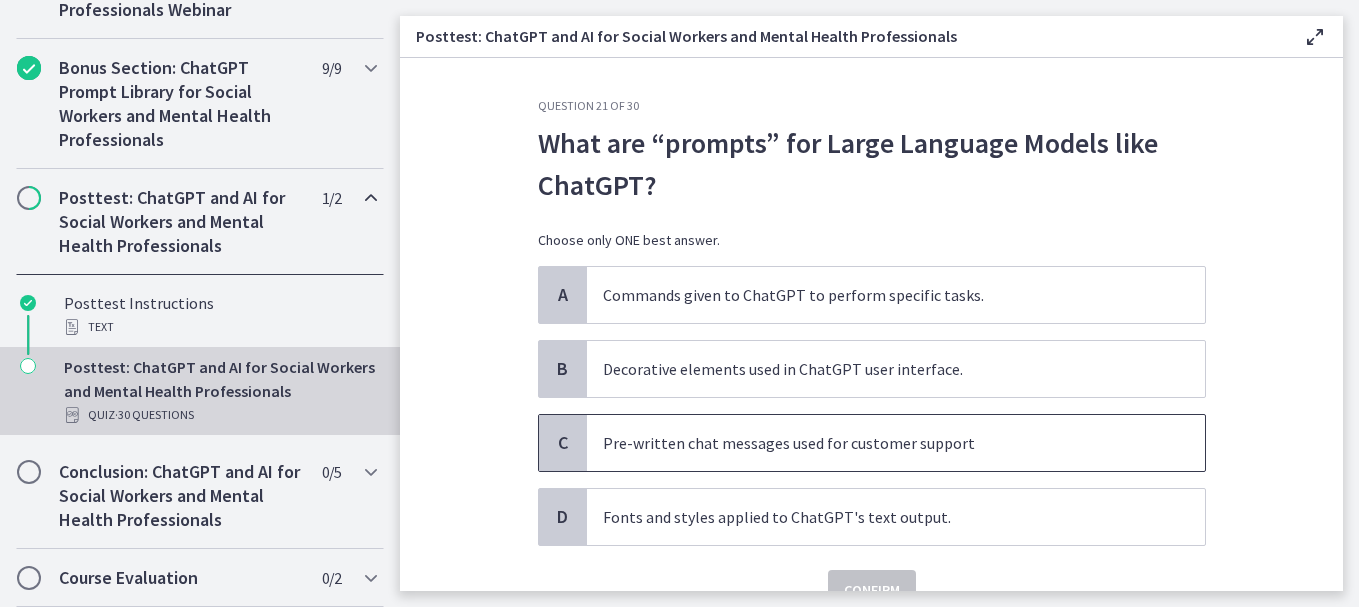 click on "Pre-written chat messages used for customer support" at bounding box center [876, 443] 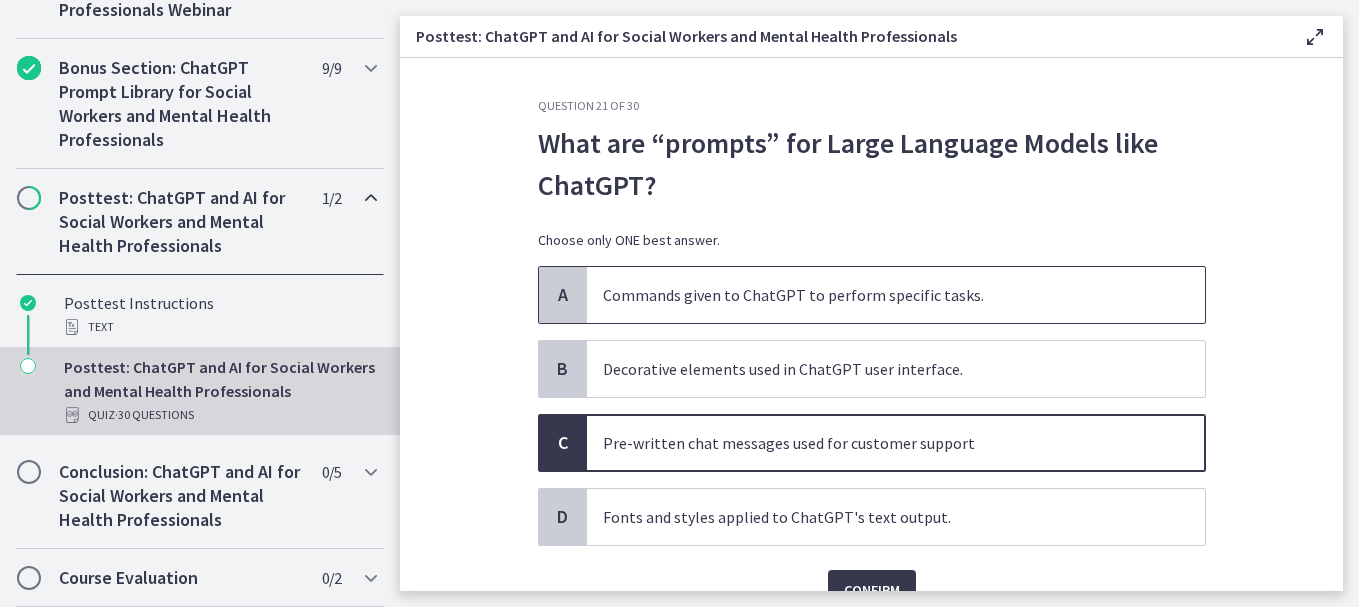click on "Commands given to ChatGPT to perform specific tasks." at bounding box center (876, 295) 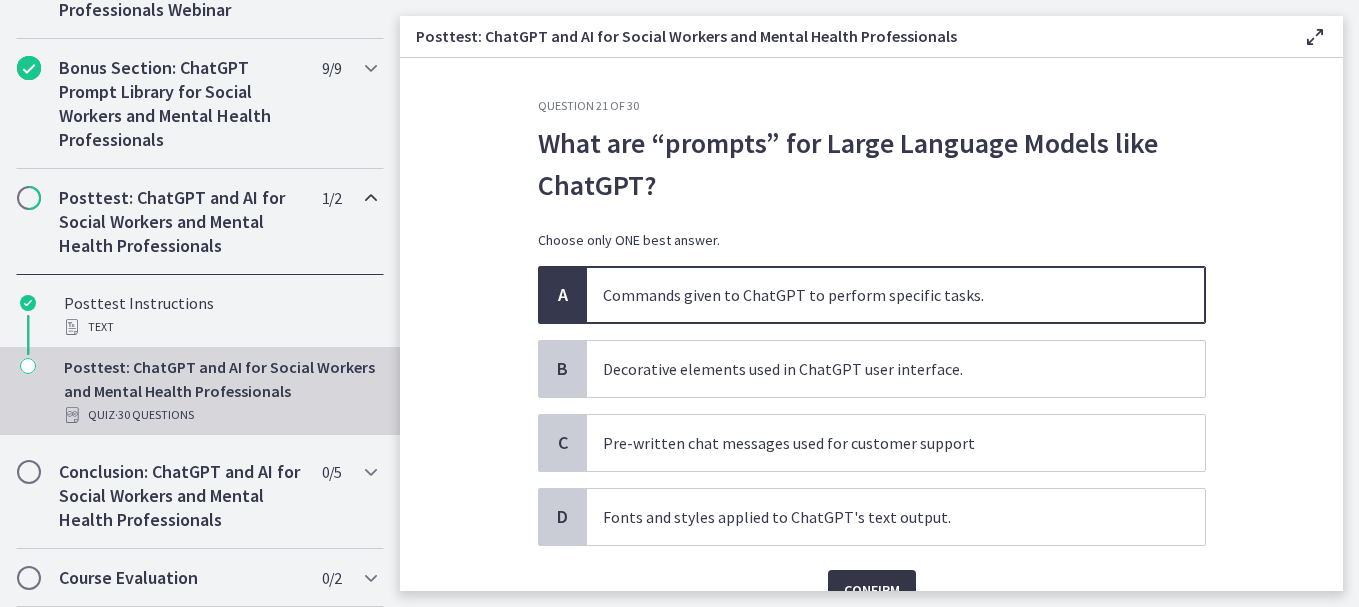 click on "Confirm" at bounding box center [872, 590] 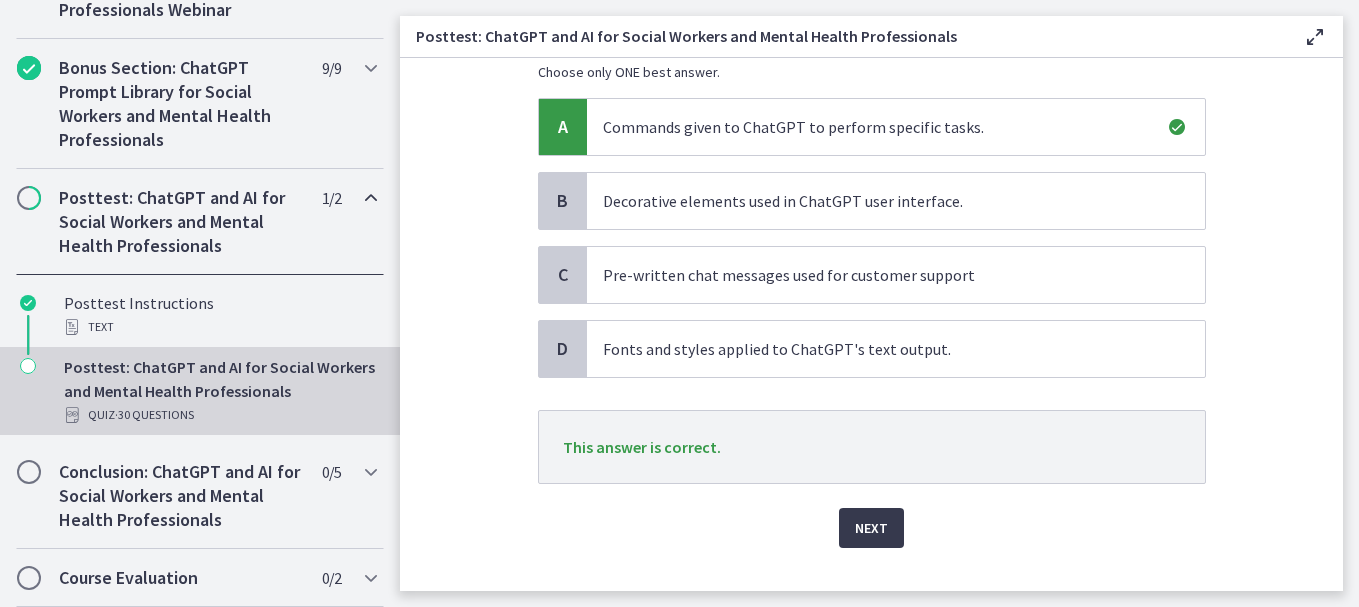 scroll, scrollTop: 171, scrollLeft: 0, axis: vertical 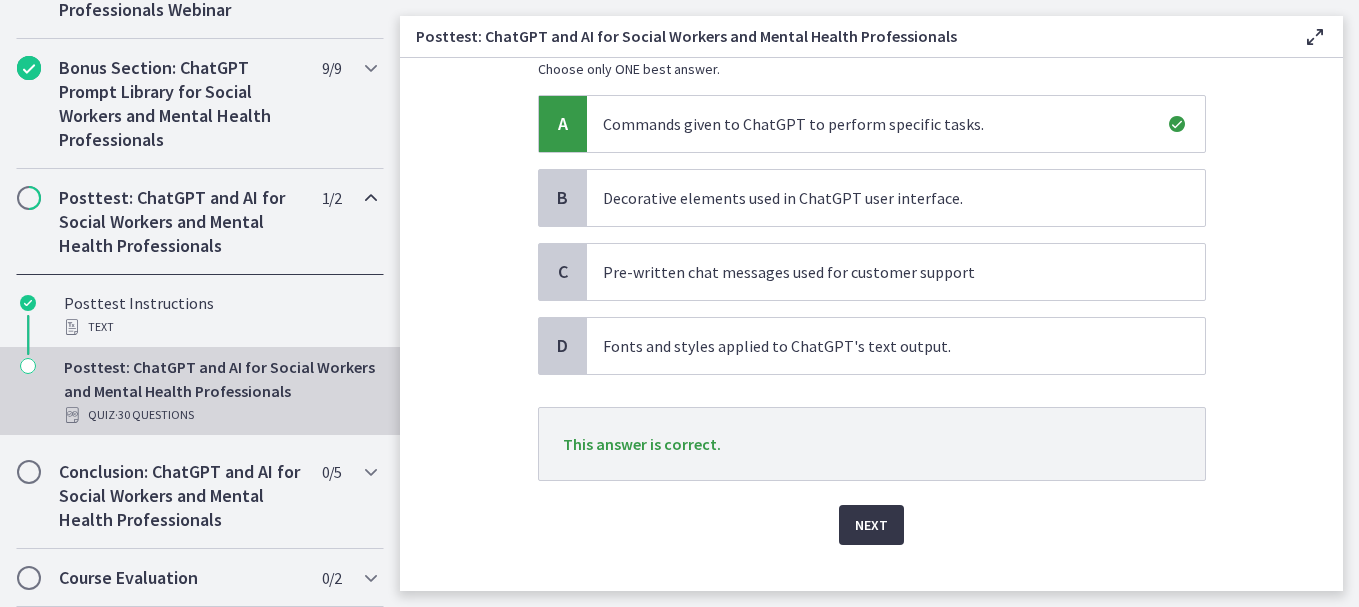 click on "Next" at bounding box center (871, 525) 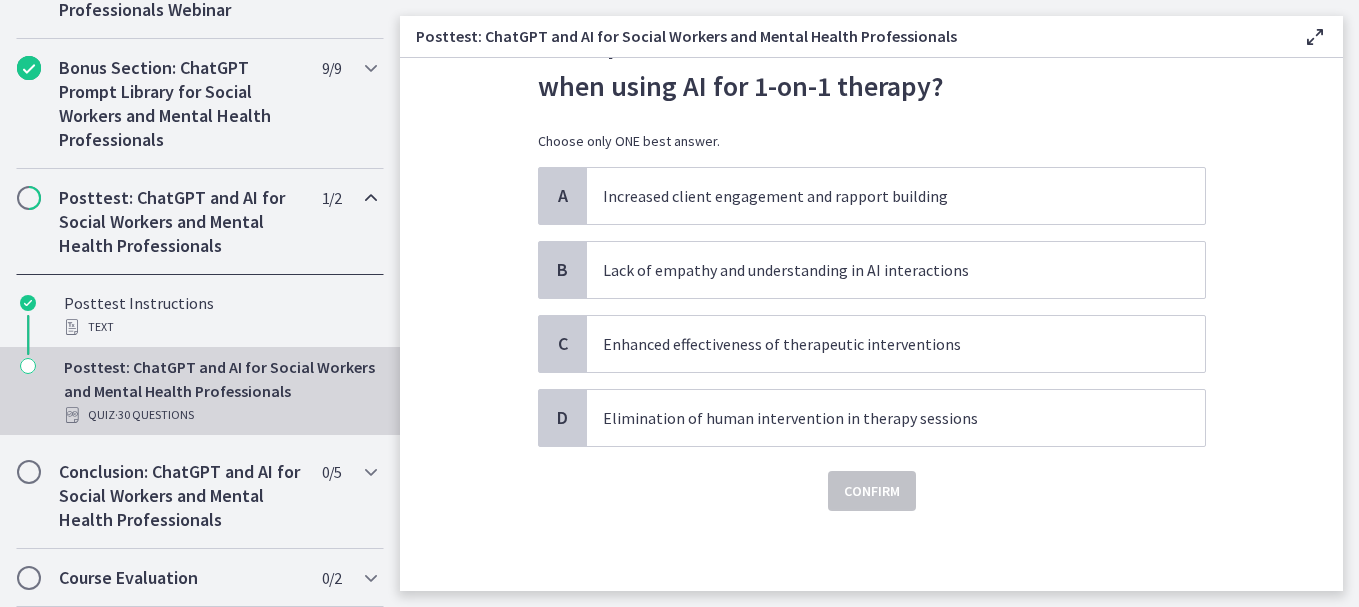scroll, scrollTop: 0, scrollLeft: 0, axis: both 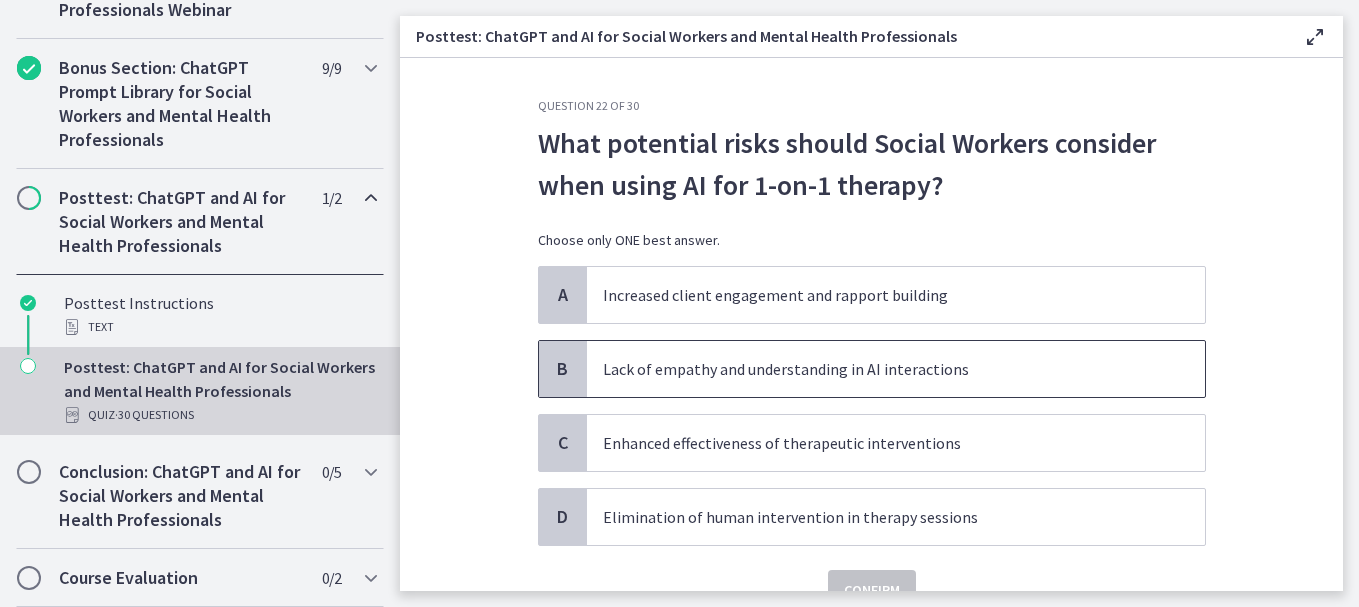 click on "Lack of empathy and understanding in AI interactions" at bounding box center [876, 369] 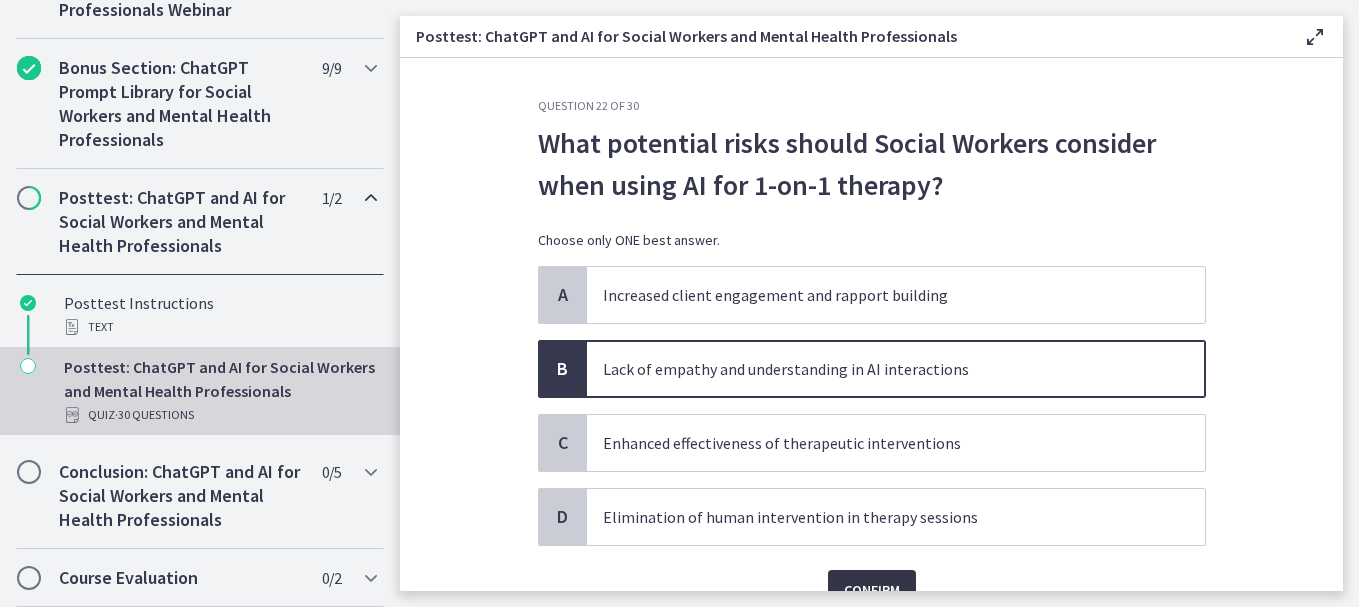 click on "Confirm" at bounding box center (872, 590) 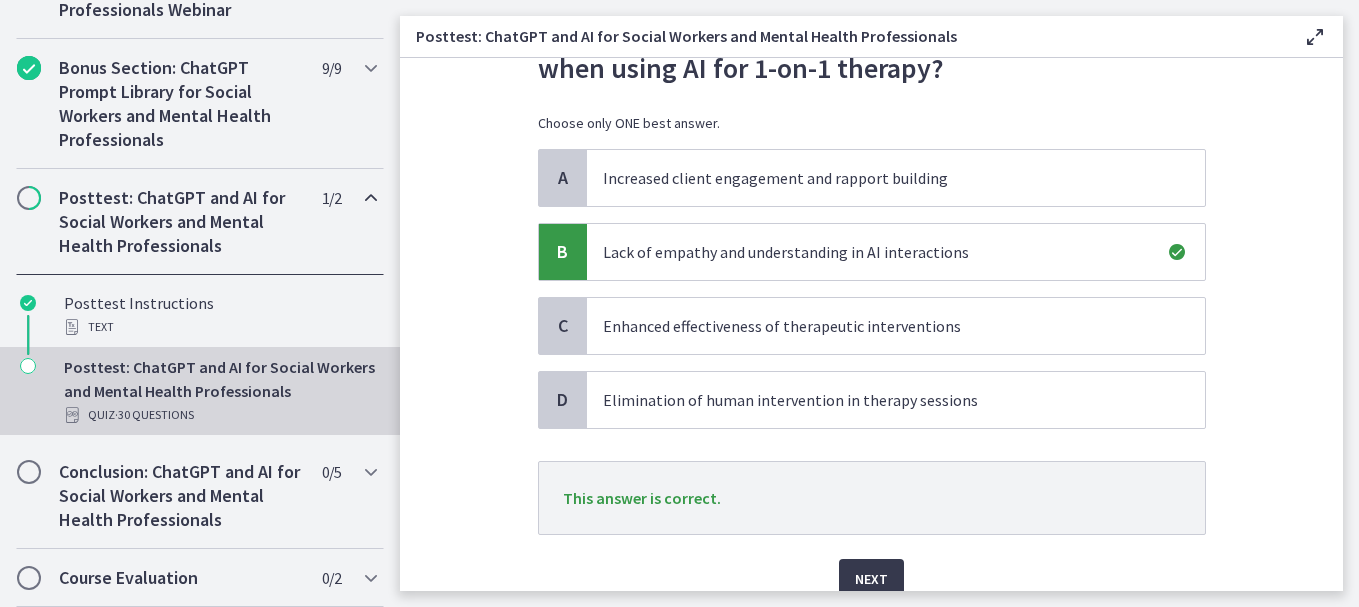 scroll, scrollTop: 143, scrollLeft: 0, axis: vertical 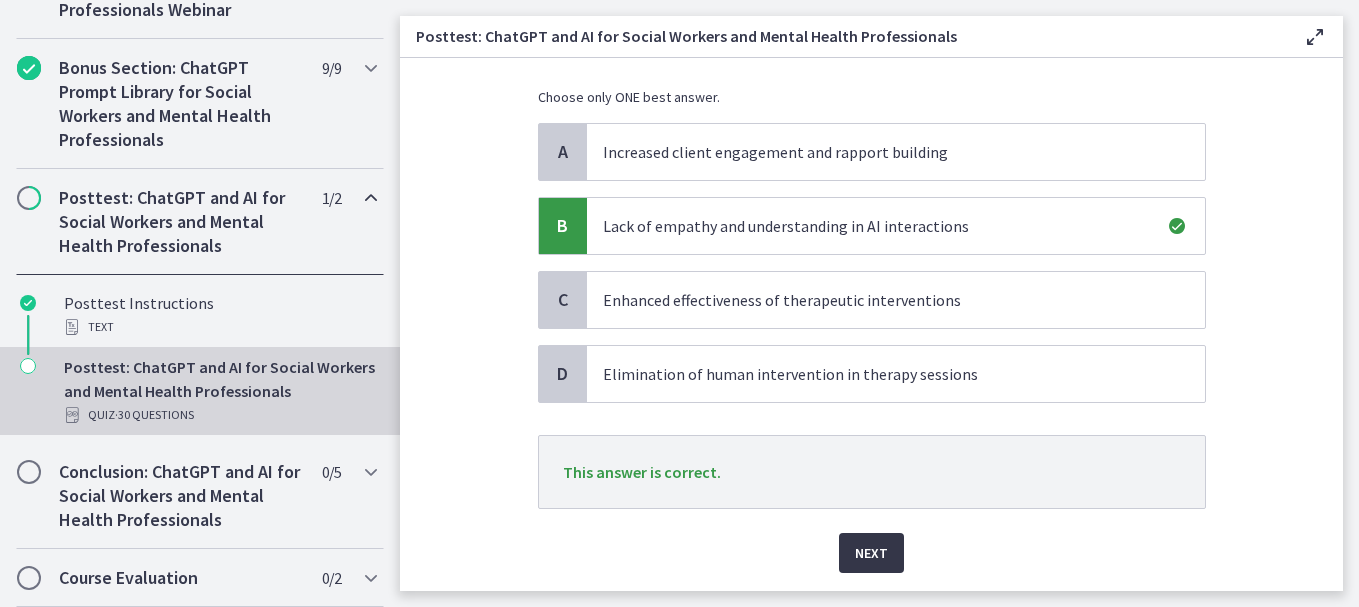 click on "Next" at bounding box center [871, 553] 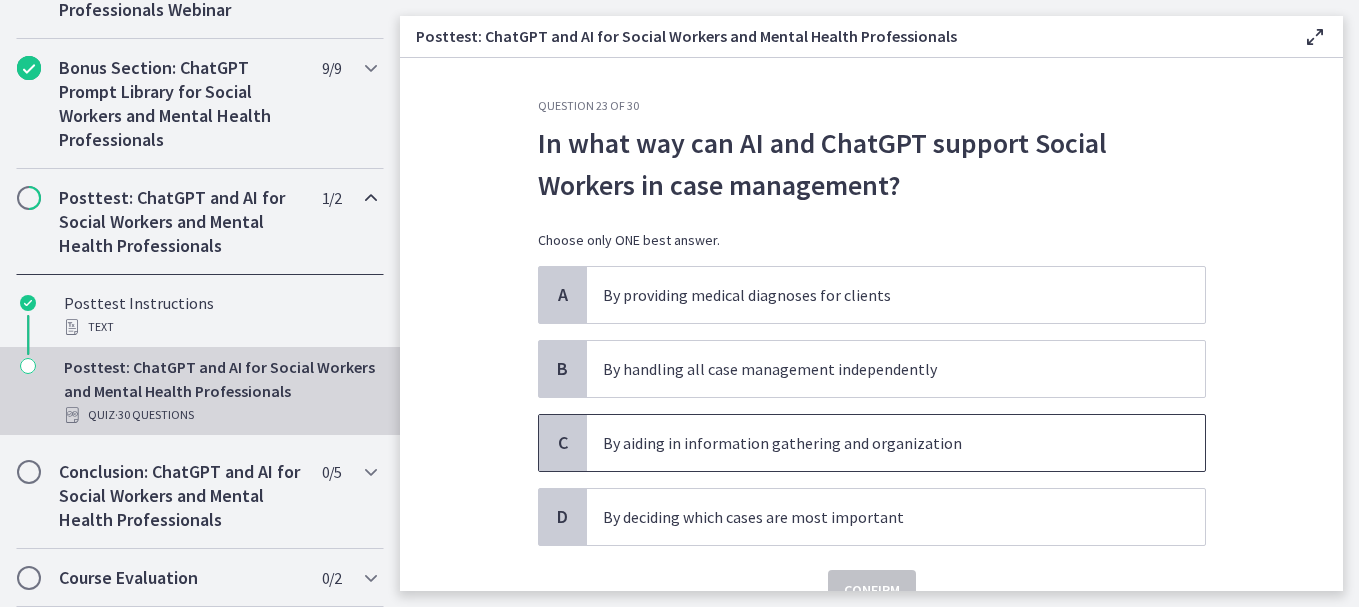 click on "By aiding in information gathering and organization" at bounding box center [876, 443] 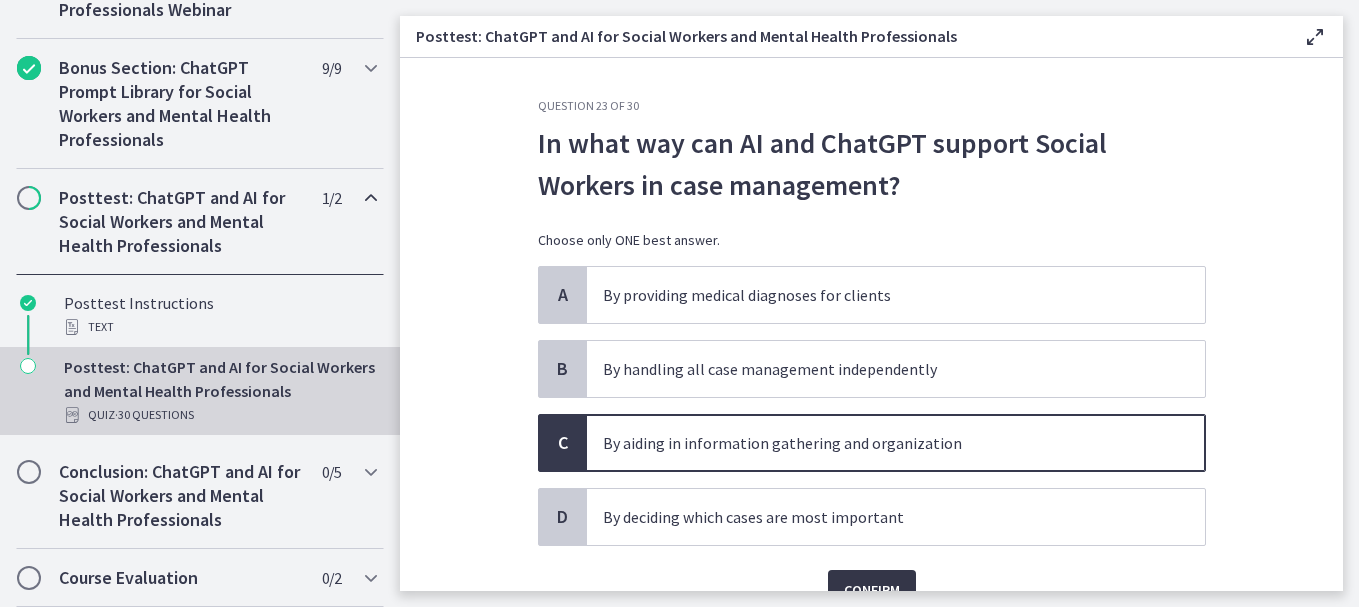 click on "Confirm" at bounding box center [872, 590] 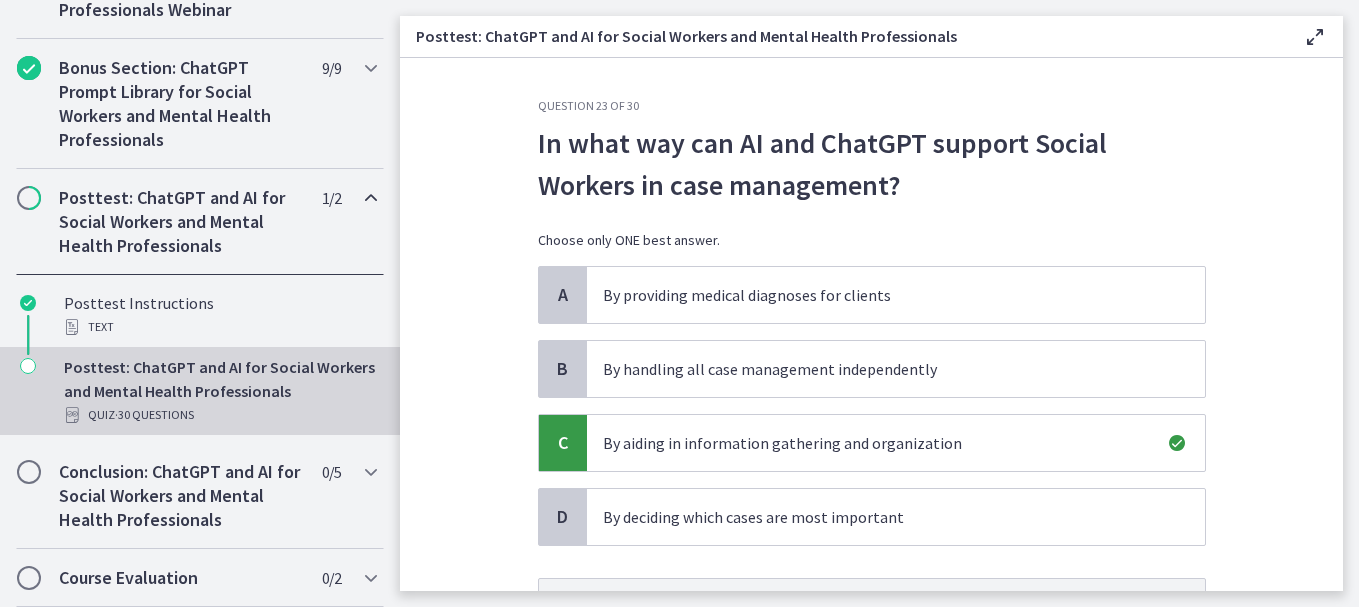 scroll, scrollTop: 89, scrollLeft: 0, axis: vertical 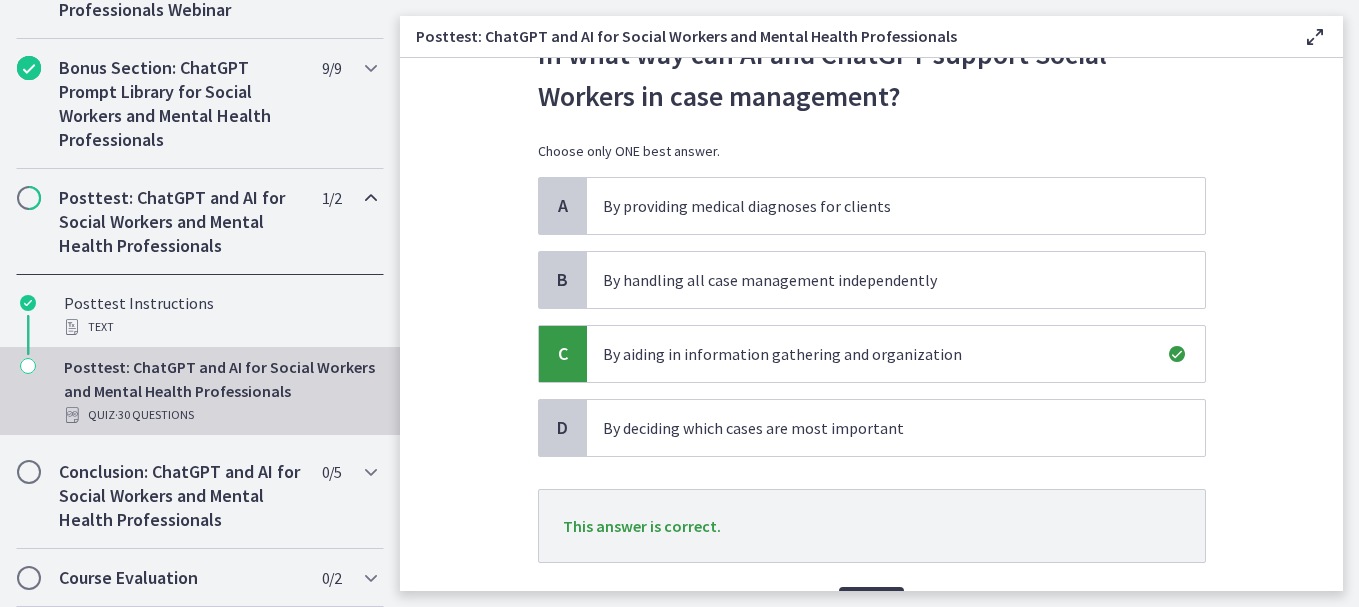 click on "Next" at bounding box center (872, 595) 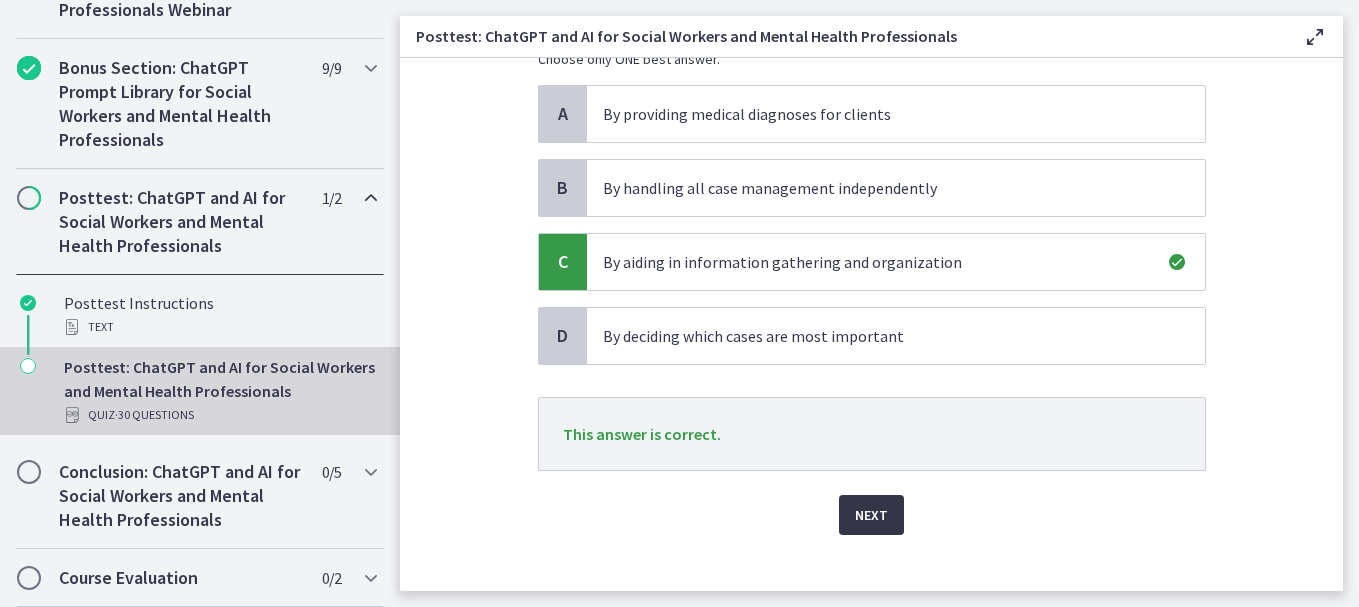 click on "Next" at bounding box center [871, 515] 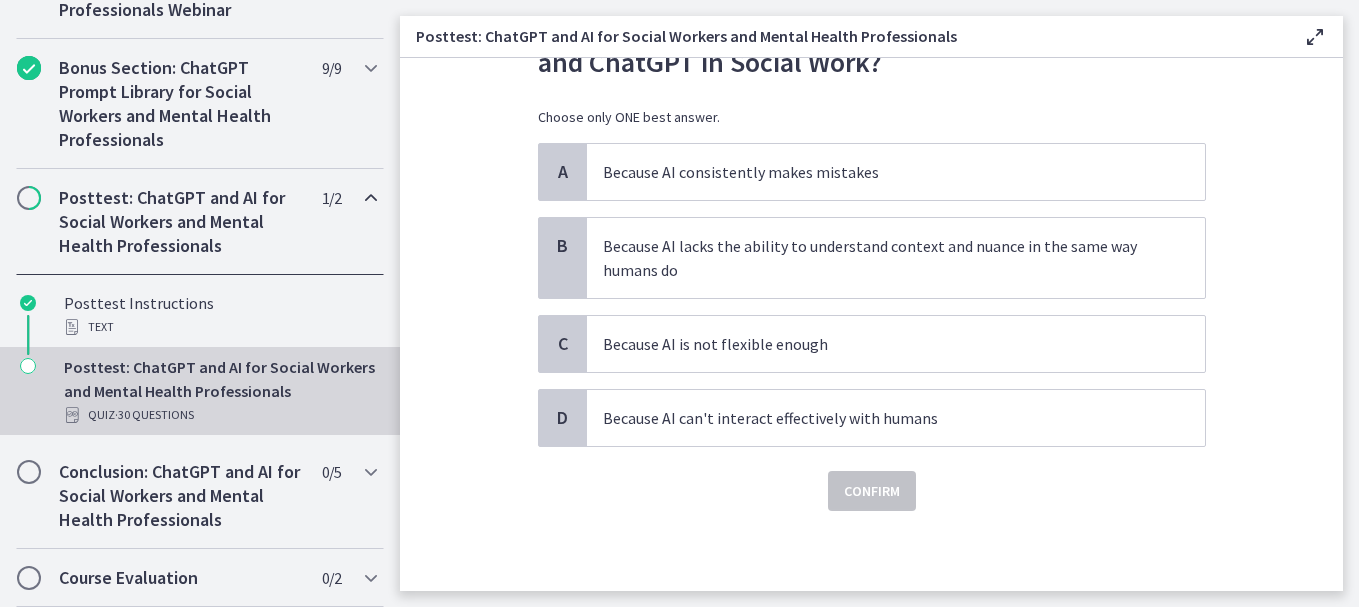 scroll, scrollTop: 0, scrollLeft: 0, axis: both 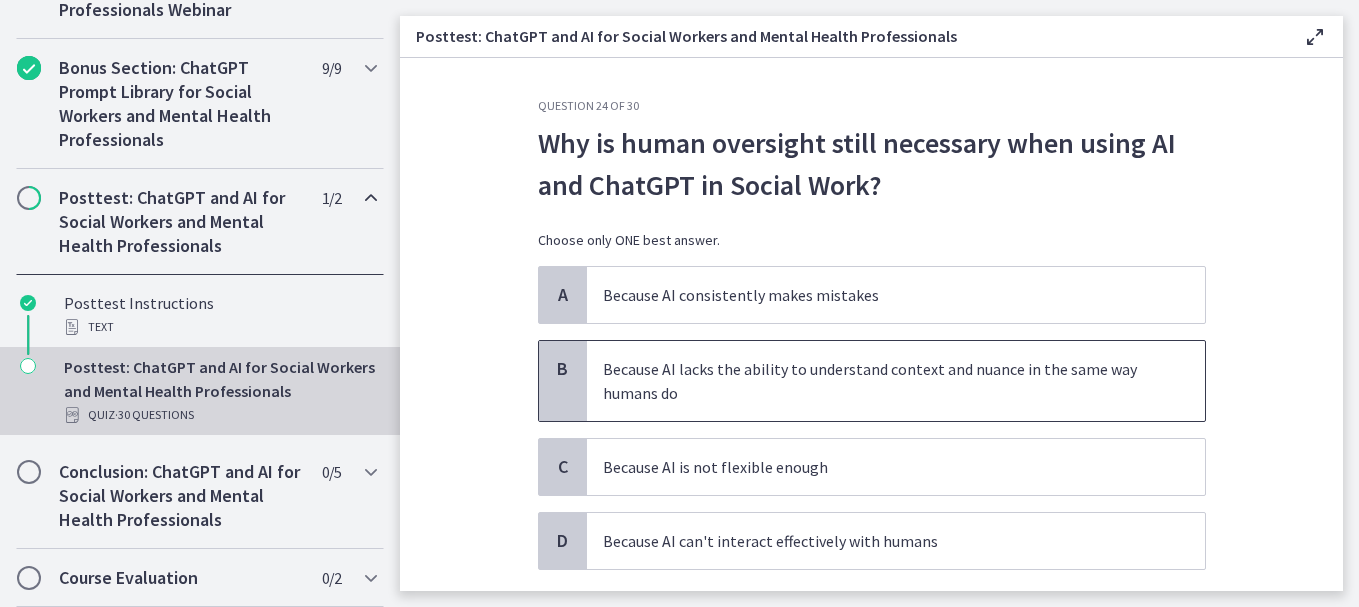 click on "Because AI lacks the ability to understand context and nuance in the same way humans do" at bounding box center (876, 381) 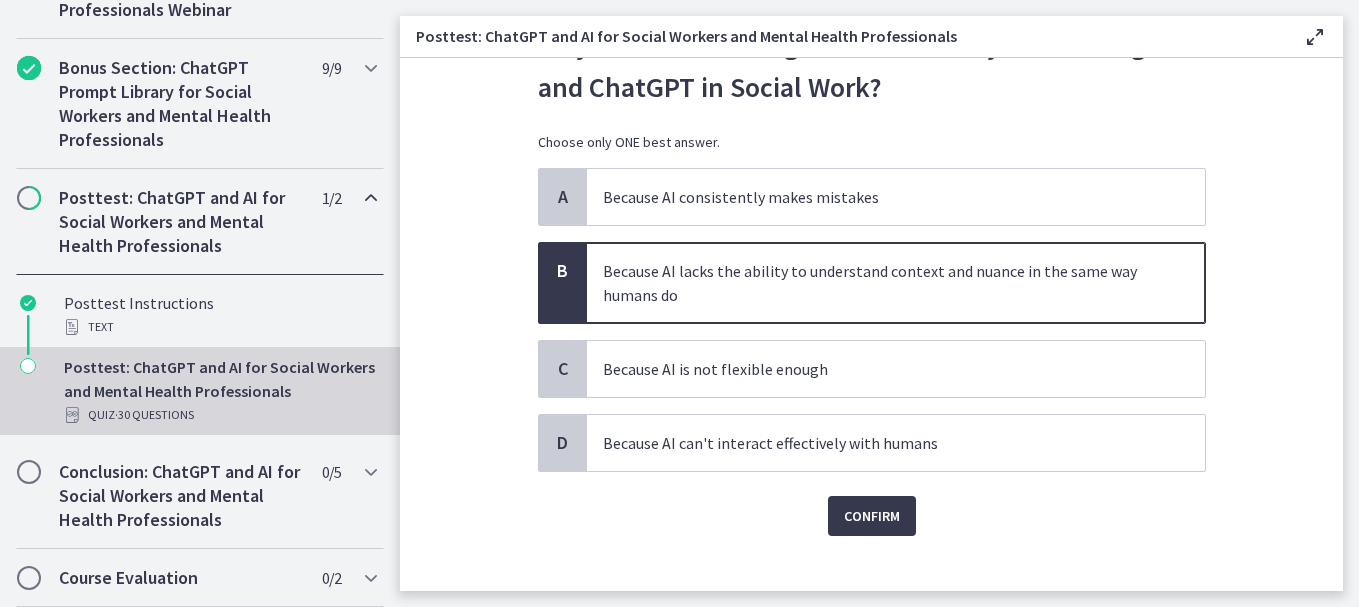 scroll, scrollTop: 101, scrollLeft: 0, axis: vertical 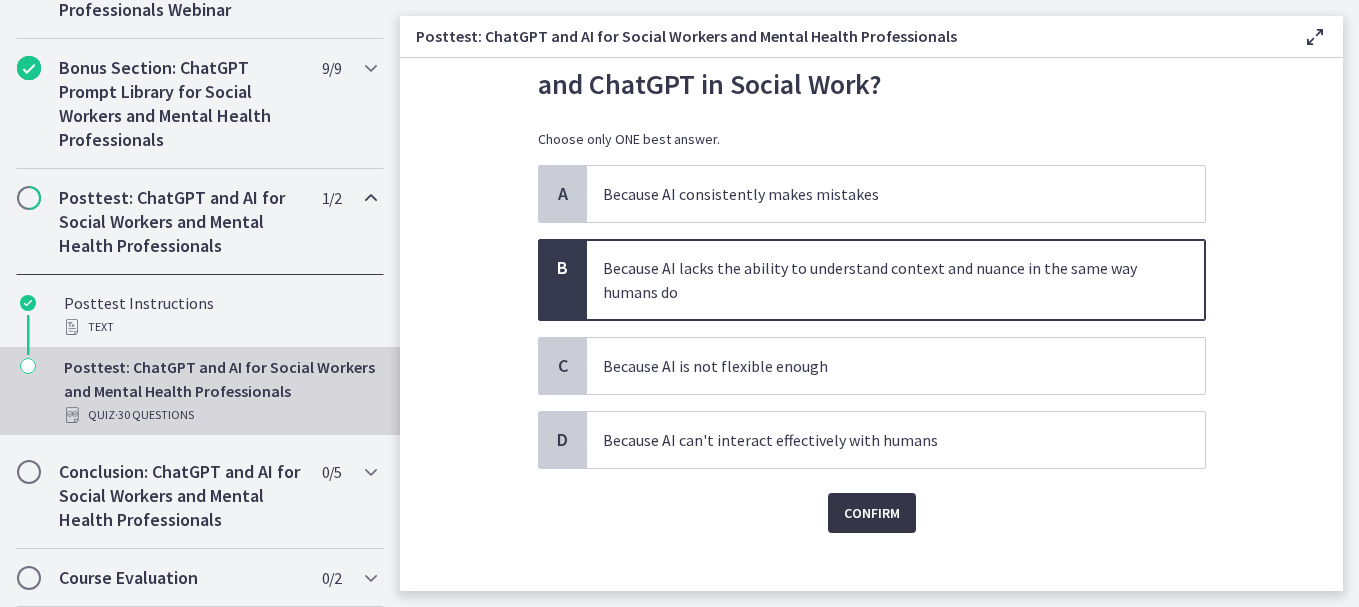 click on "Confirm" at bounding box center [872, 513] 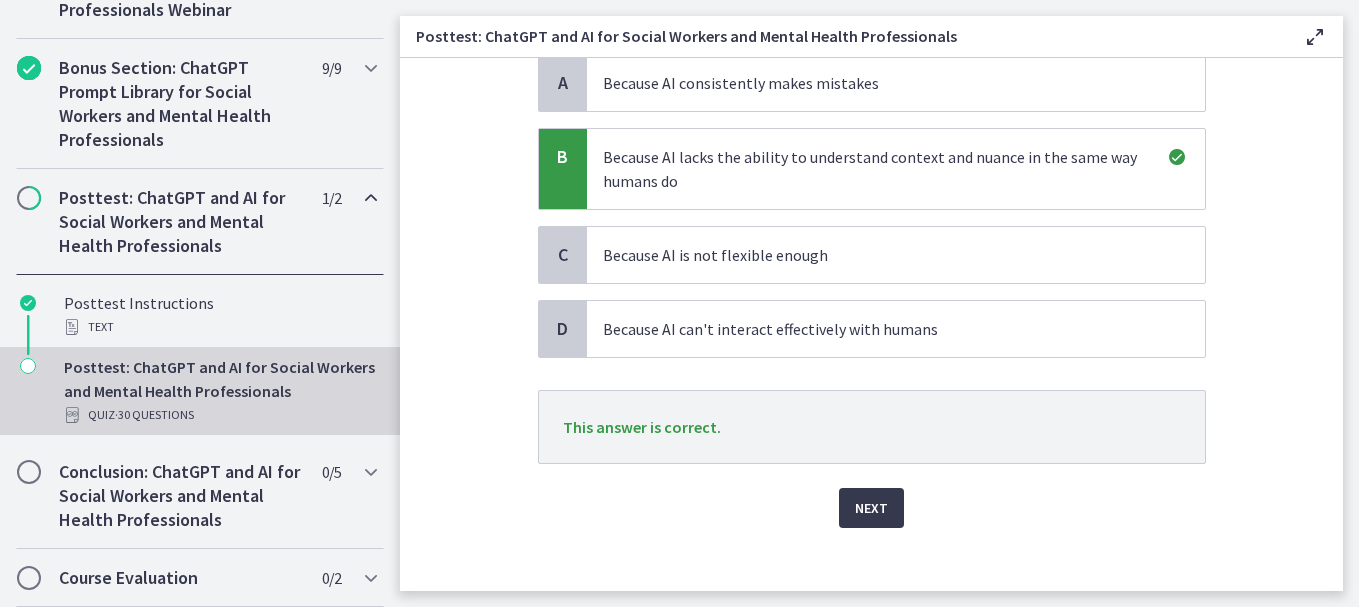 scroll, scrollTop: 229, scrollLeft: 0, axis: vertical 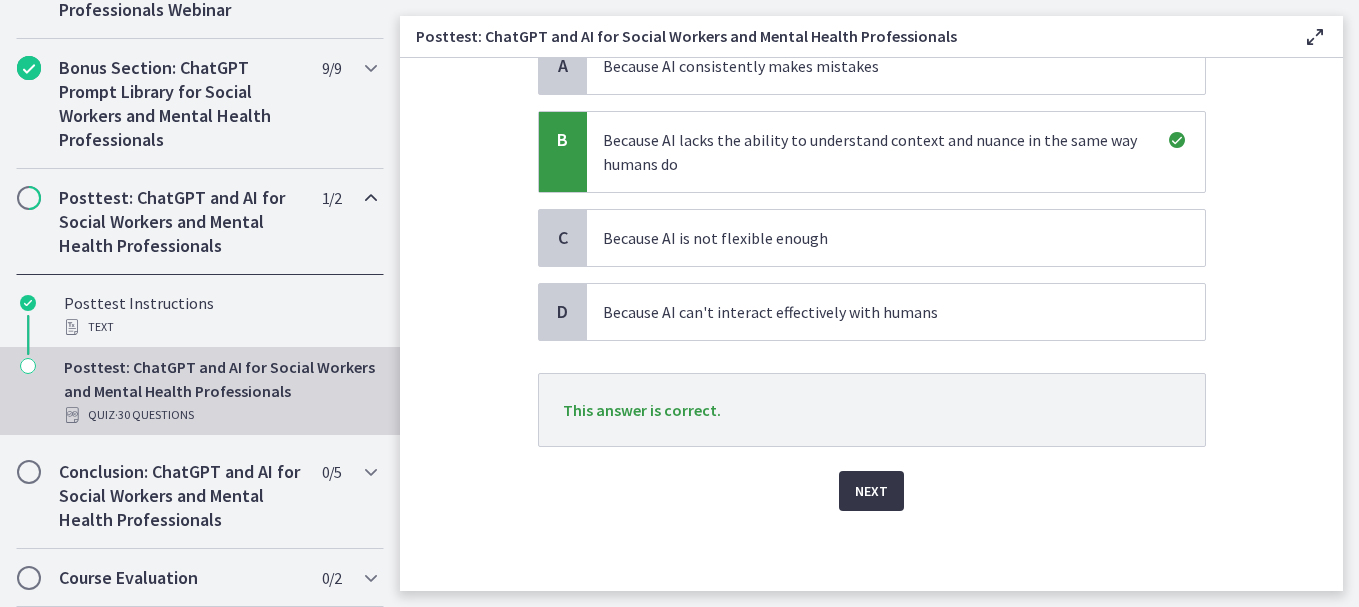 click on "Next" at bounding box center (871, 491) 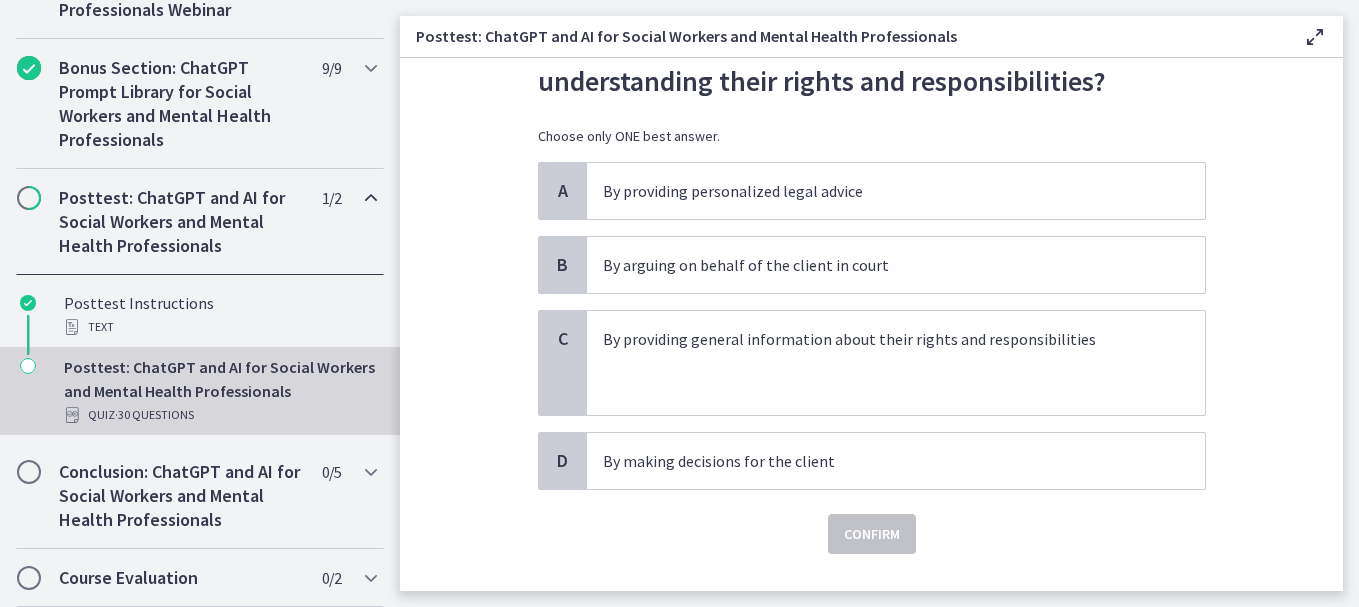 scroll, scrollTop: 108, scrollLeft: 0, axis: vertical 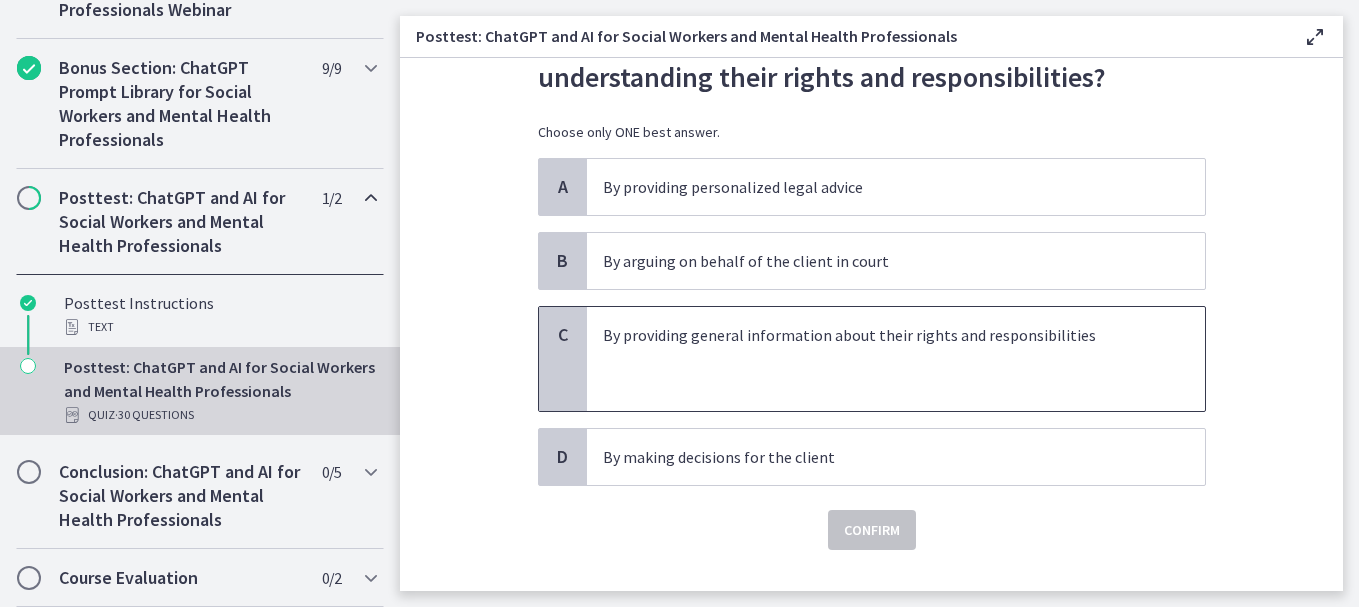 click at bounding box center [876, 383] 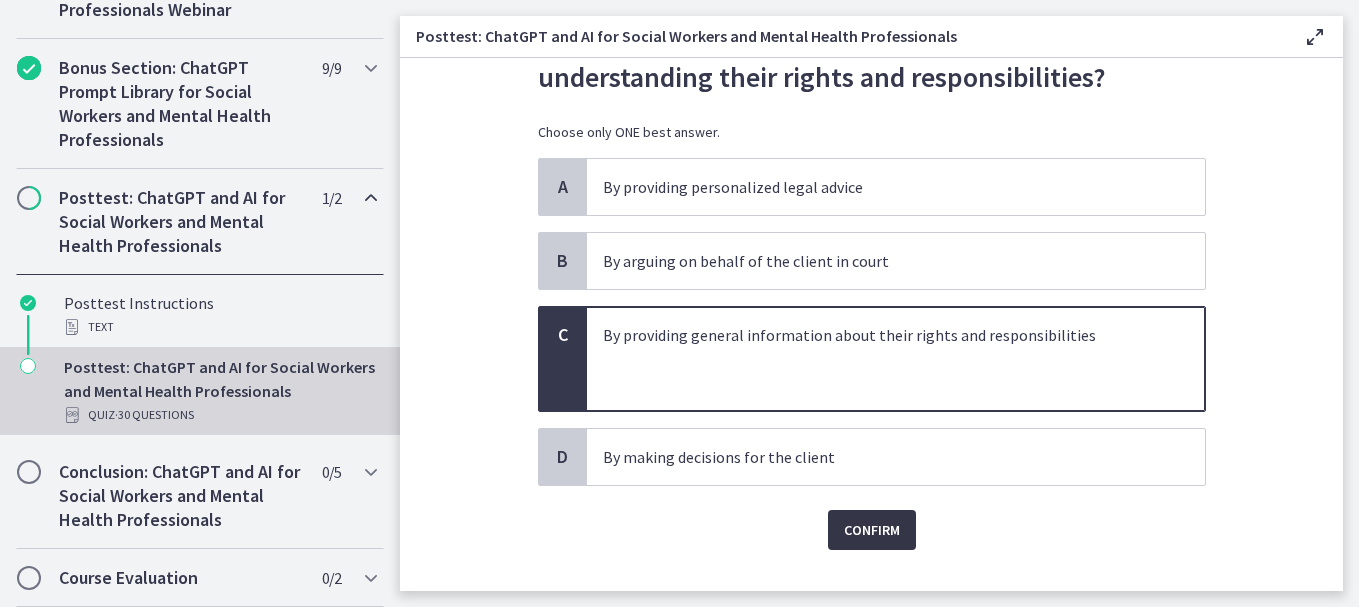 click on "Confirm" at bounding box center [872, 530] 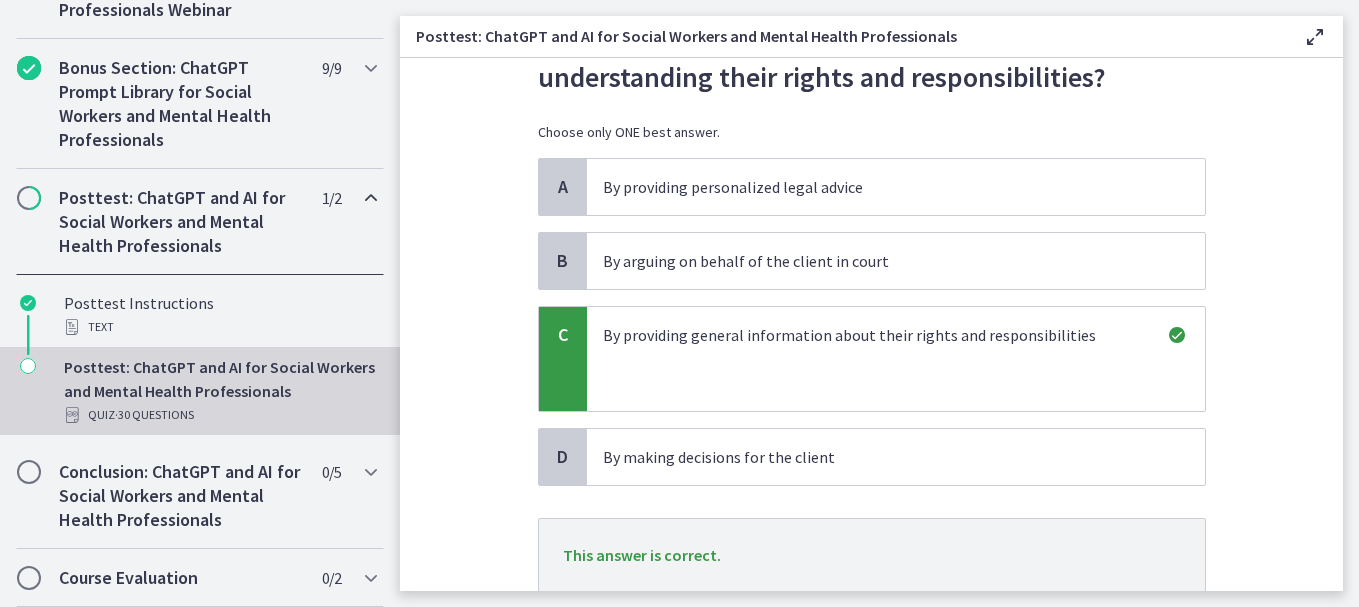 scroll, scrollTop: 253, scrollLeft: 0, axis: vertical 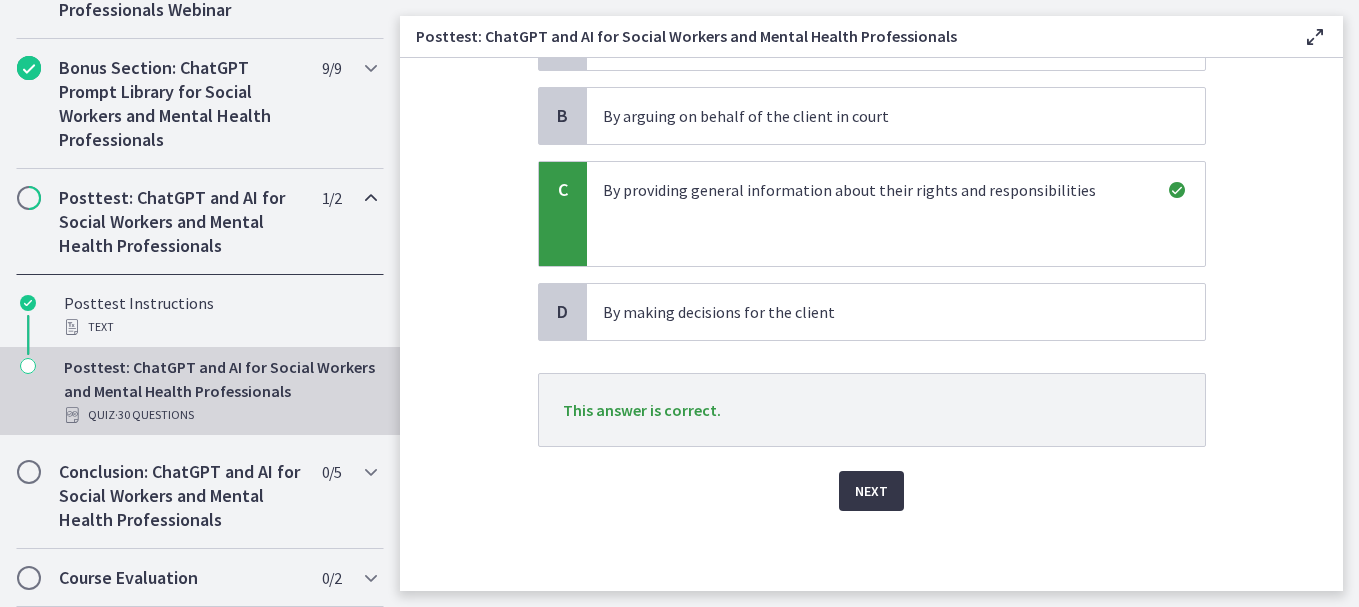 click on "Next" at bounding box center (871, 491) 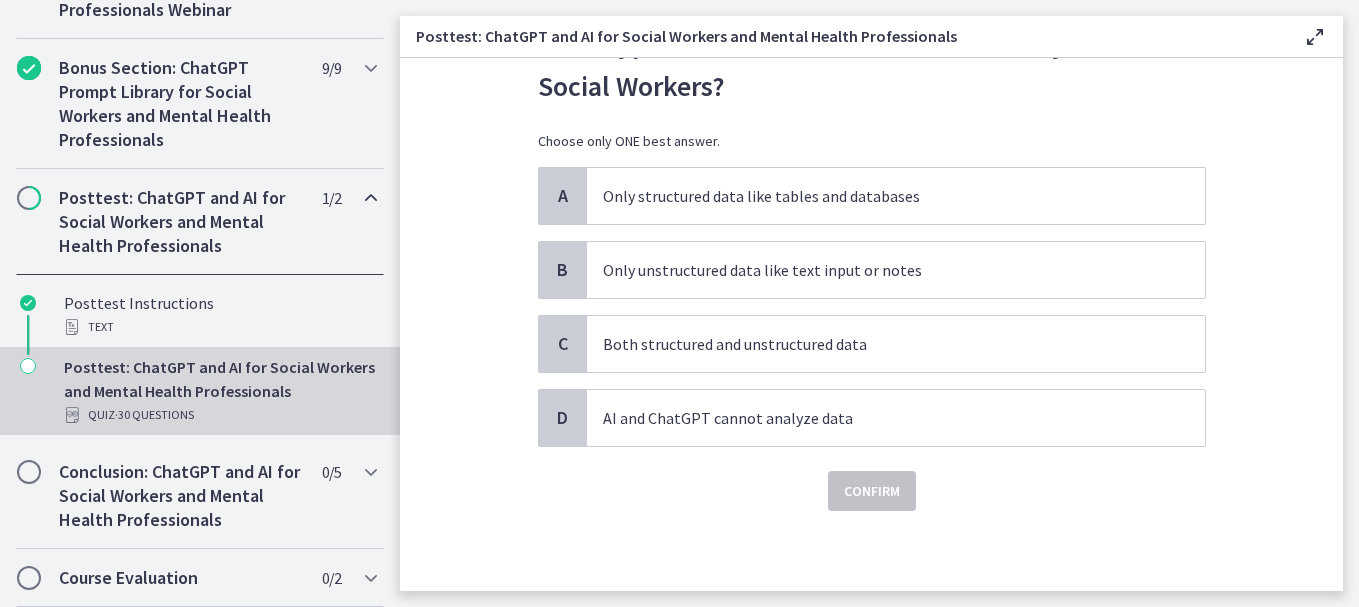 scroll, scrollTop: 0, scrollLeft: 0, axis: both 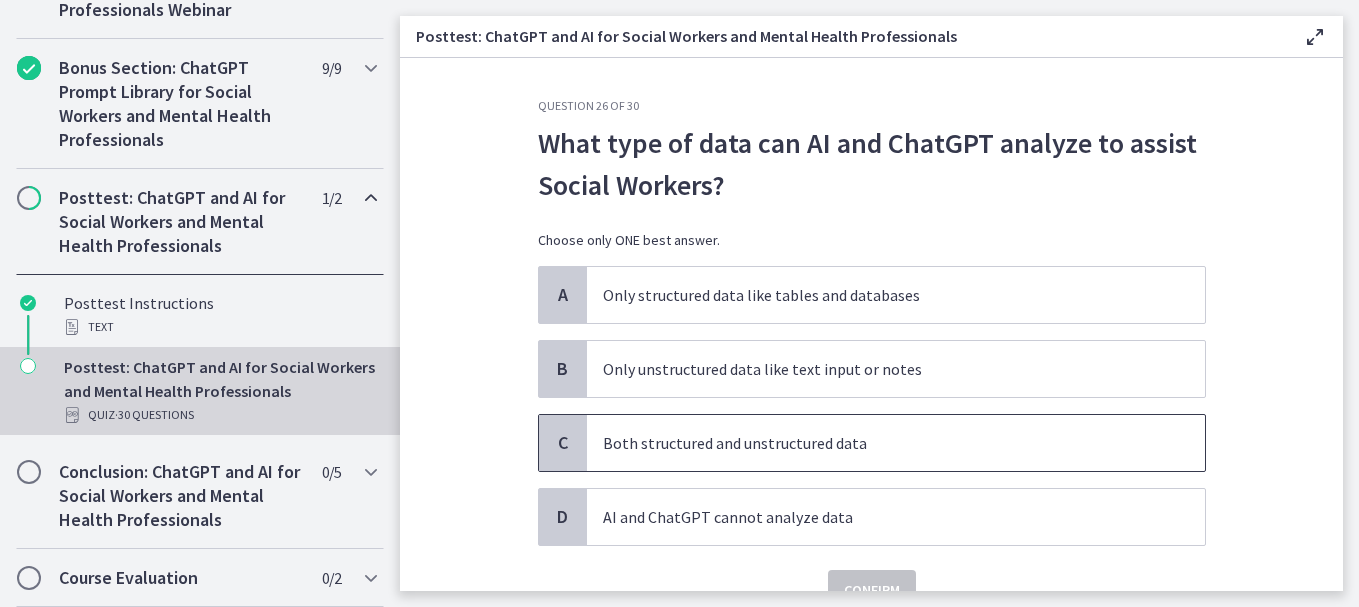 click on "Both structured and unstructured data" at bounding box center [876, 443] 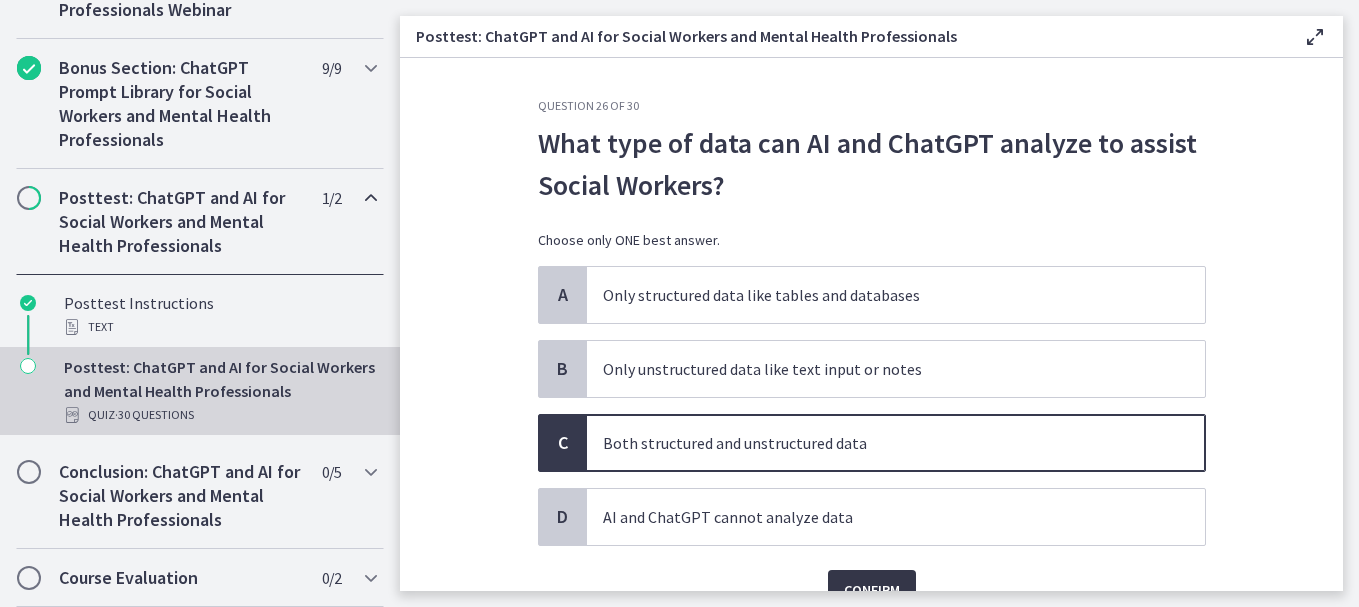 click on "Confirm" at bounding box center [872, 590] 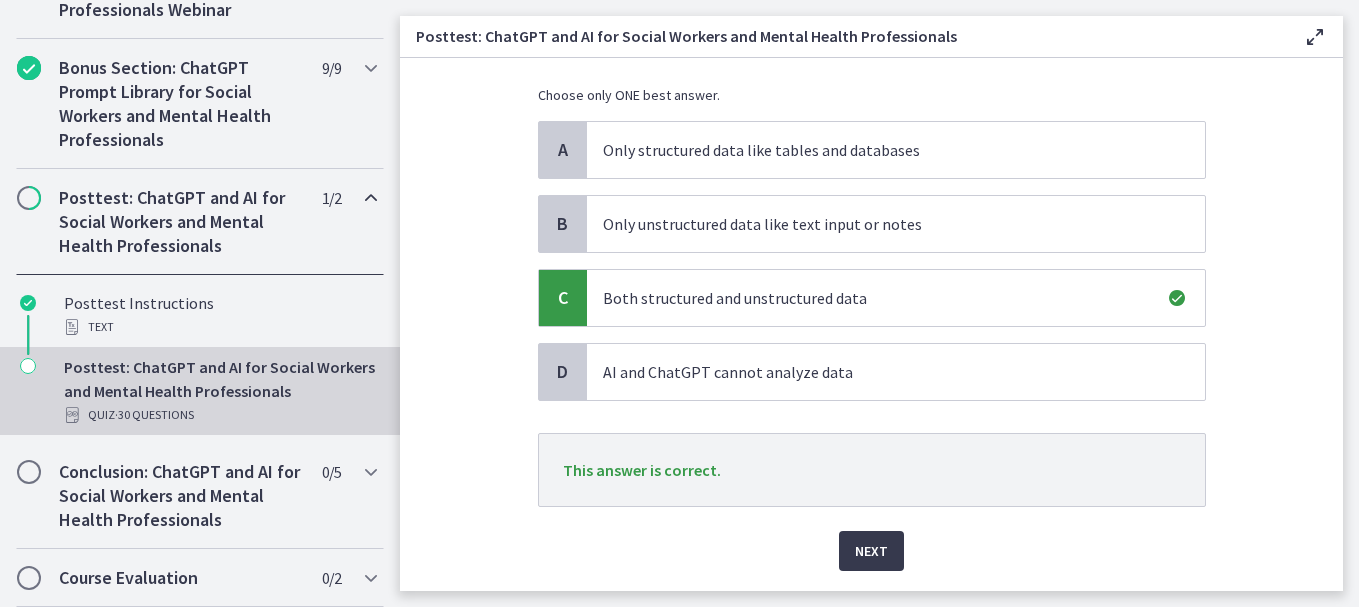 scroll, scrollTop: 171, scrollLeft: 0, axis: vertical 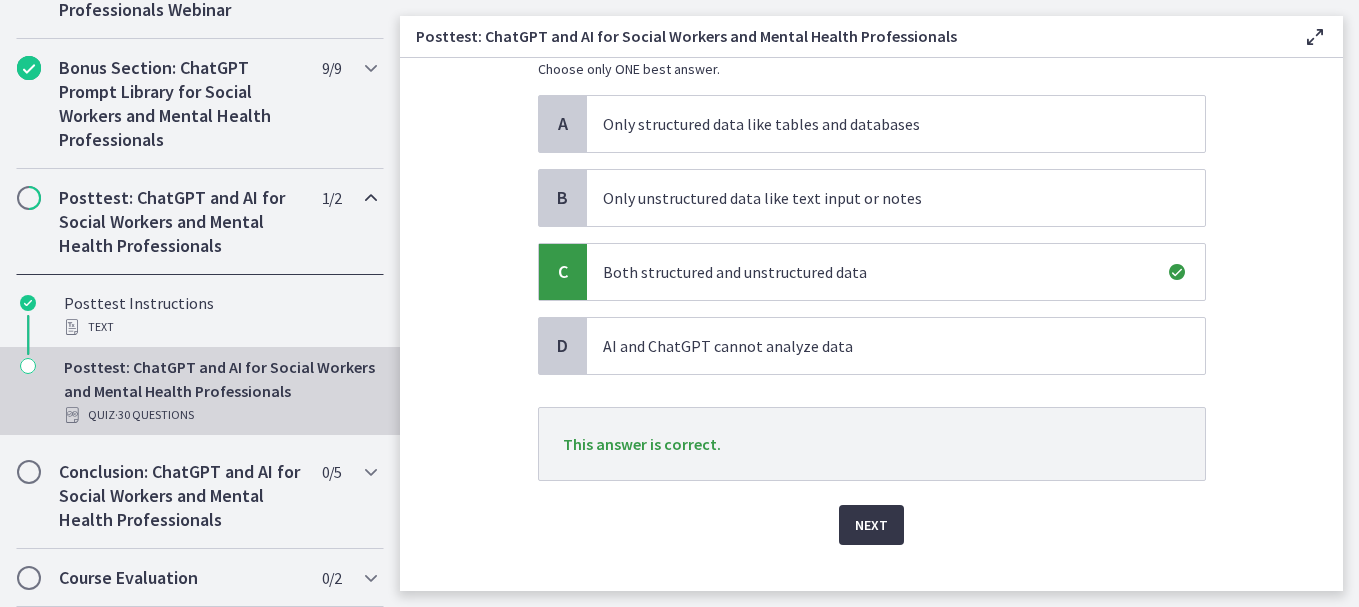 click on "Next" at bounding box center (871, 525) 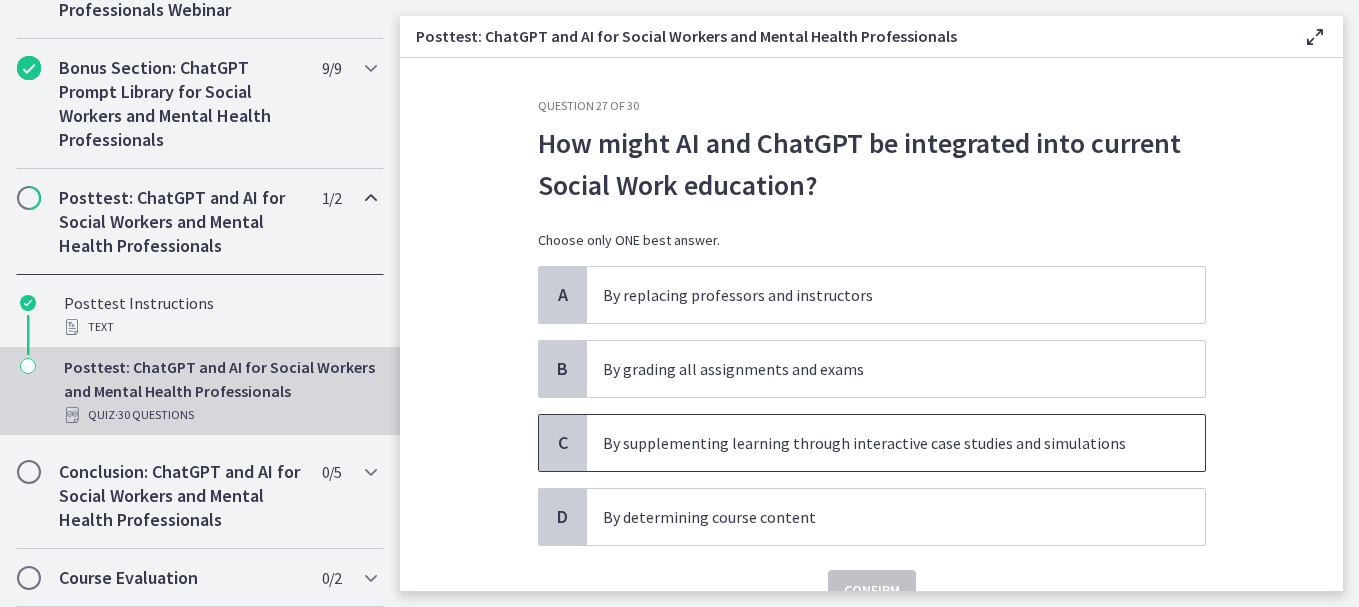 click on "By supplementing learning through interactive case studies and simulations" at bounding box center [876, 443] 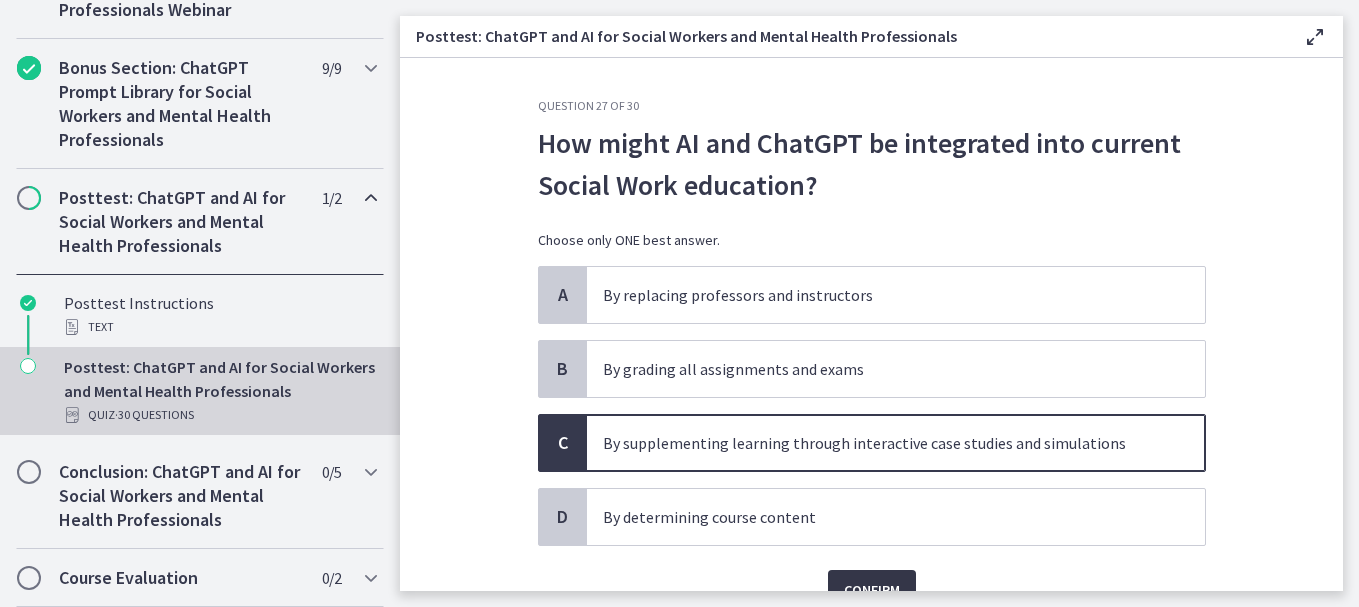click on "Confirm" at bounding box center (872, 590) 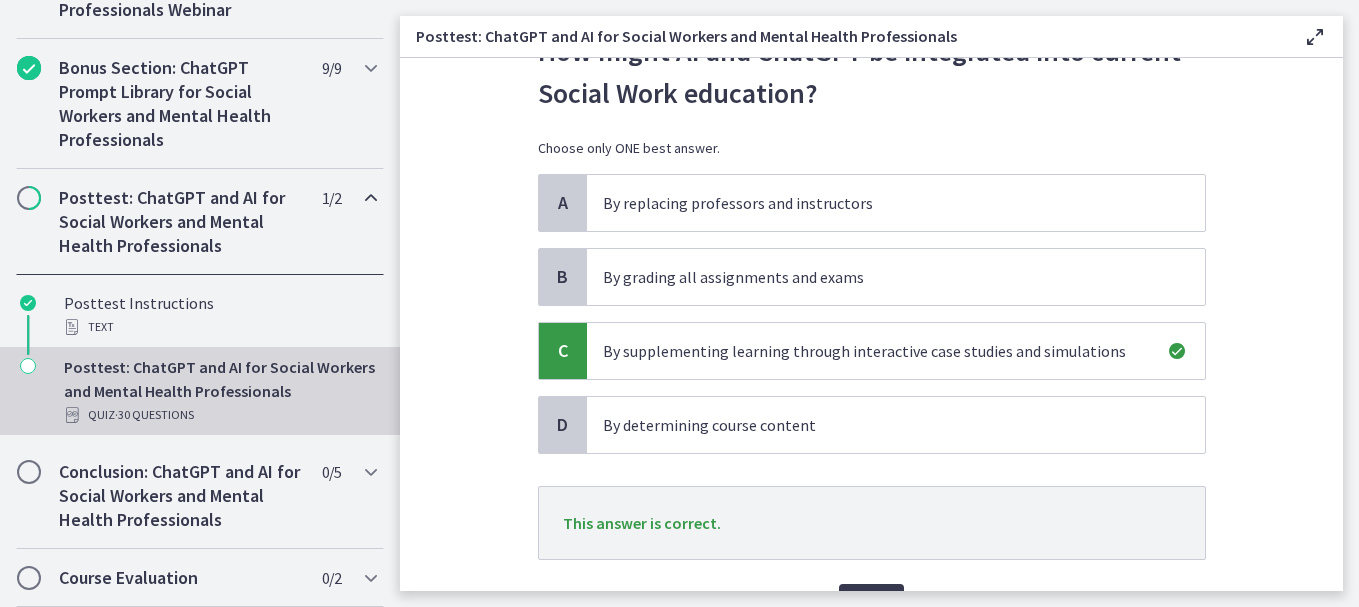 scroll, scrollTop: 139, scrollLeft: 0, axis: vertical 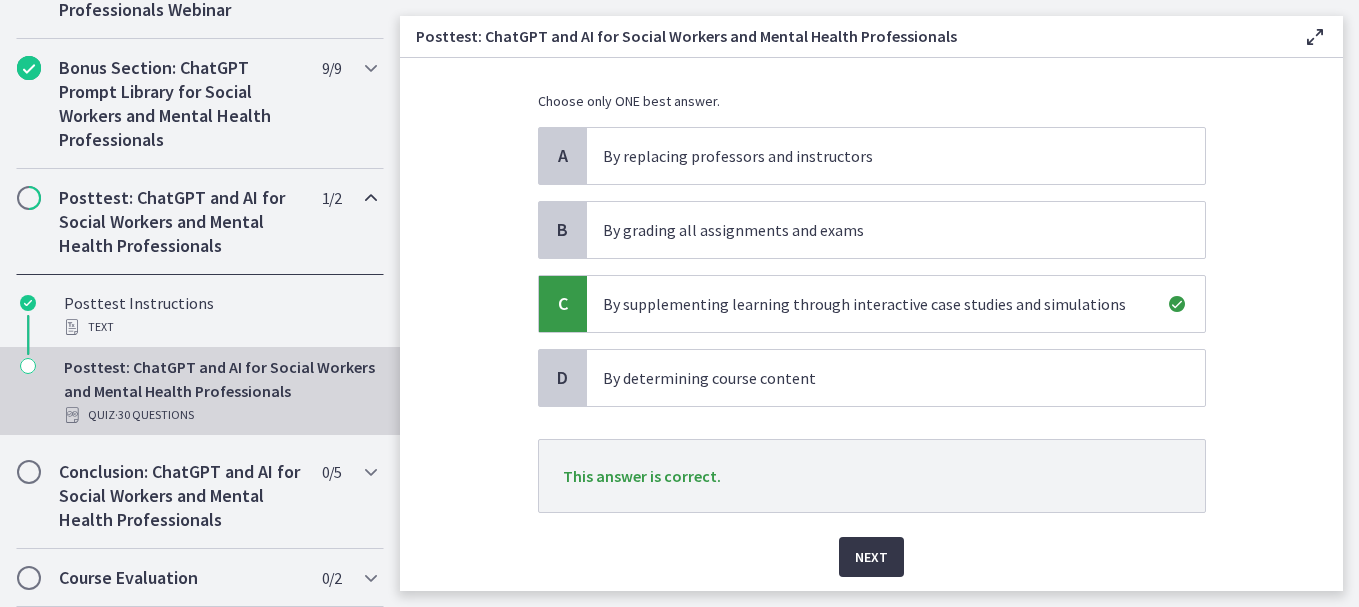 click on "Next" at bounding box center (871, 557) 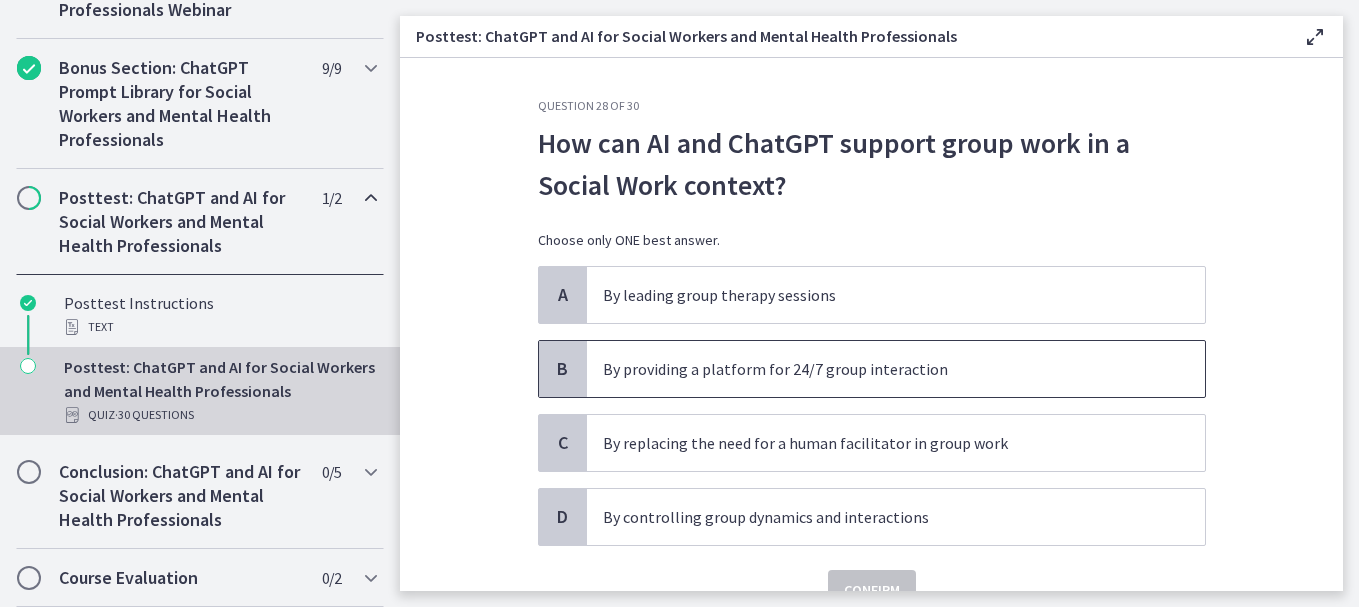 click on "By providing a platform for 24/7 group interaction" at bounding box center [896, 369] 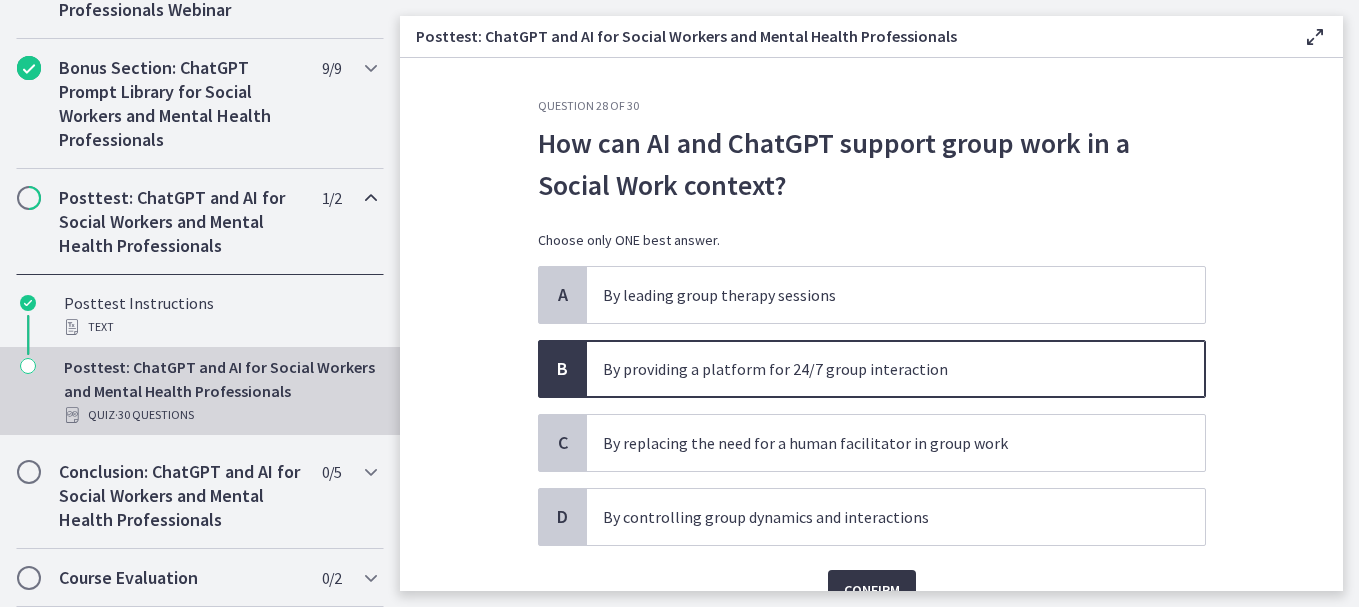 click on "Confirm" at bounding box center (872, 590) 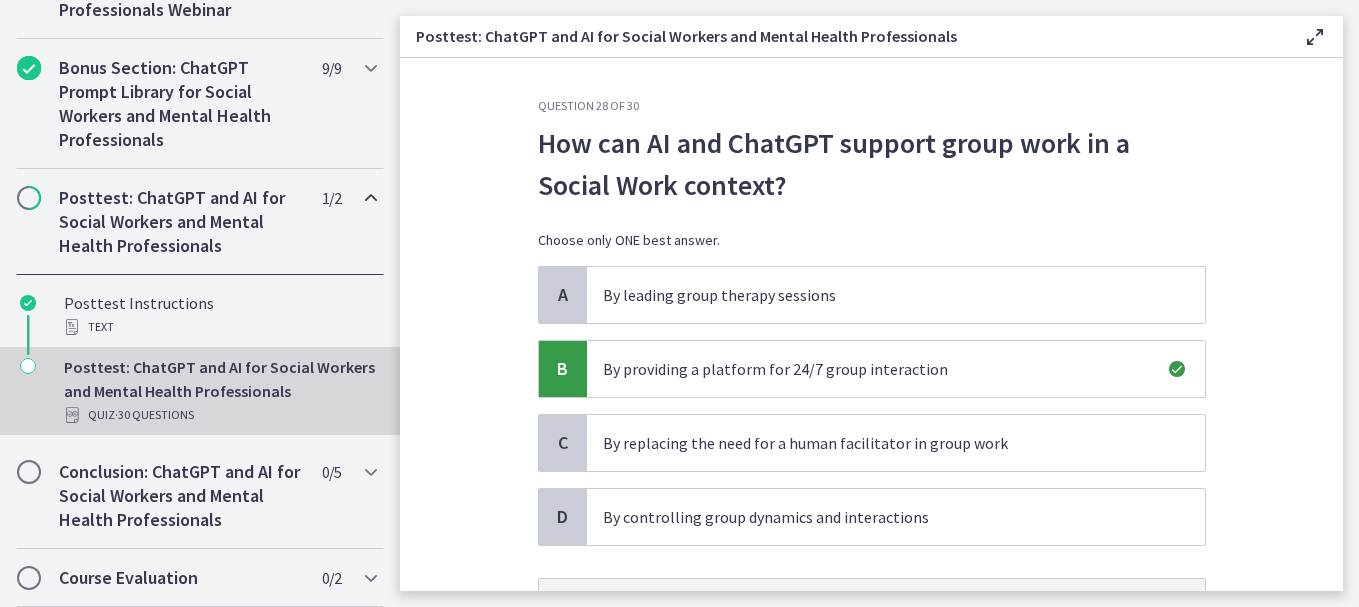 scroll, scrollTop: 128, scrollLeft: 0, axis: vertical 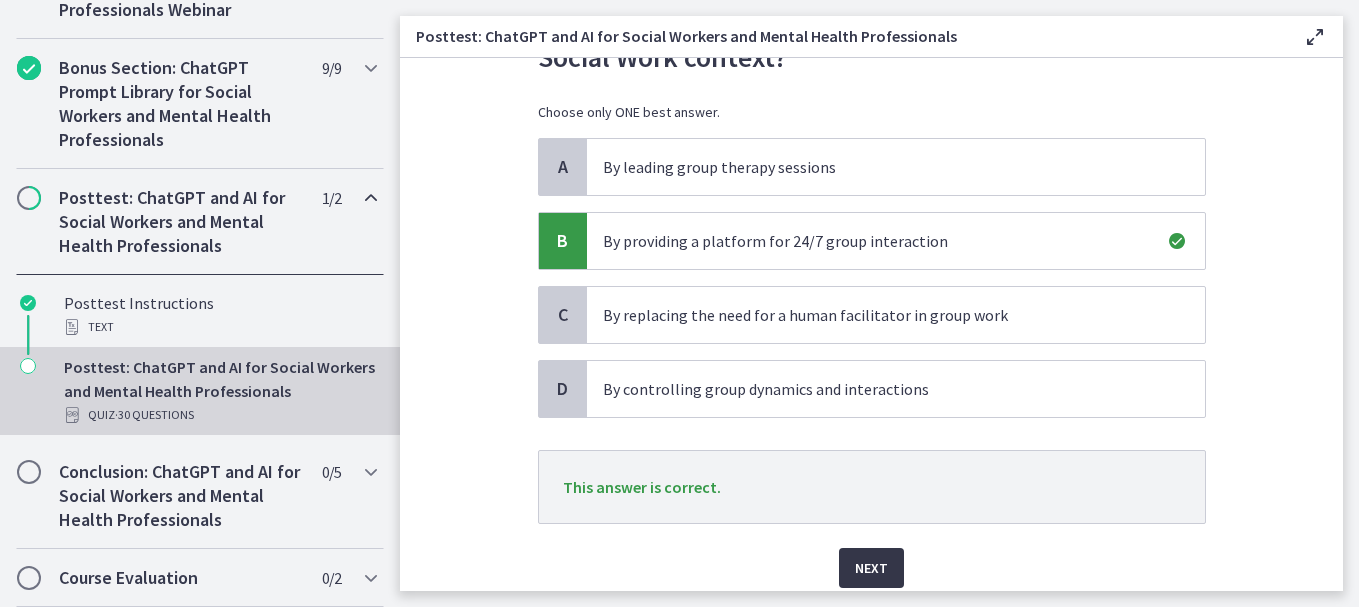 click on "Next" at bounding box center [871, 568] 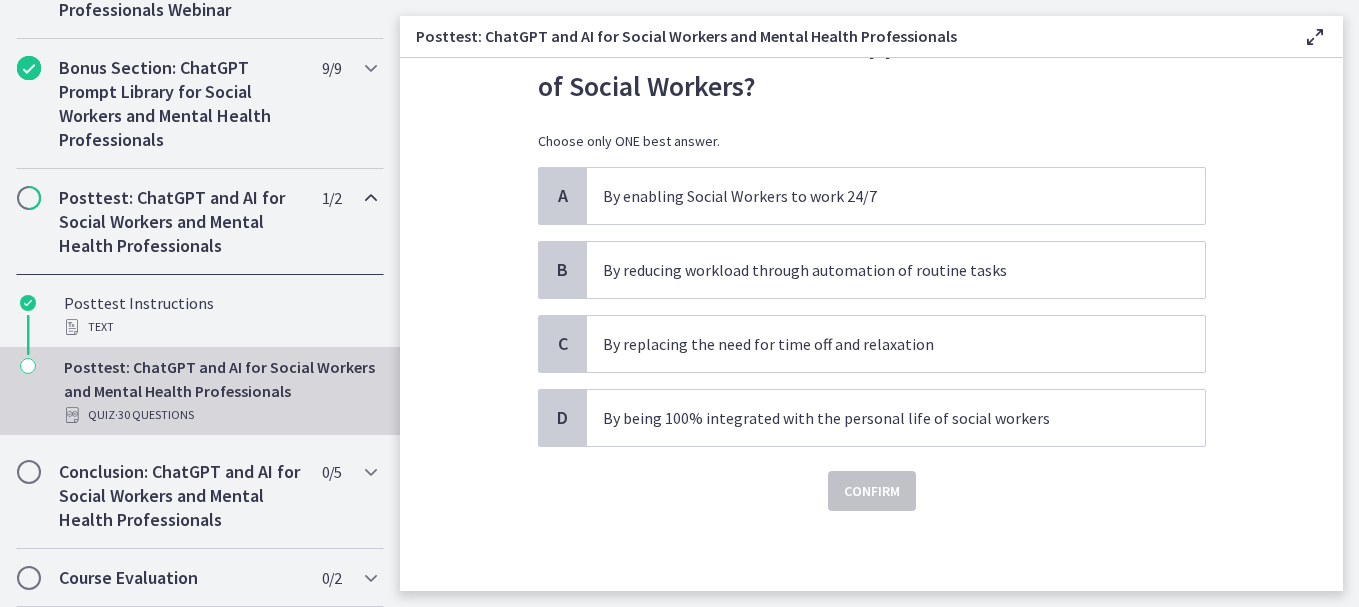scroll, scrollTop: 0, scrollLeft: 0, axis: both 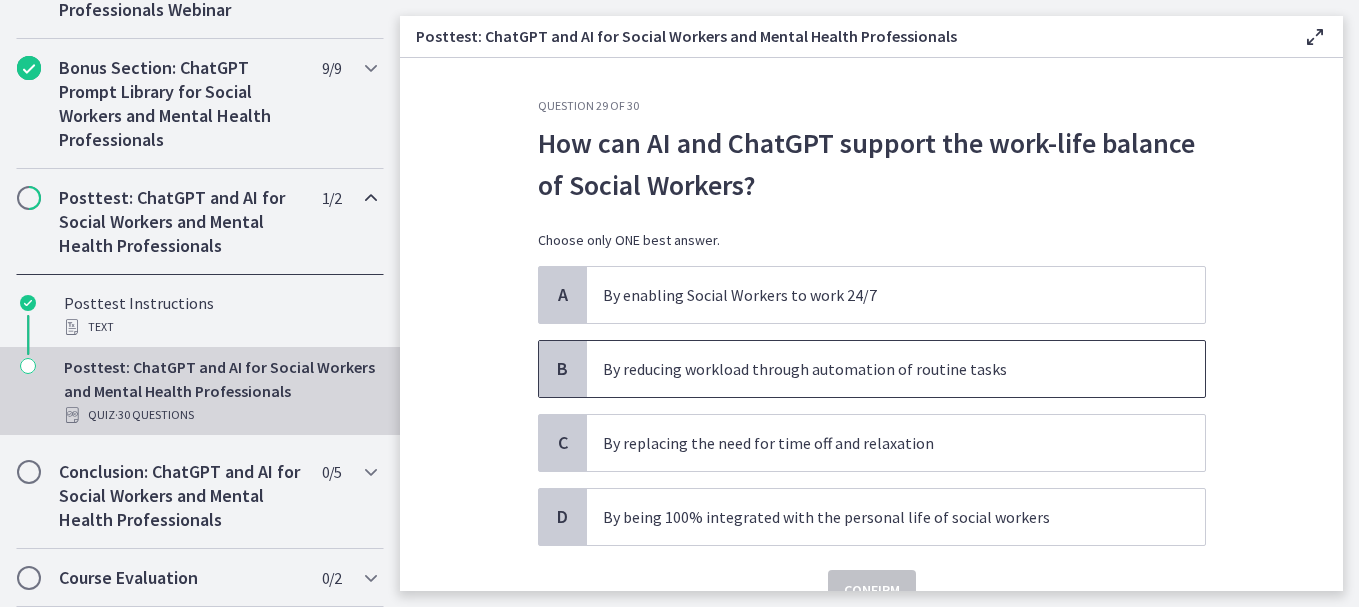 click on "By reducing workload through automation of routine tasks" at bounding box center (896, 369) 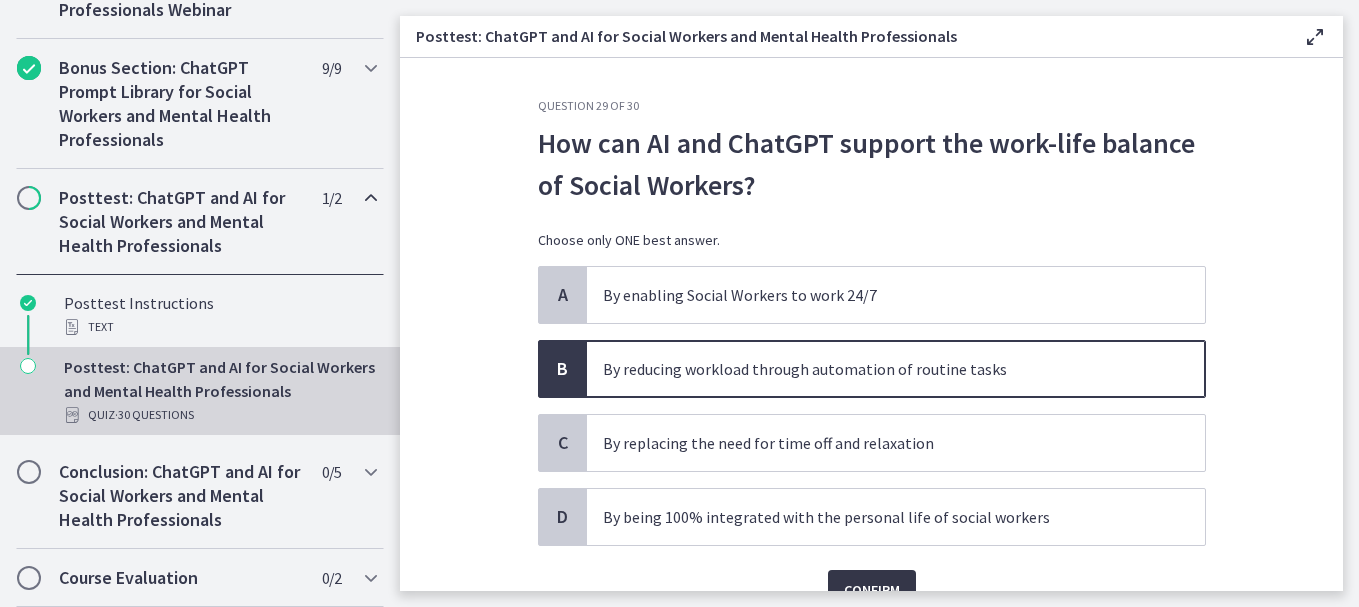 click on "Confirm" at bounding box center (872, 590) 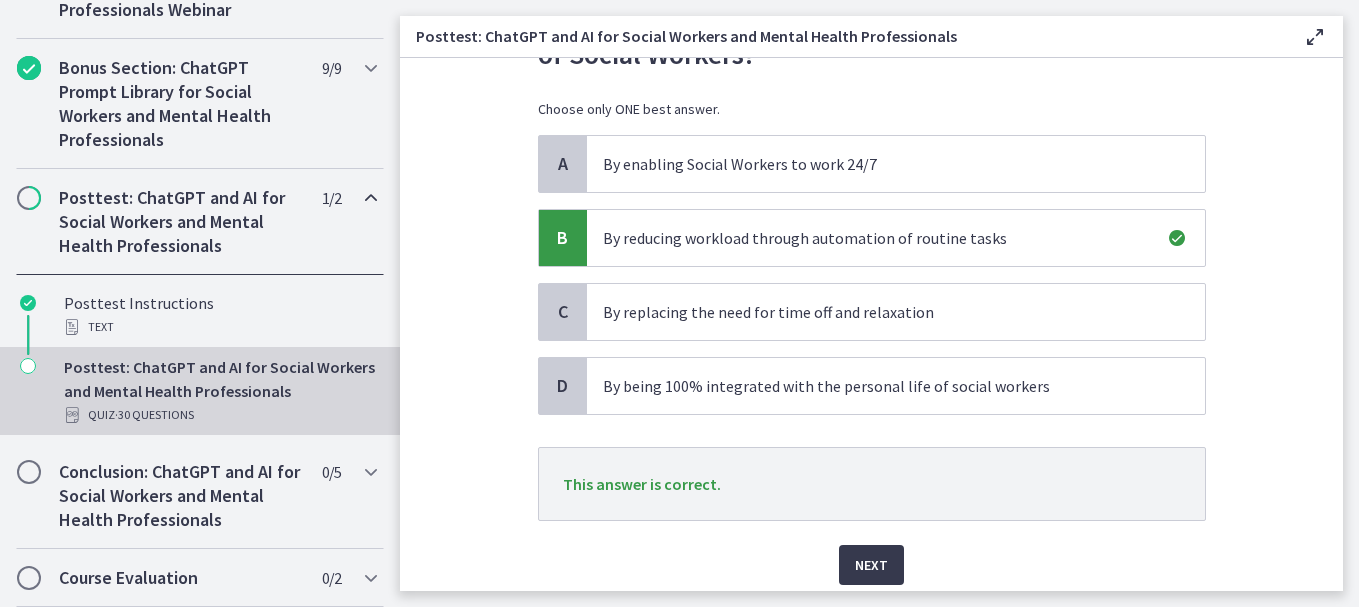 scroll, scrollTop: 155, scrollLeft: 0, axis: vertical 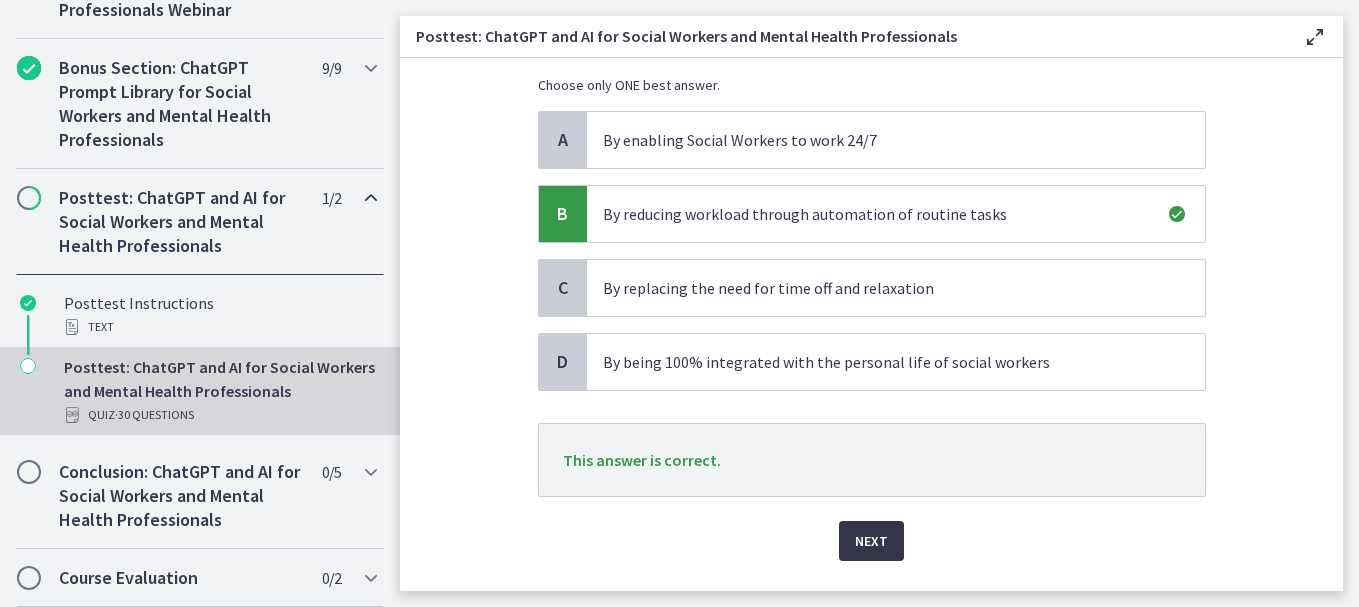 click on "Next" at bounding box center (871, 541) 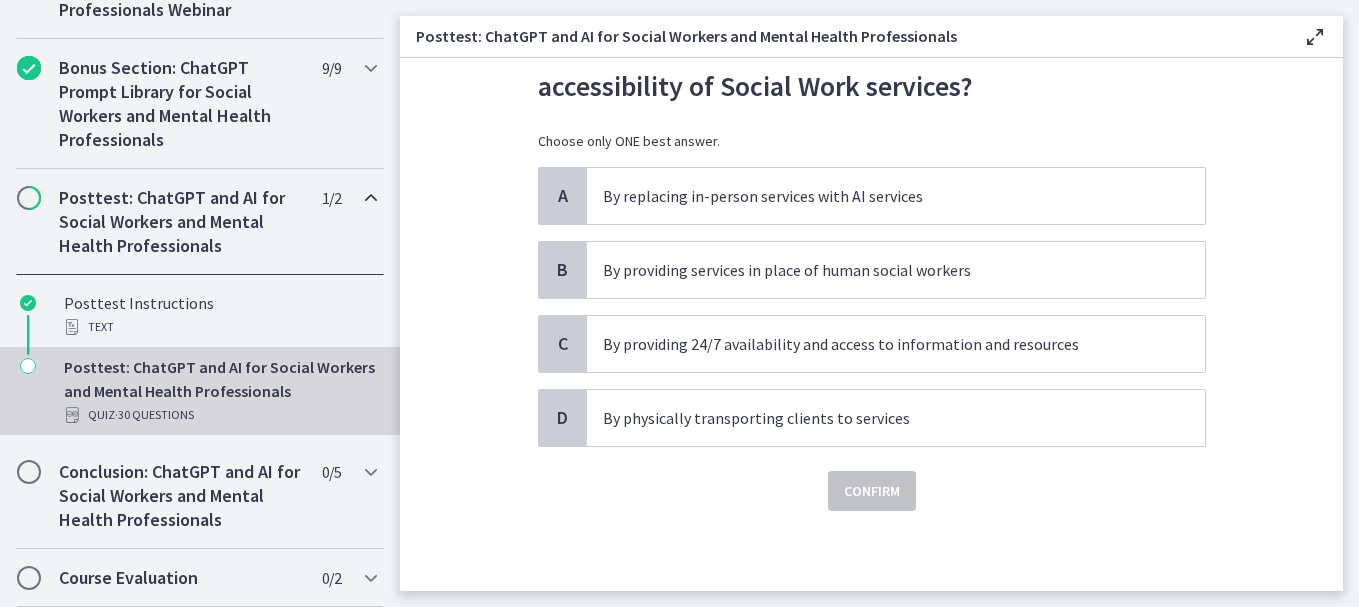 scroll, scrollTop: 0, scrollLeft: 0, axis: both 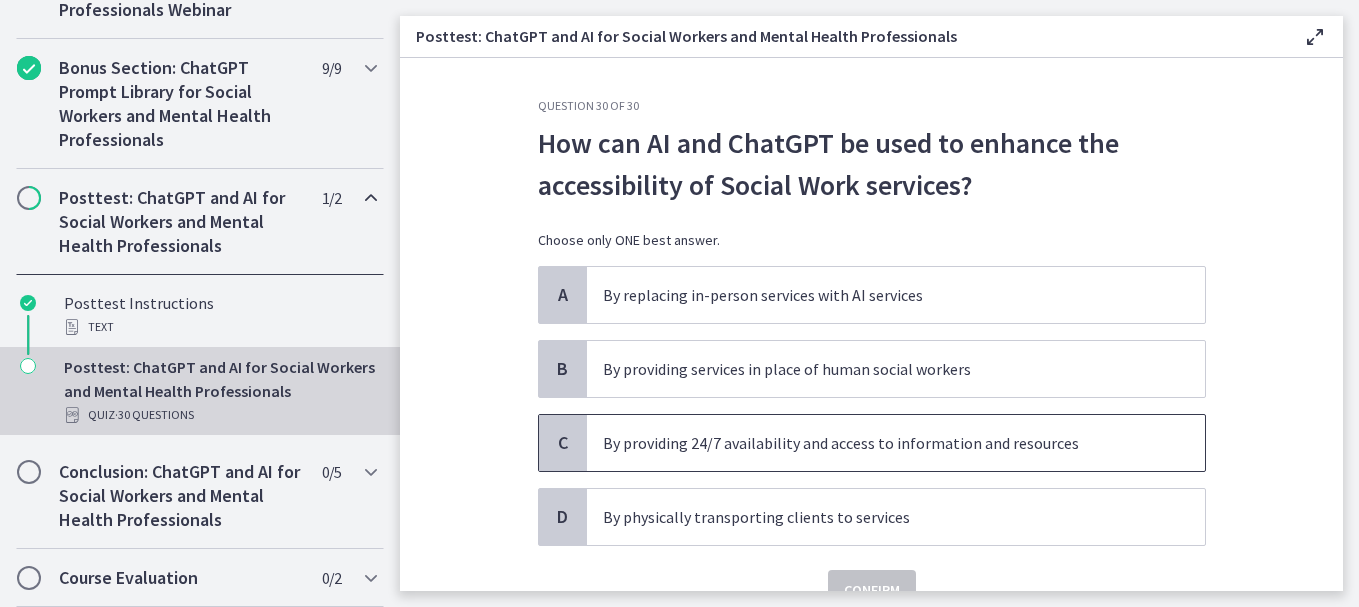 click on "By providing 24/7 availability and access to information and resources" at bounding box center (896, 443) 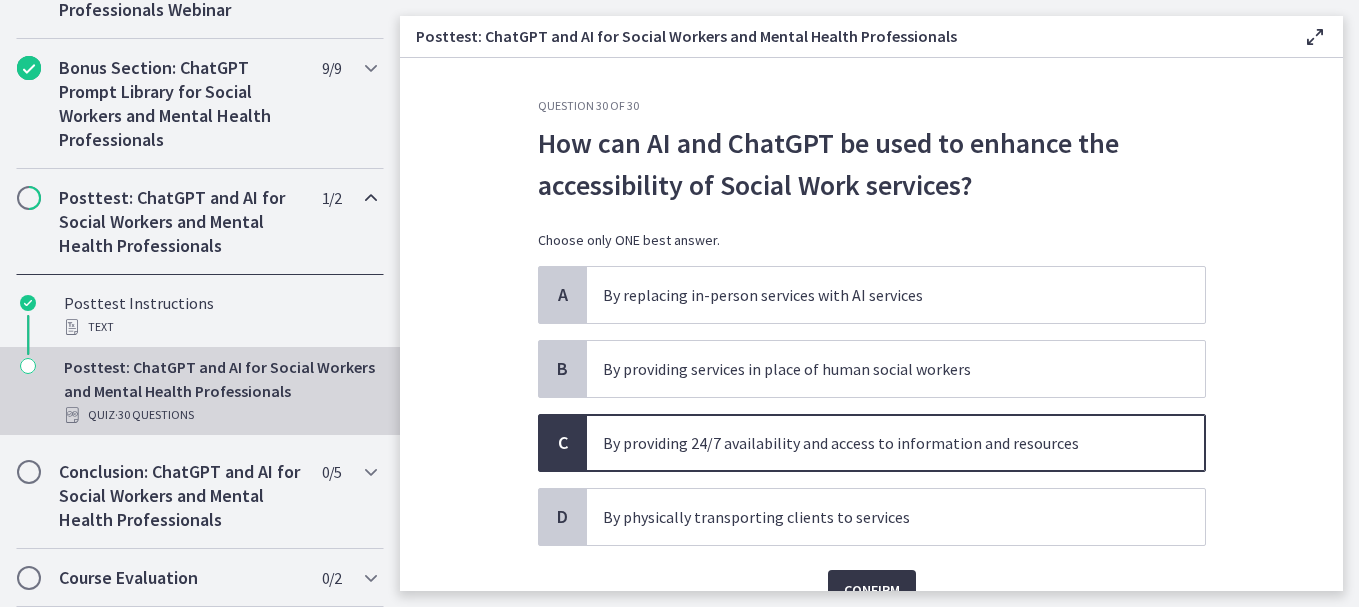 click on "Confirm" at bounding box center [872, 590] 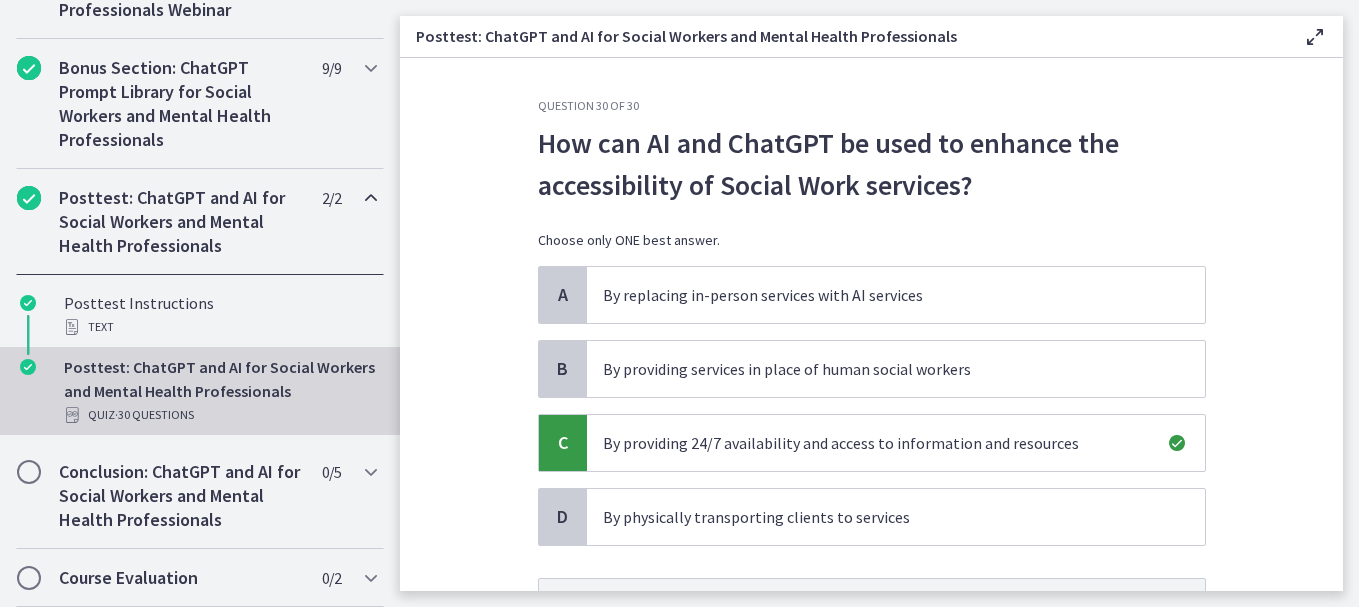 scroll, scrollTop: 198, scrollLeft: 0, axis: vertical 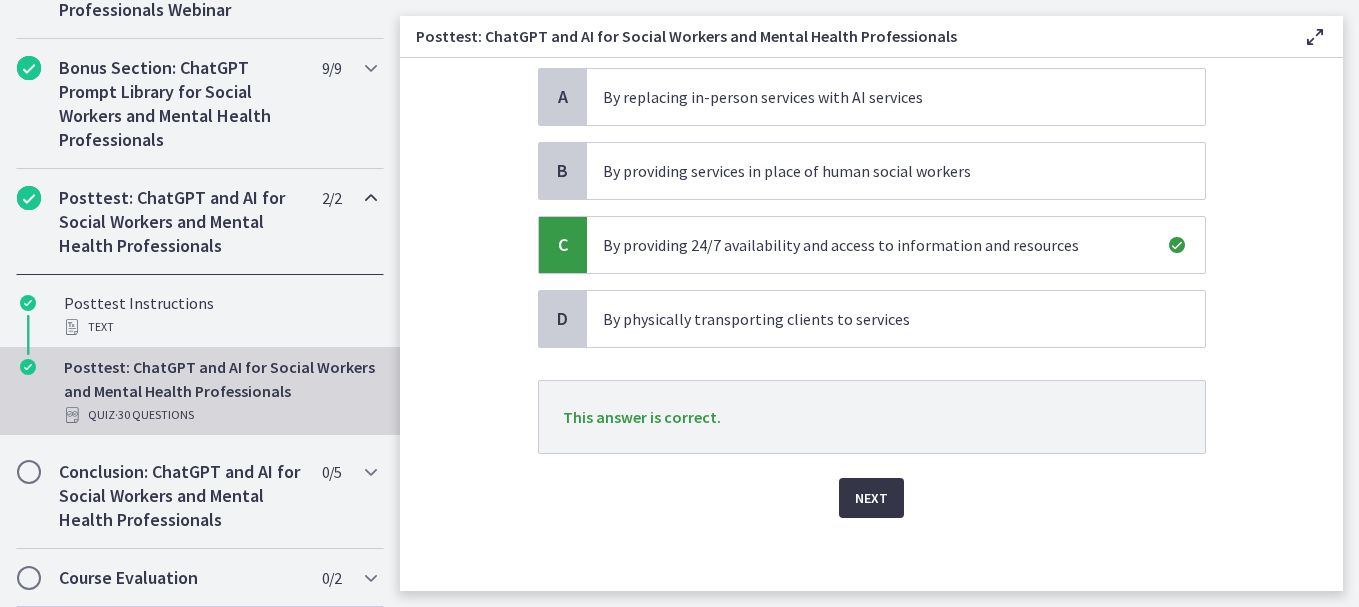 click on "Next" at bounding box center [871, 498] 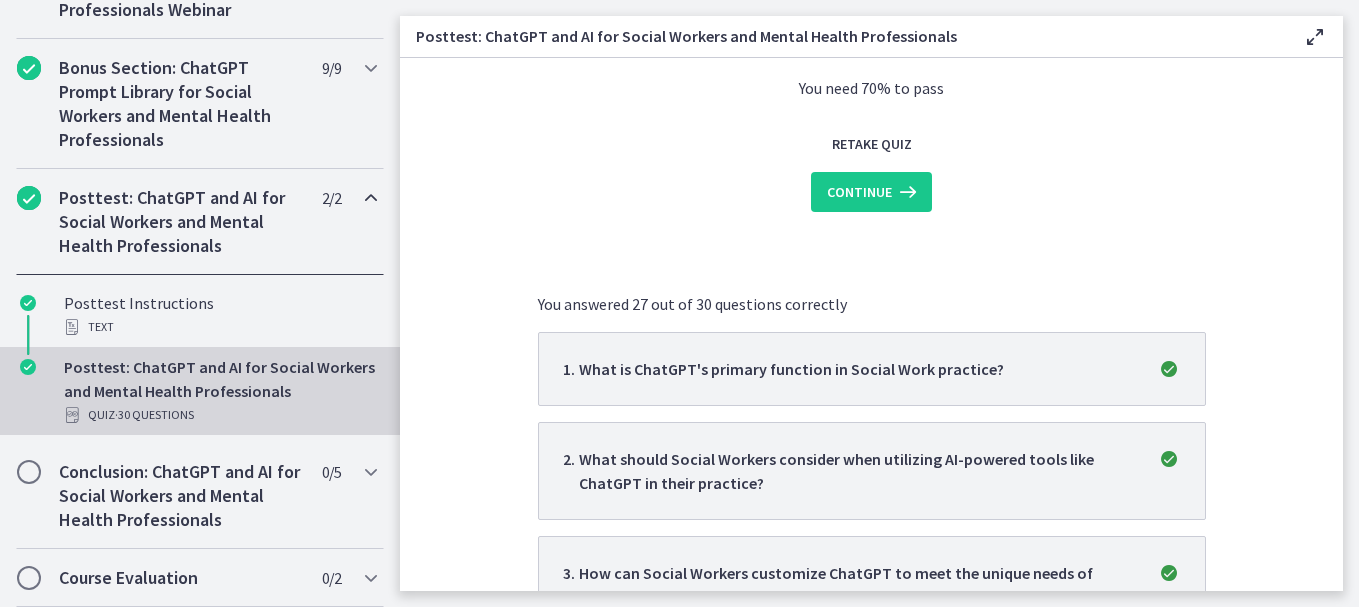 scroll, scrollTop: 0, scrollLeft: 0, axis: both 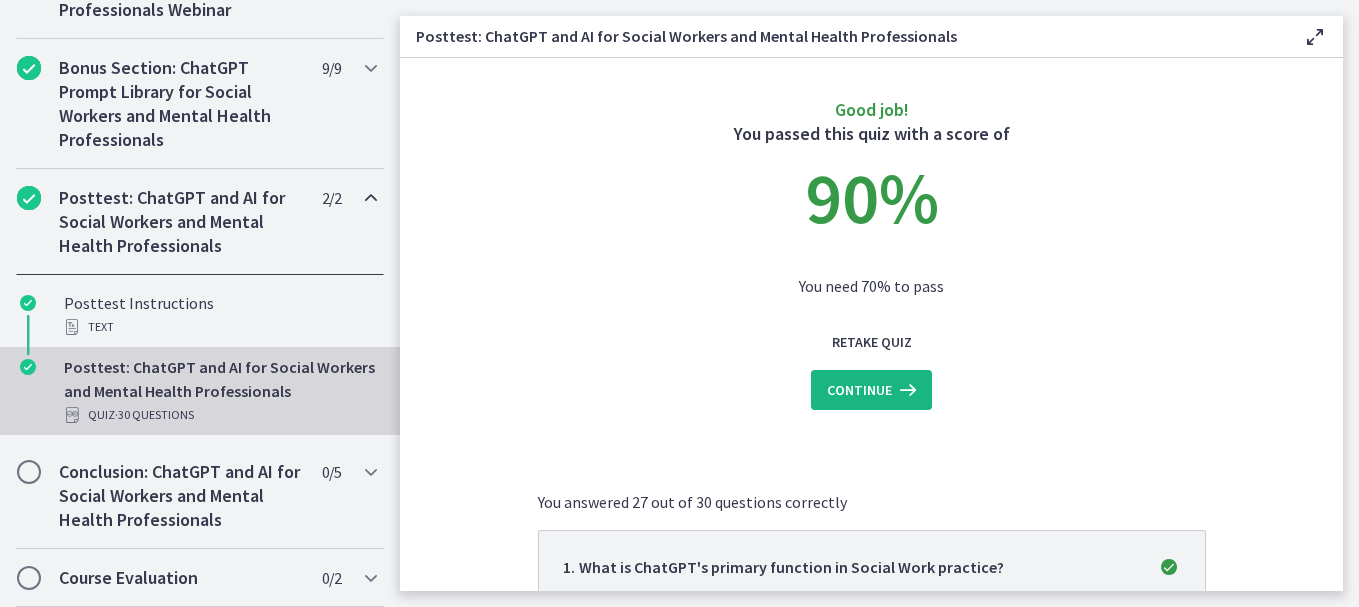 click on "Continue" at bounding box center (859, 390) 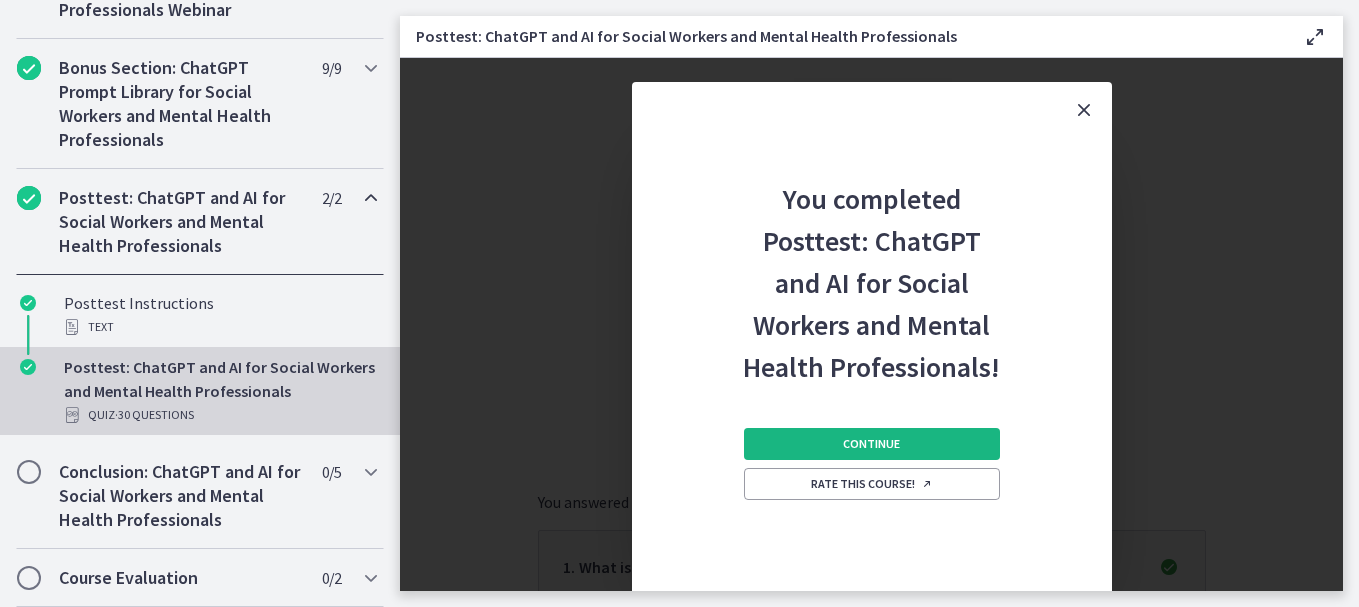 click on "Continue" at bounding box center [871, 444] 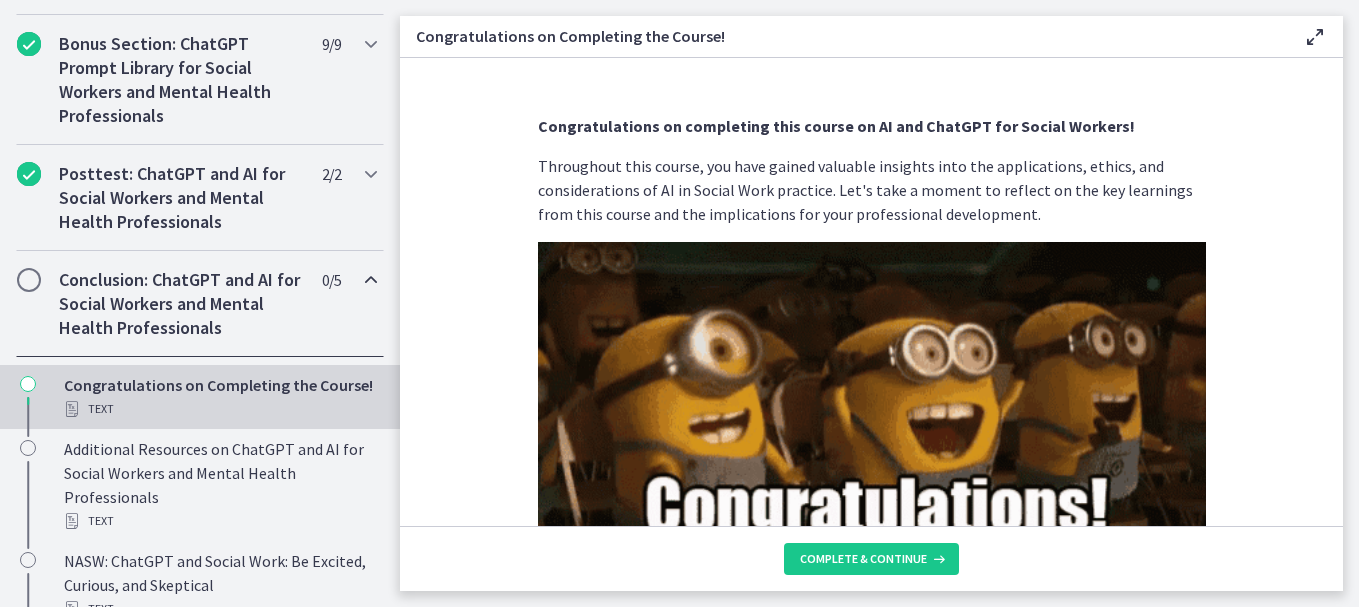 scroll, scrollTop: 1262, scrollLeft: 0, axis: vertical 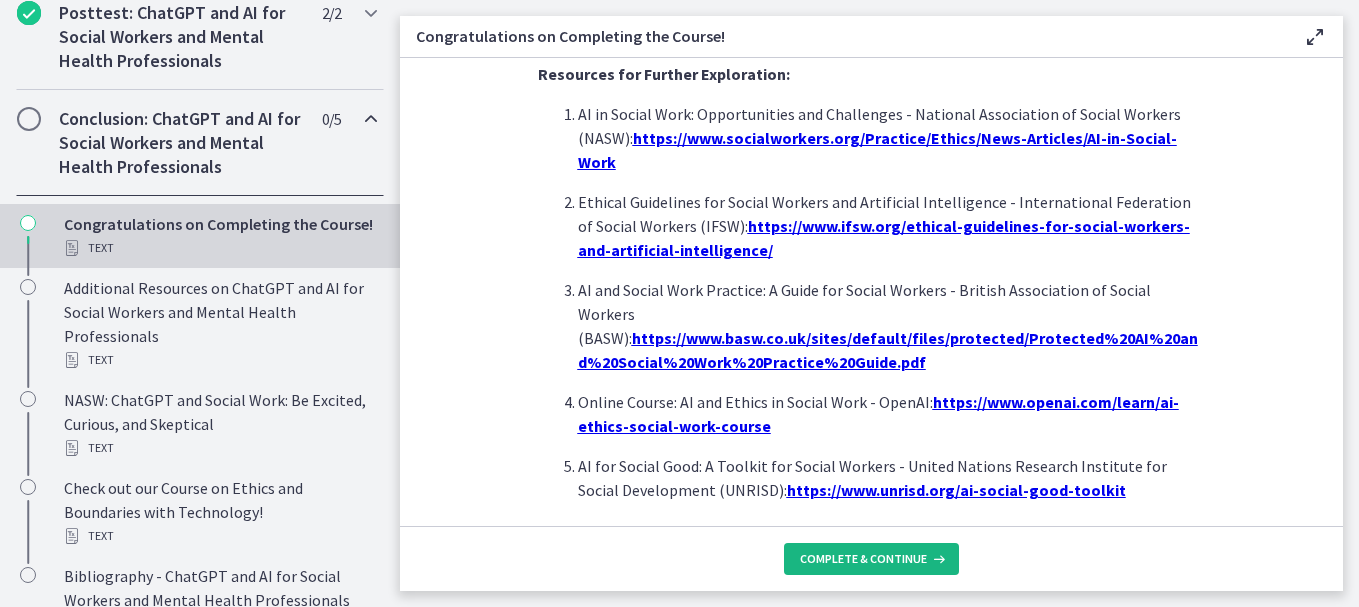 click on "Complete & continue" at bounding box center [871, 559] 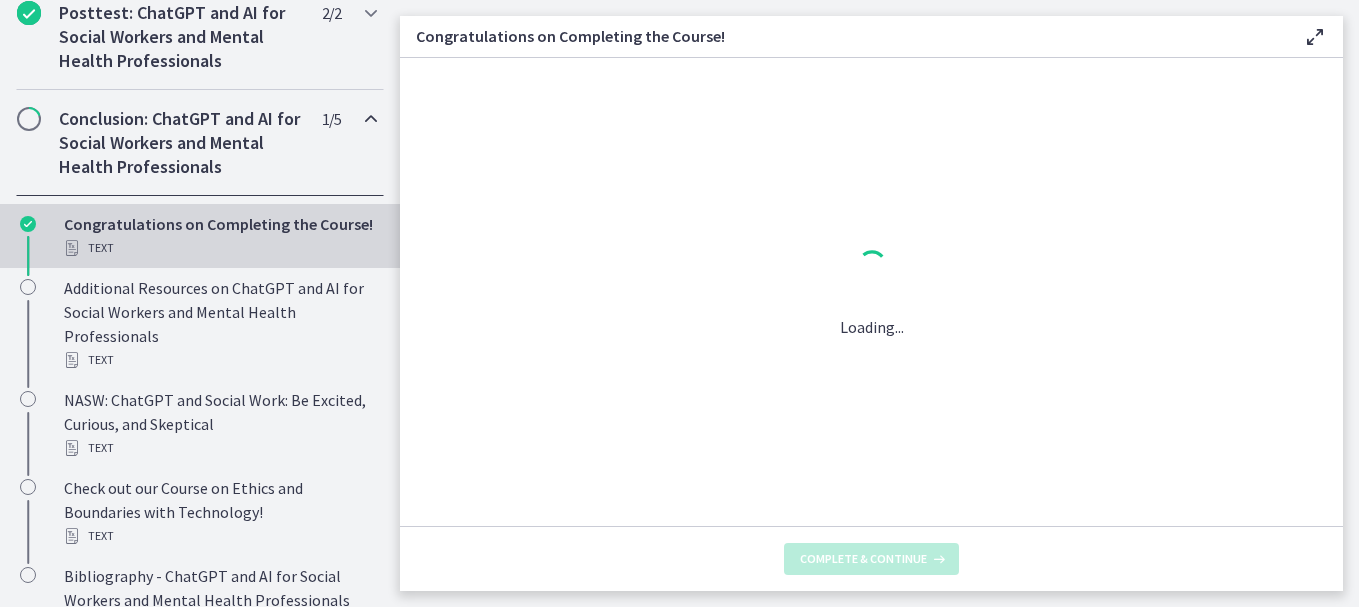 scroll, scrollTop: 0, scrollLeft: 0, axis: both 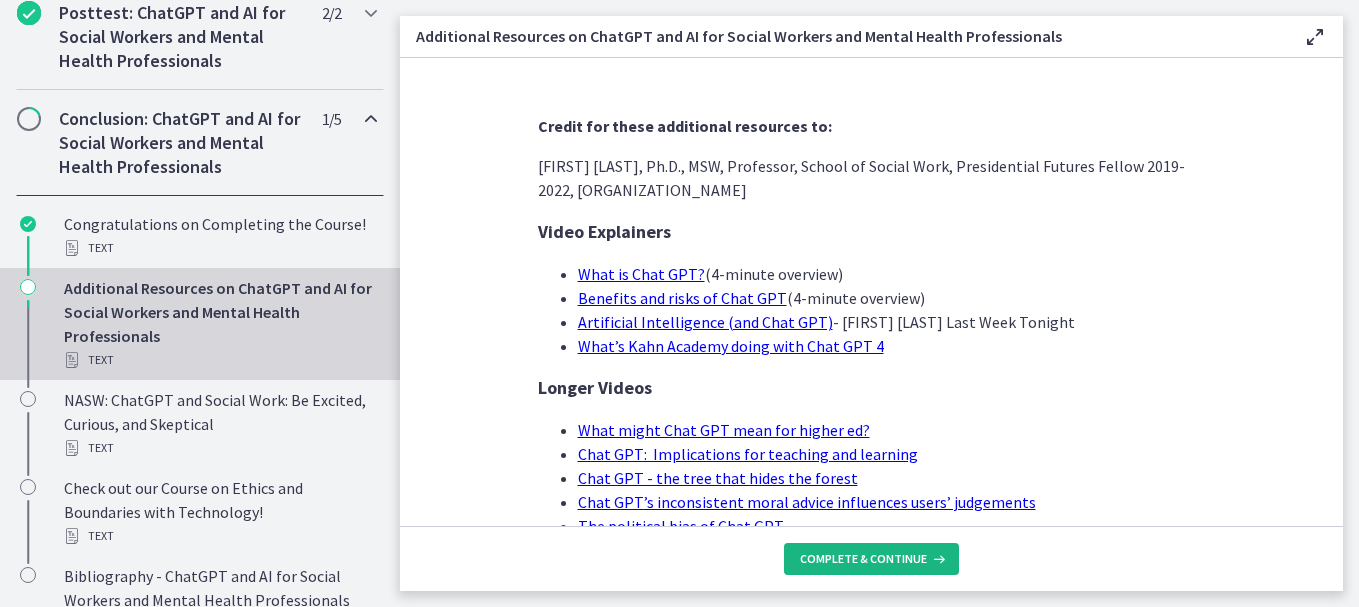 click on "Complete & continue" at bounding box center [871, 559] 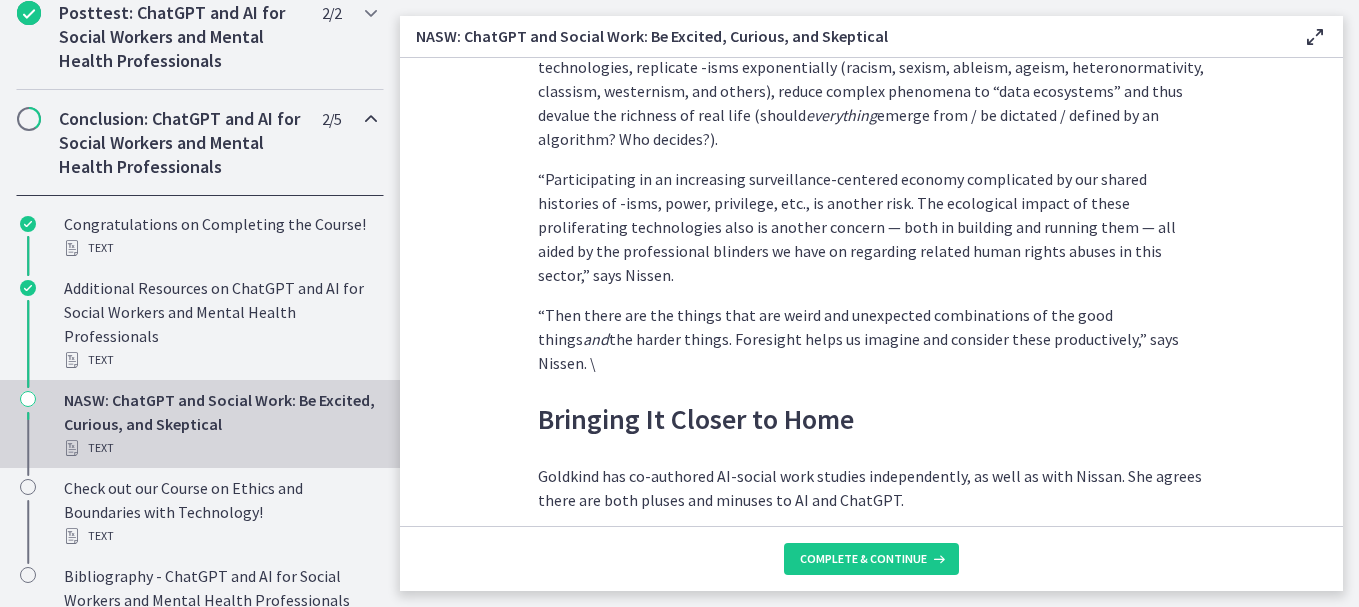 scroll, scrollTop: 6174, scrollLeft: 0, axis: vertical 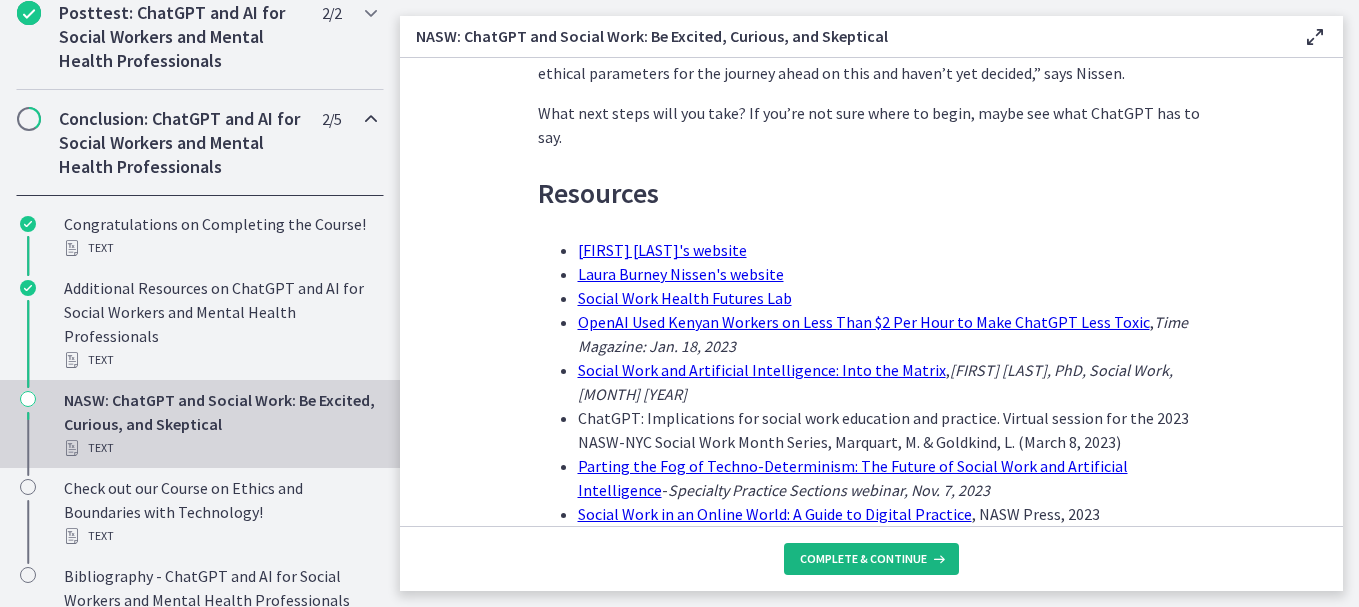 click on "Complete & continue" at bounding box center [863, 559] 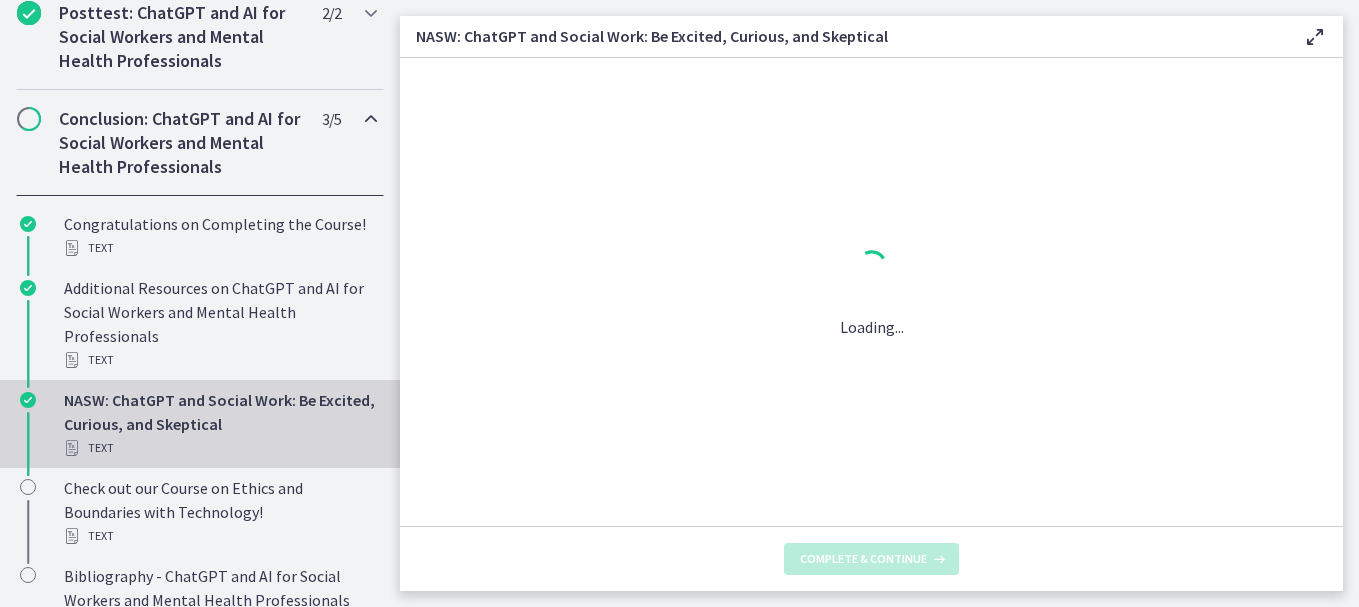 scroll, scrollTop: 0, scrollLeft: 0, axis: both 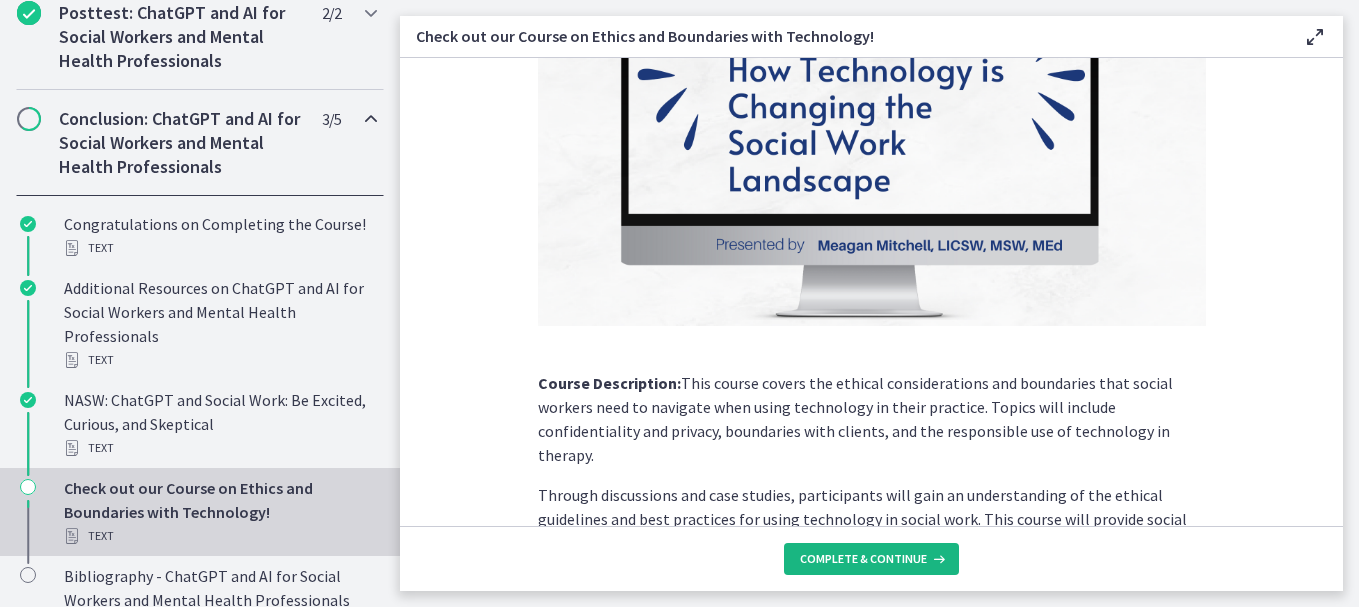 click on "Complete & continue" at bounding box center [863, 559] 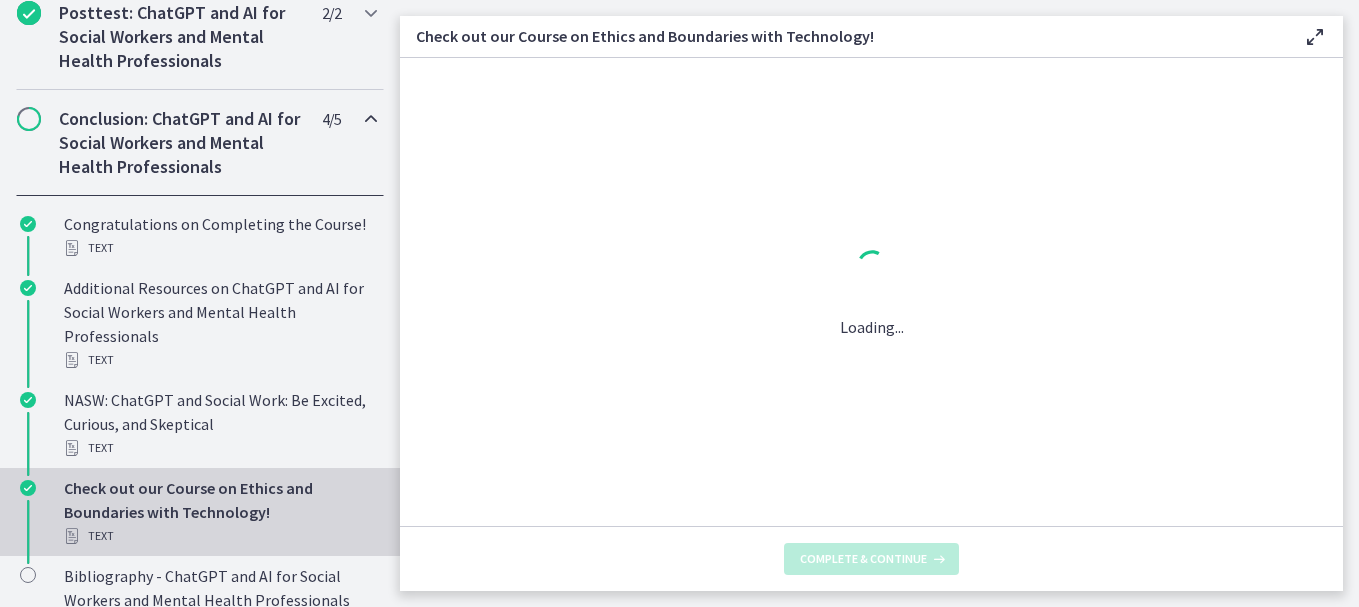 scroll, scrollTop: 0, scrollLeft: 0, axis: both 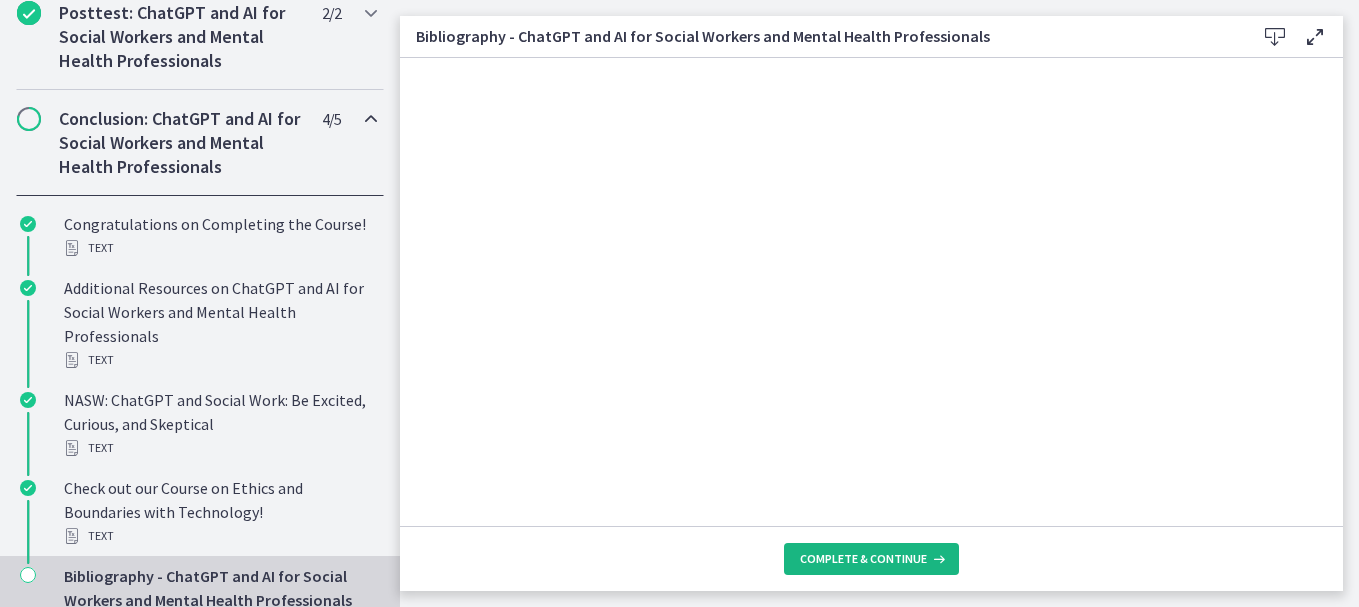 click on "Complete & continue" at bounding box center [871, 559] 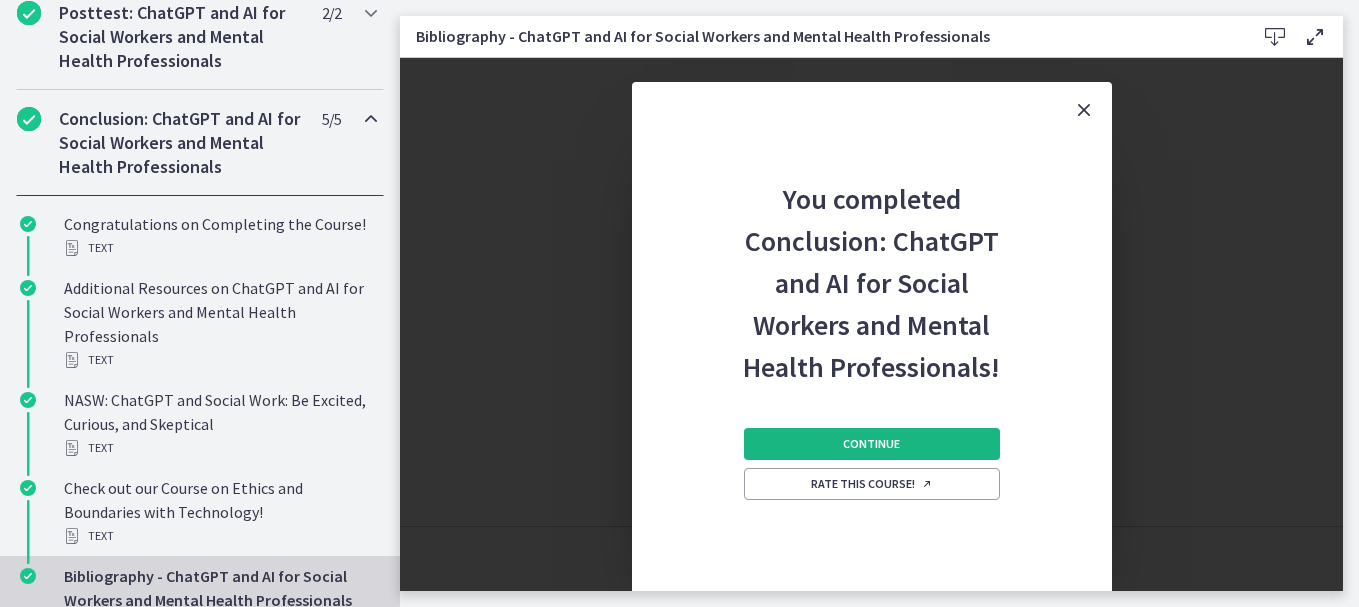 click on "Continue" at bounding box center [871, 444] 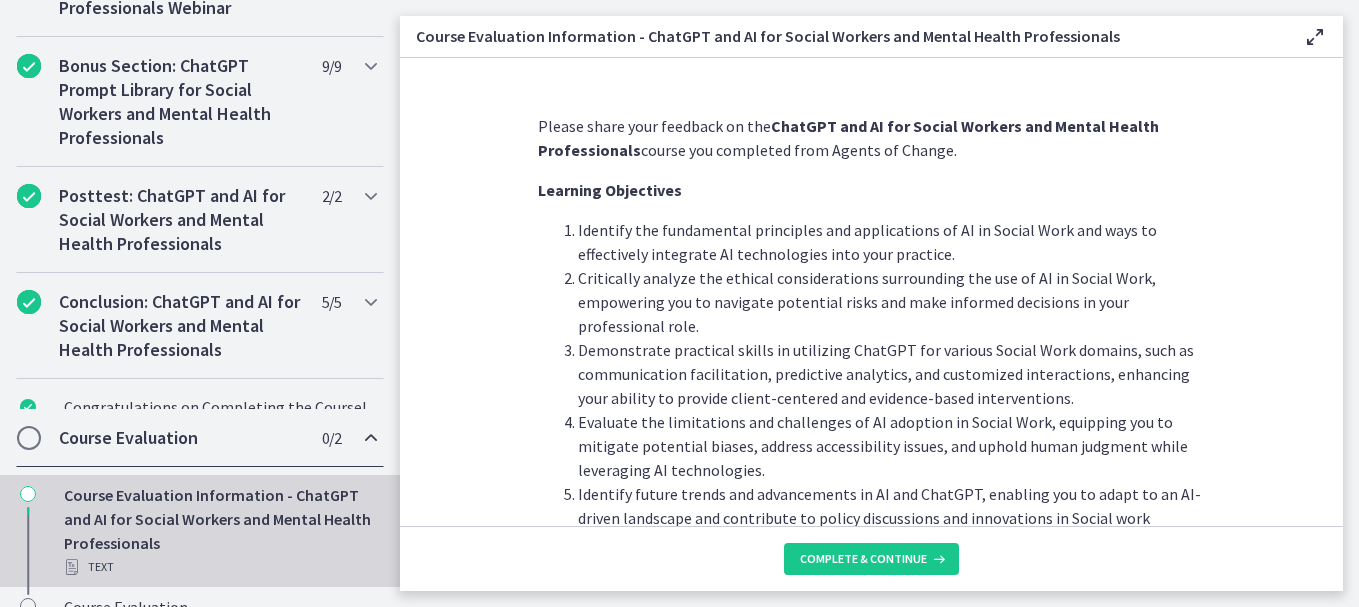 scroll, scrollTop: 1125, scrollLeft: 0, axis: vertical 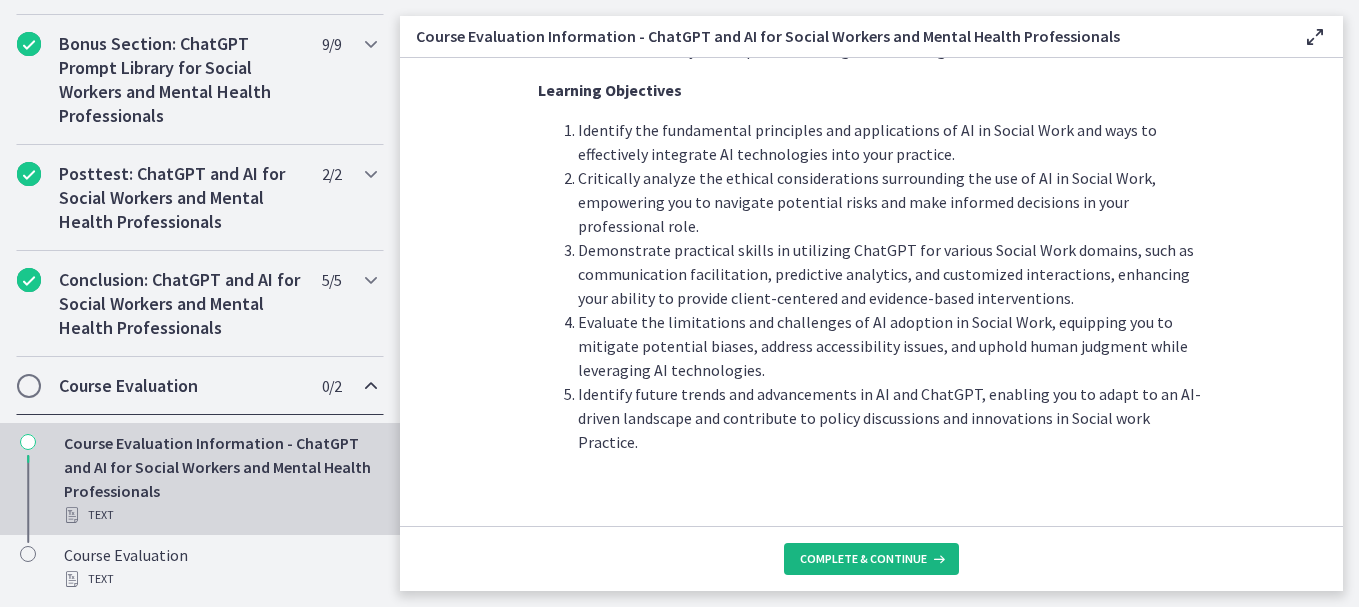 click on "Complete & continue" at bounding box center [863, 559] 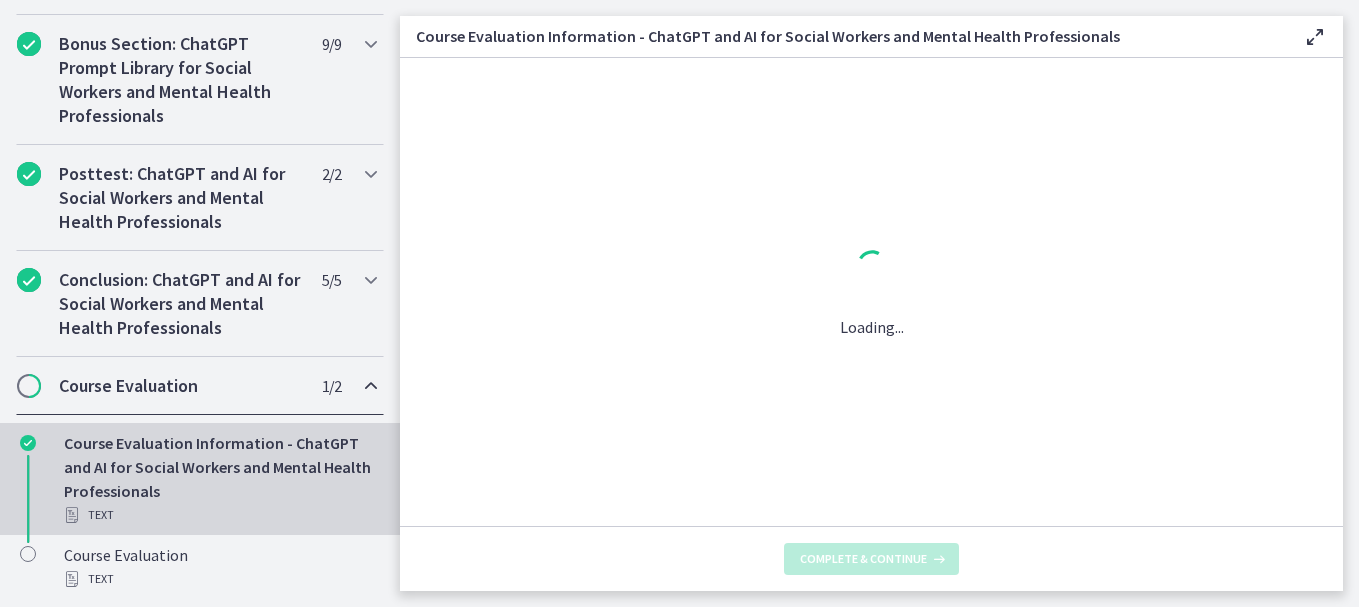 scroll, scrollTop: 0, scrollLeft: 0, axis: both 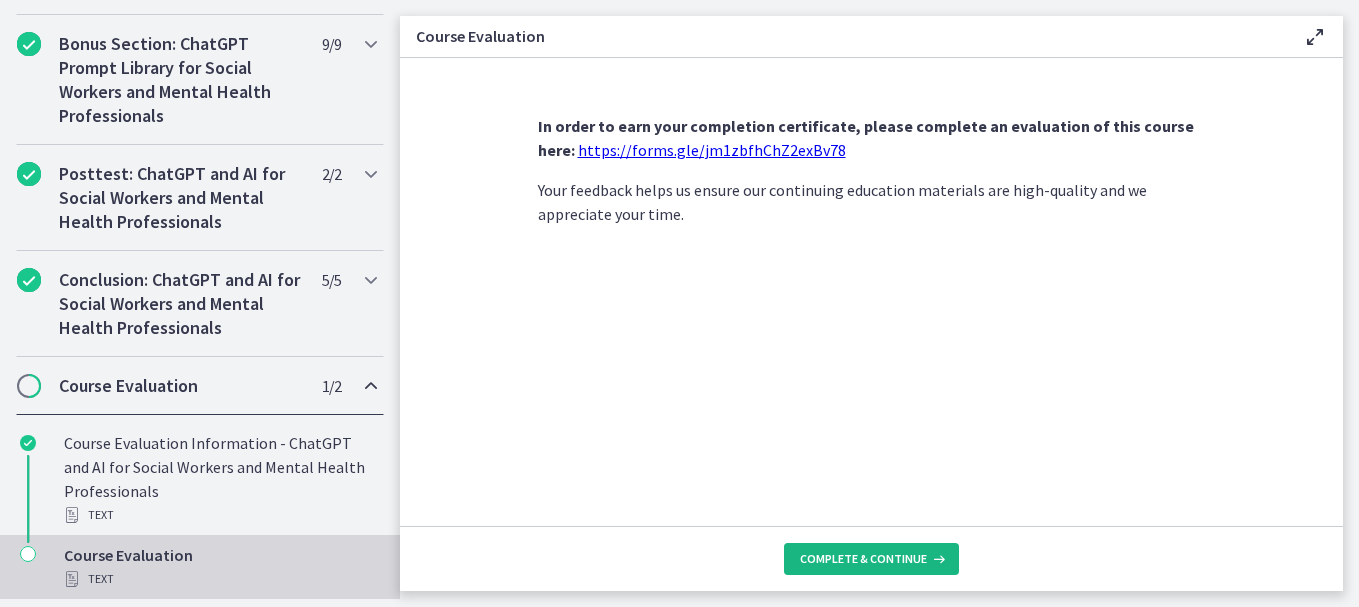 click on "Complete & continue" at bounding box center [863, 559] 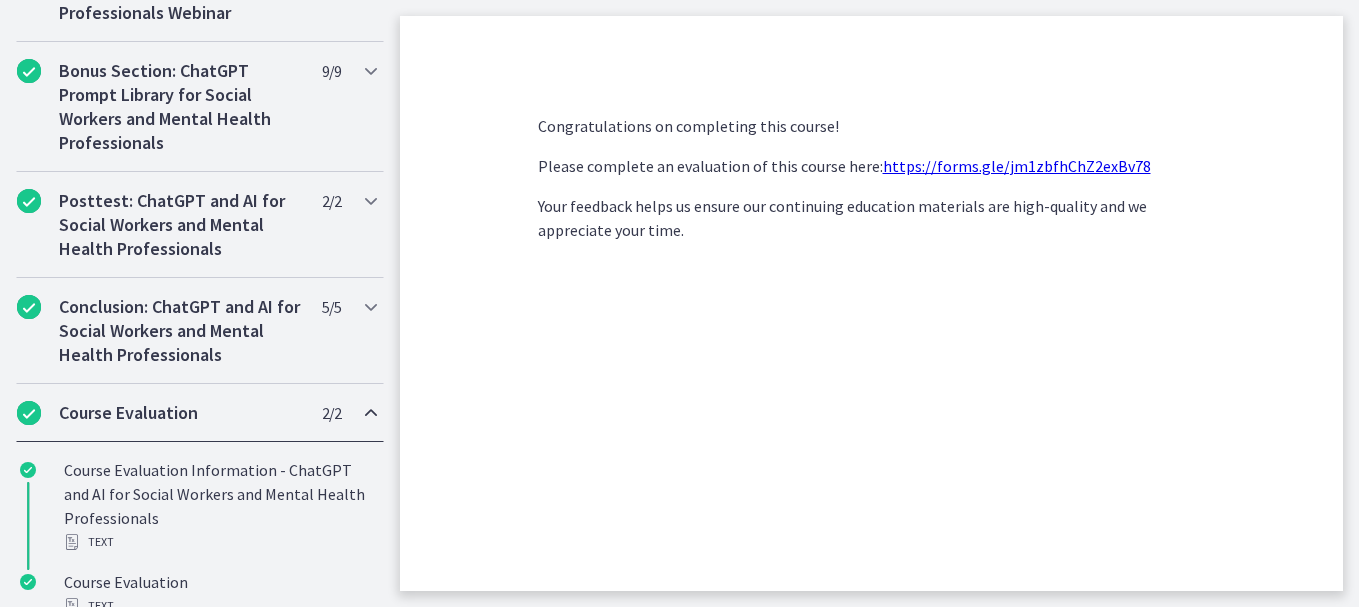 scroll, scrollTop: 1232, scrollLeft: 0, axis: vertical 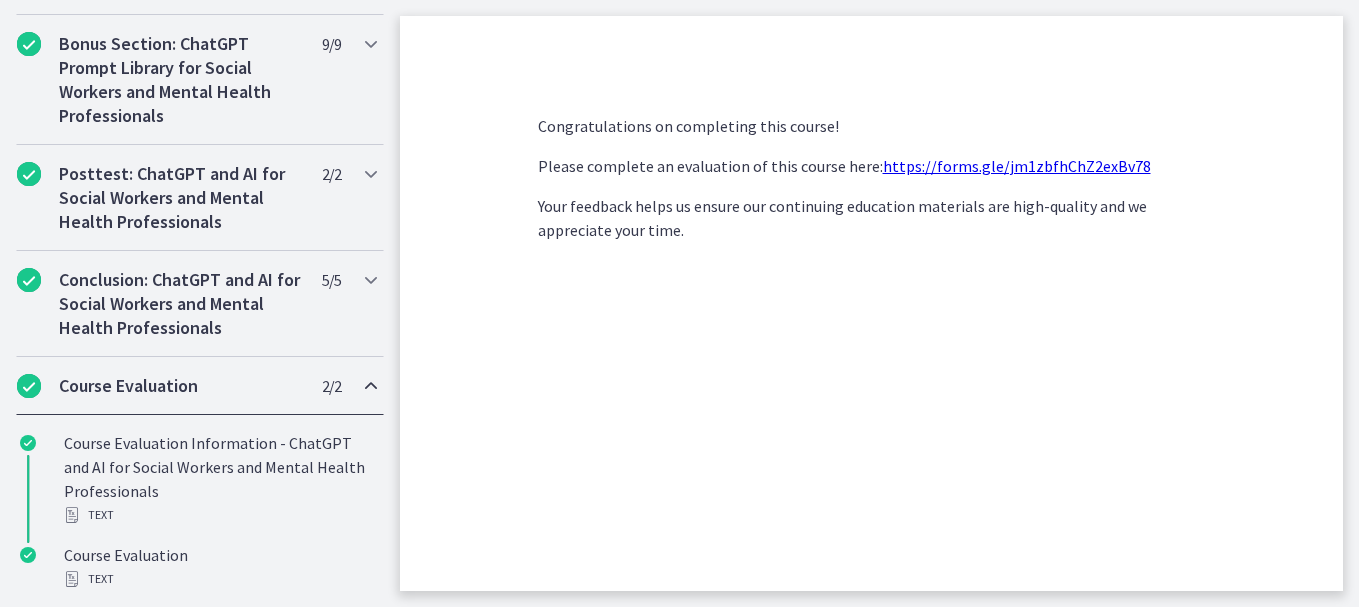 click on "https://forms.gle/jm1zbfhChZ2exBv78" at bounding box center [1017, 166] 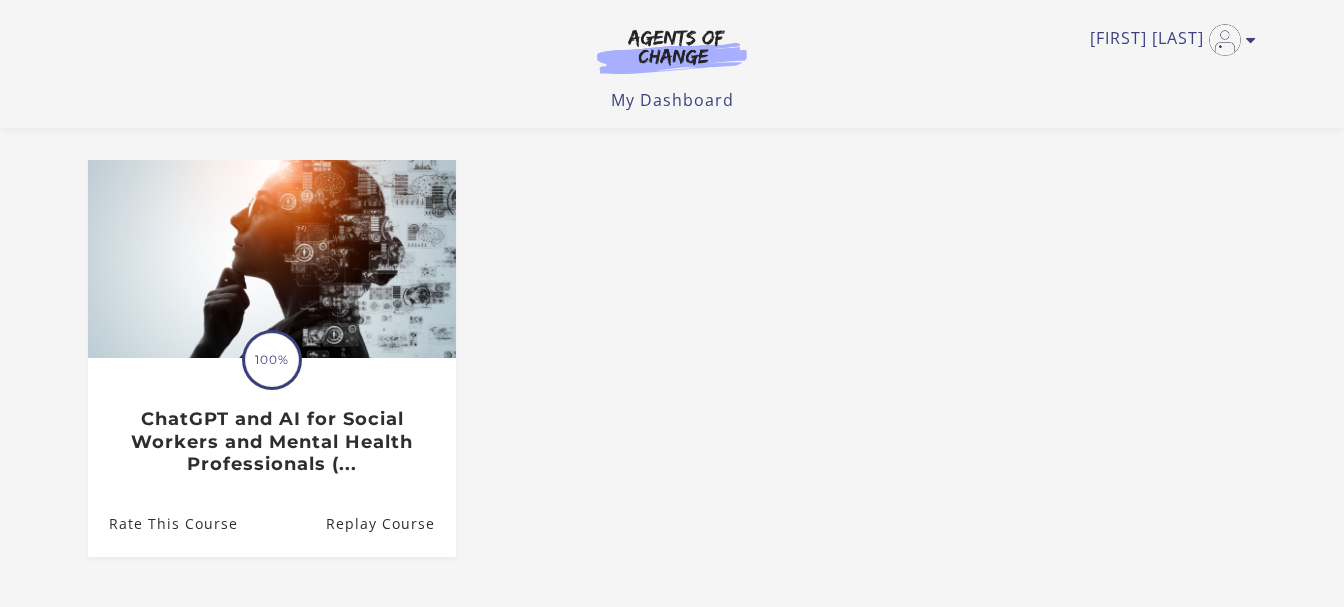 scroll, scrollTop: 199, scrollLeft: 0, axis: vertical 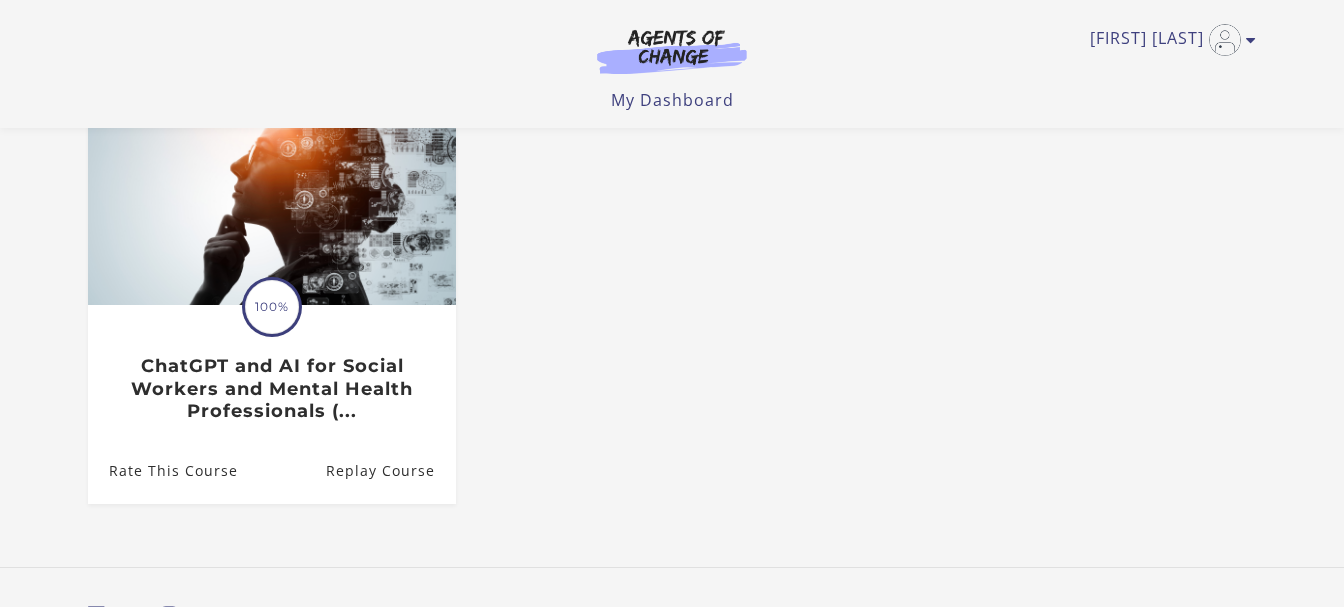 click on "Skip to main content
[FIRST] [LAST]
My Account
Support
Sign Out
Toggle menu
Menu
My Dashboard
My Account
Support
Sign Out
Welcome back, [FIRST] [LAST]!
My courses
Search" at bounding box center [672, 104] 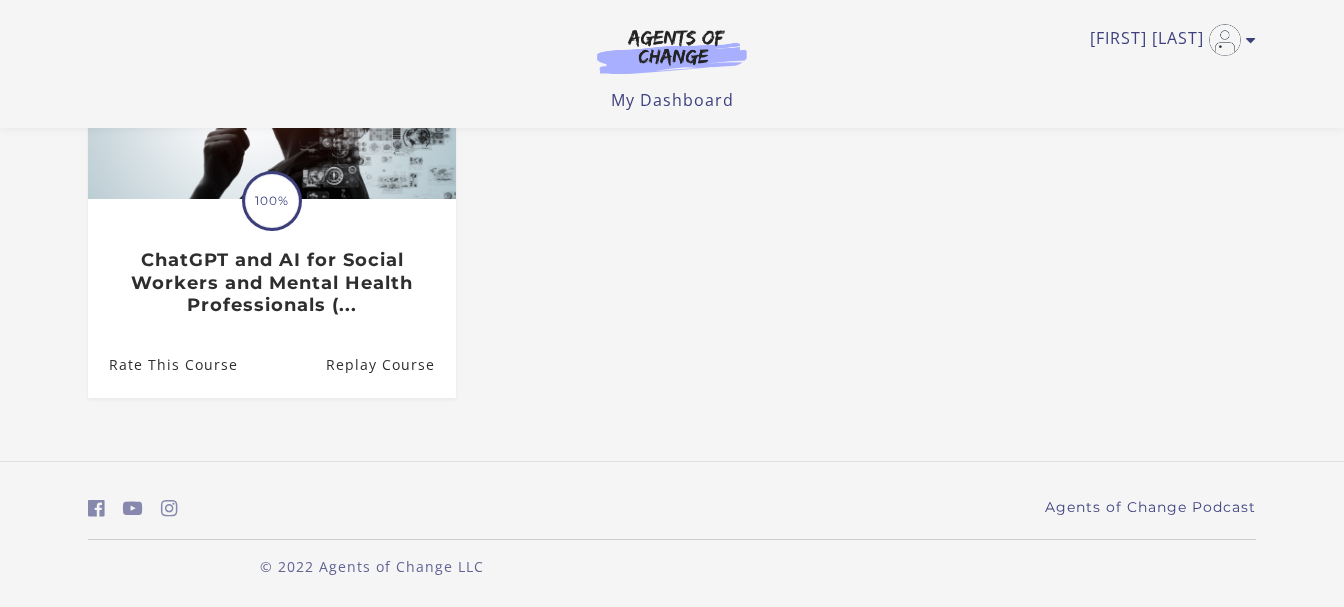 scroll, scrollTop: 0, scrollLeft: 0, axis: both 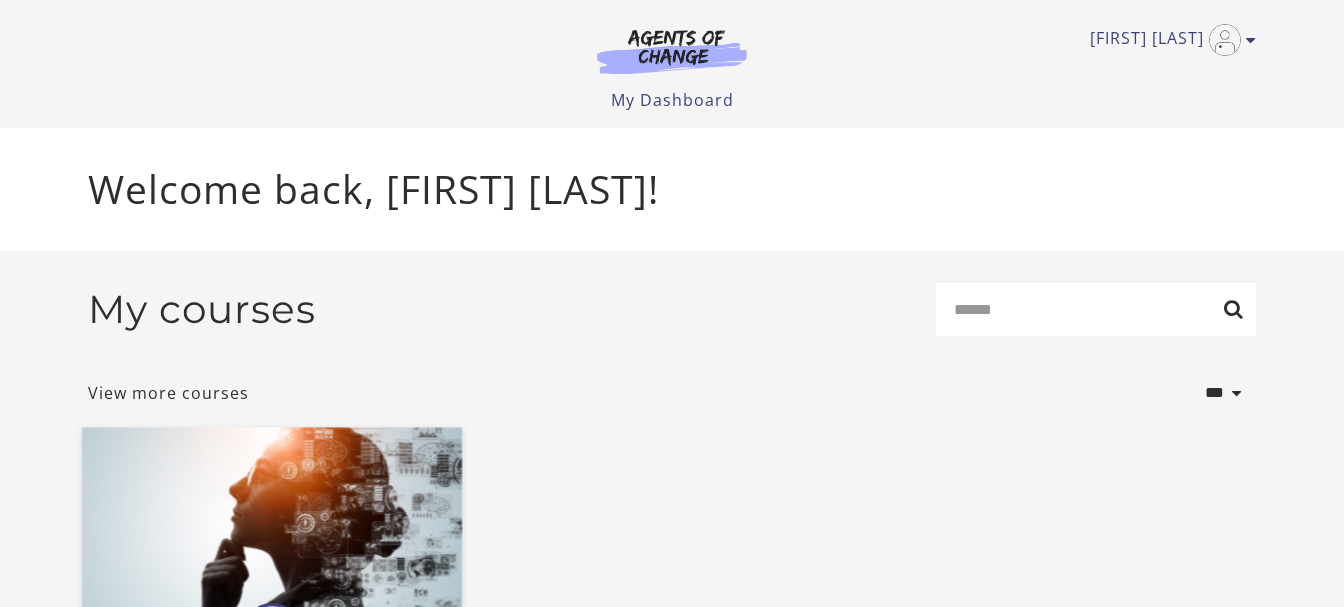 click at bounding box center (272, 529) 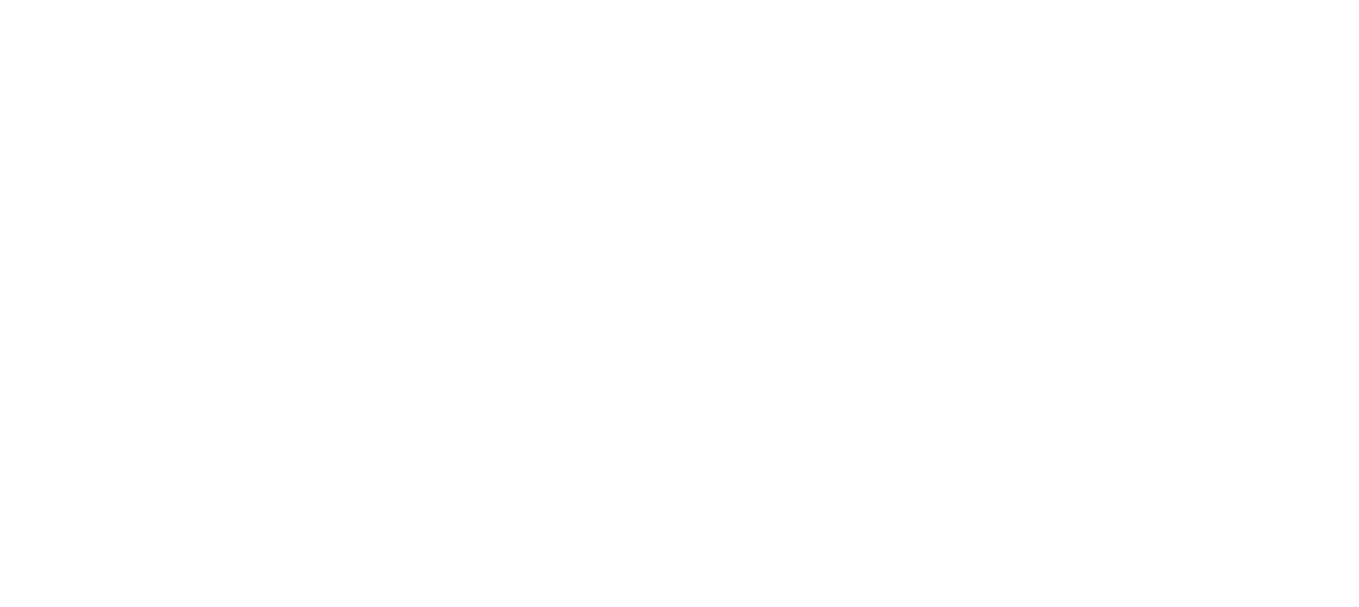 scroll, scrollTop: 0, scrollLeft: 0, axis: both 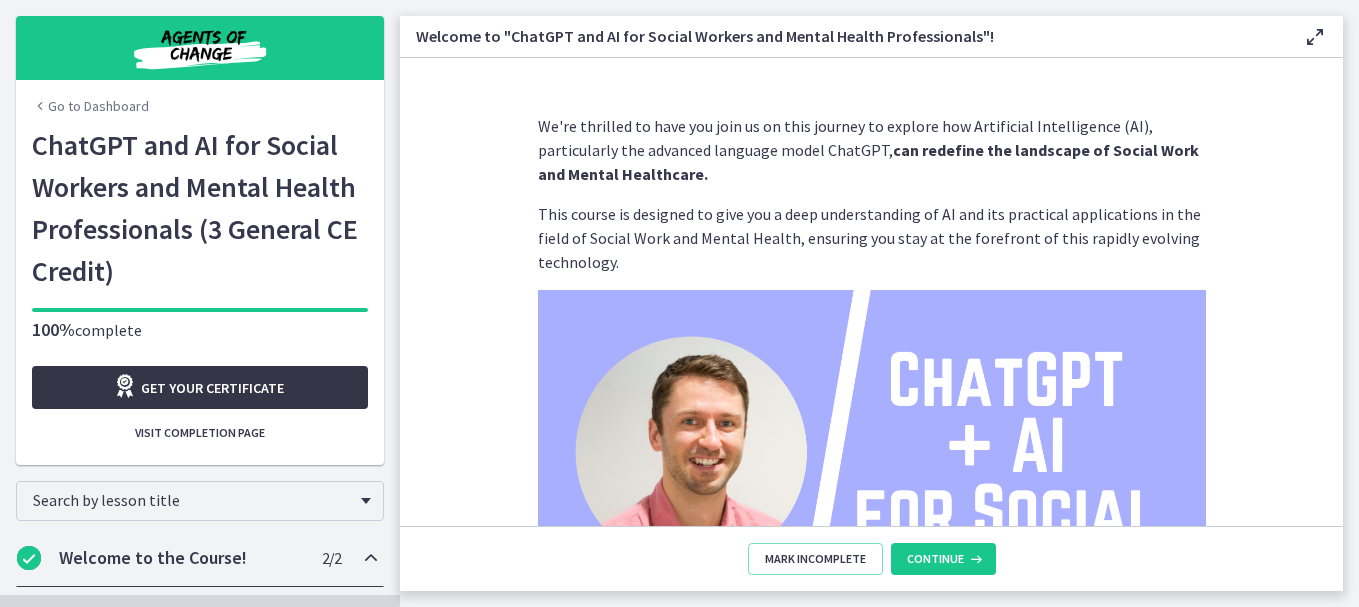 click on "Get your certificate" at bounding box center [212, 388] 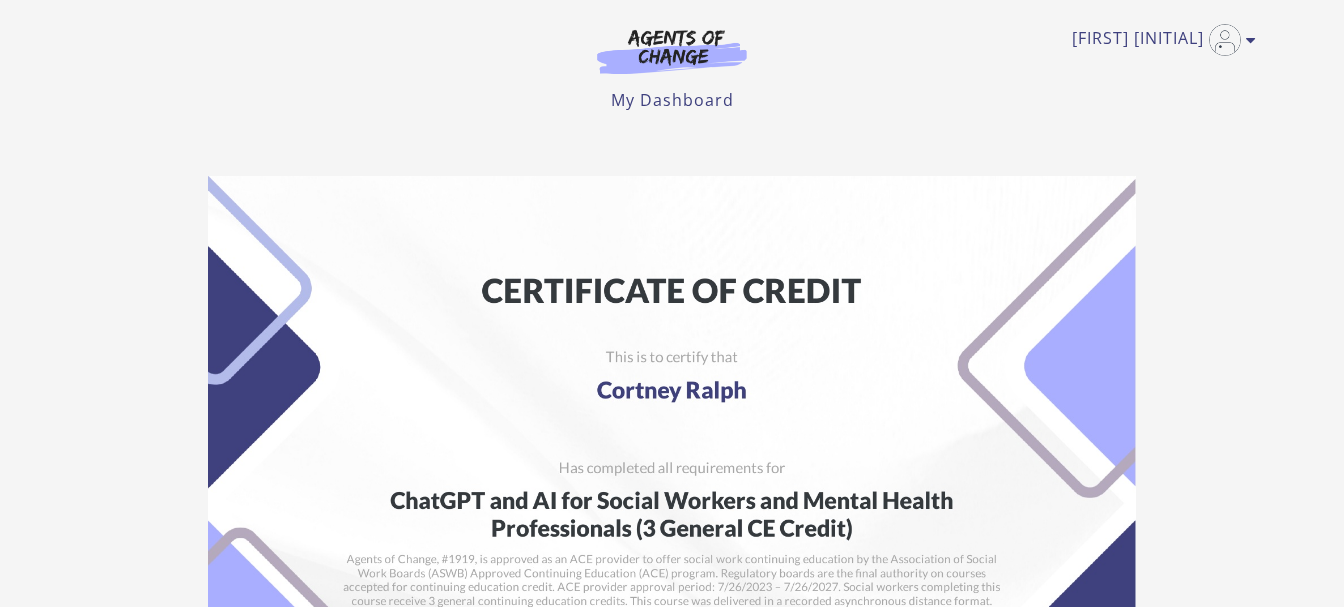 scroll, scrollTop: 0, scrollLeft: 0, axis: both 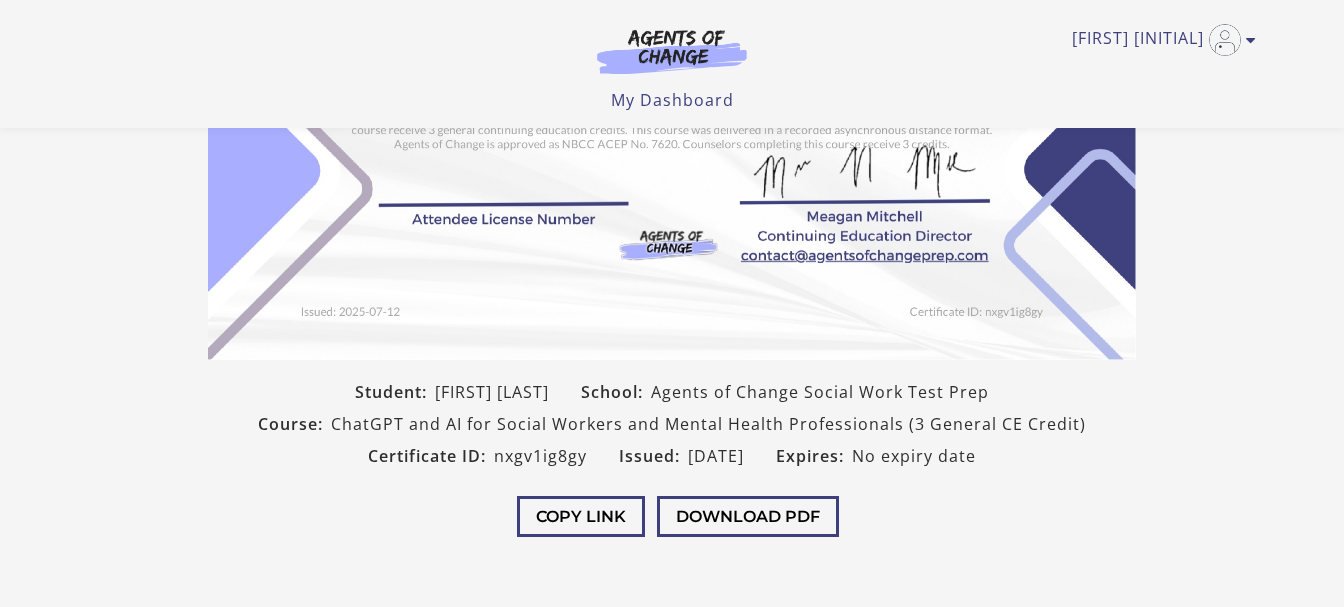 click at bounding box center [672, 32] 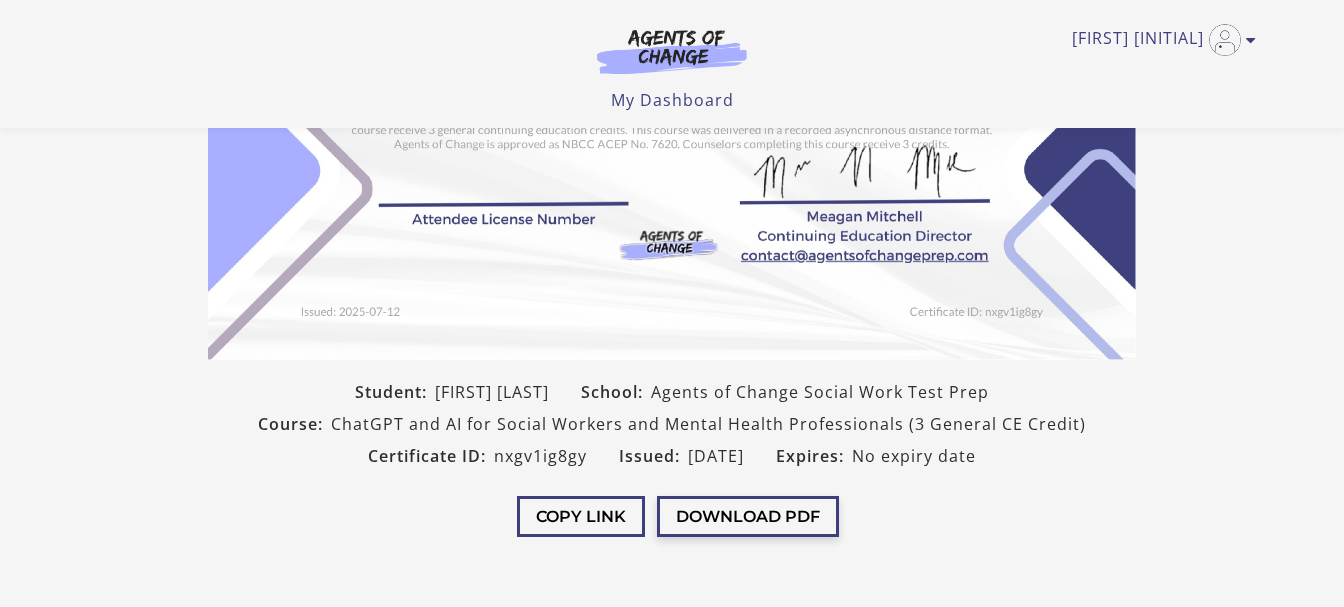 click on "Download PDF" at bounding box center [748, 516] 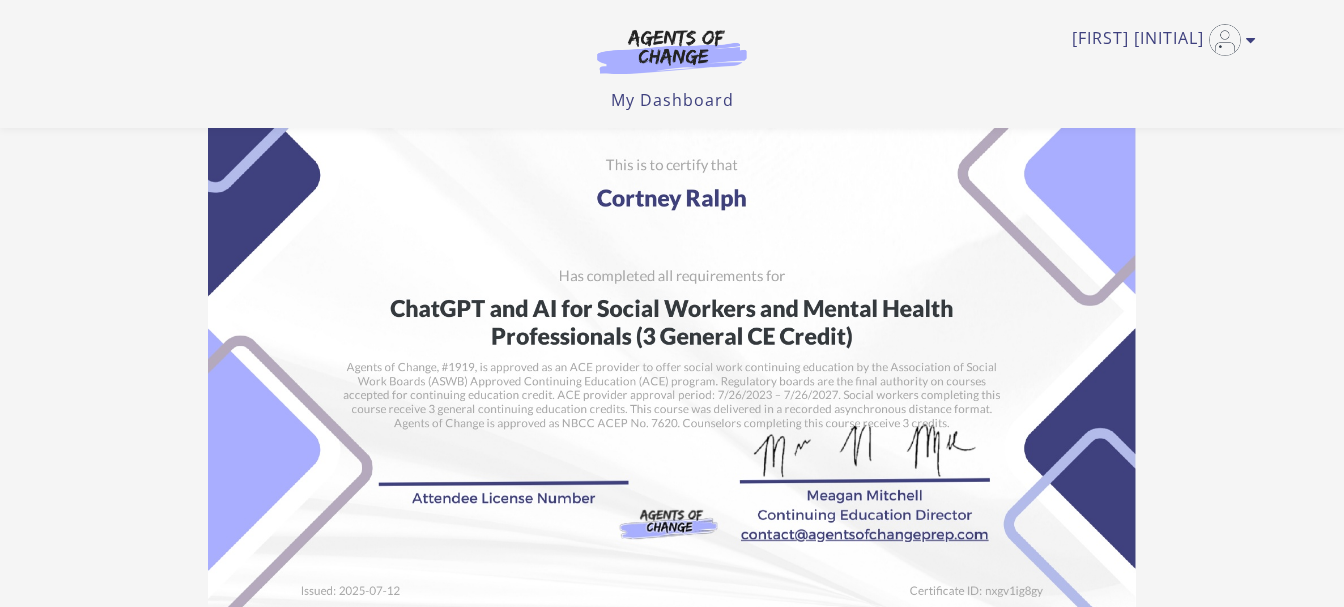 scroll, scrollTop: 60, scrollLeft: 0, axis: vertical 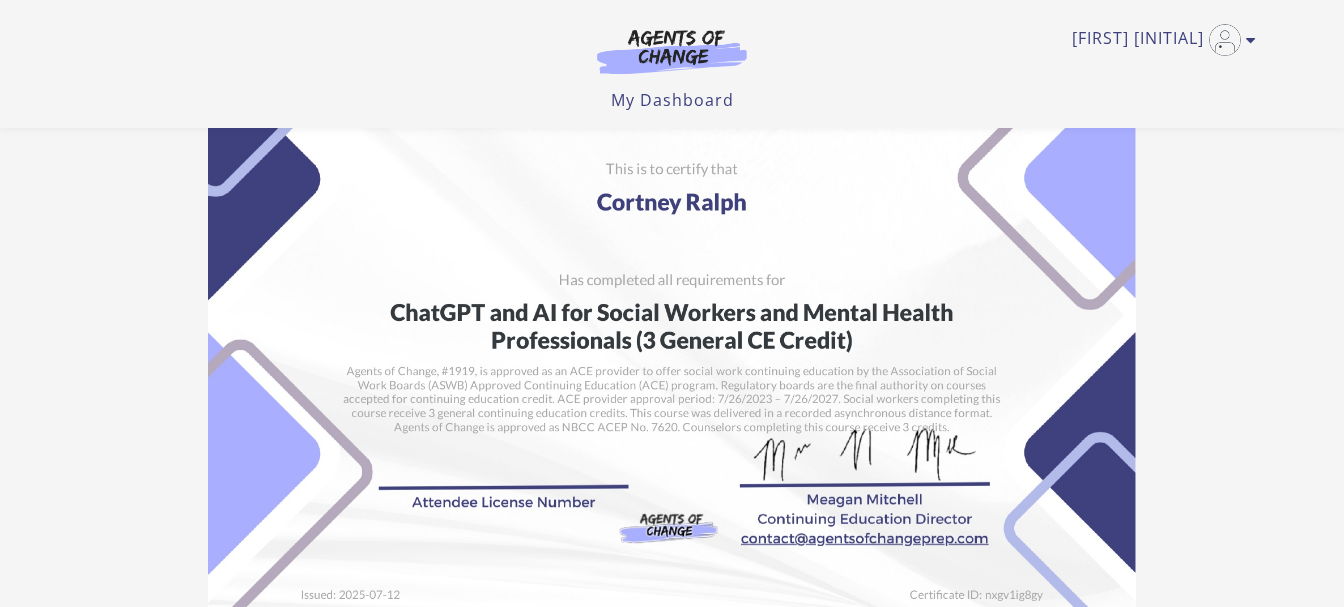 drag, startPoint x: 857, startPoint y: 340, endPoint x: 726, endPoint y: 16, distance: 349.48105 